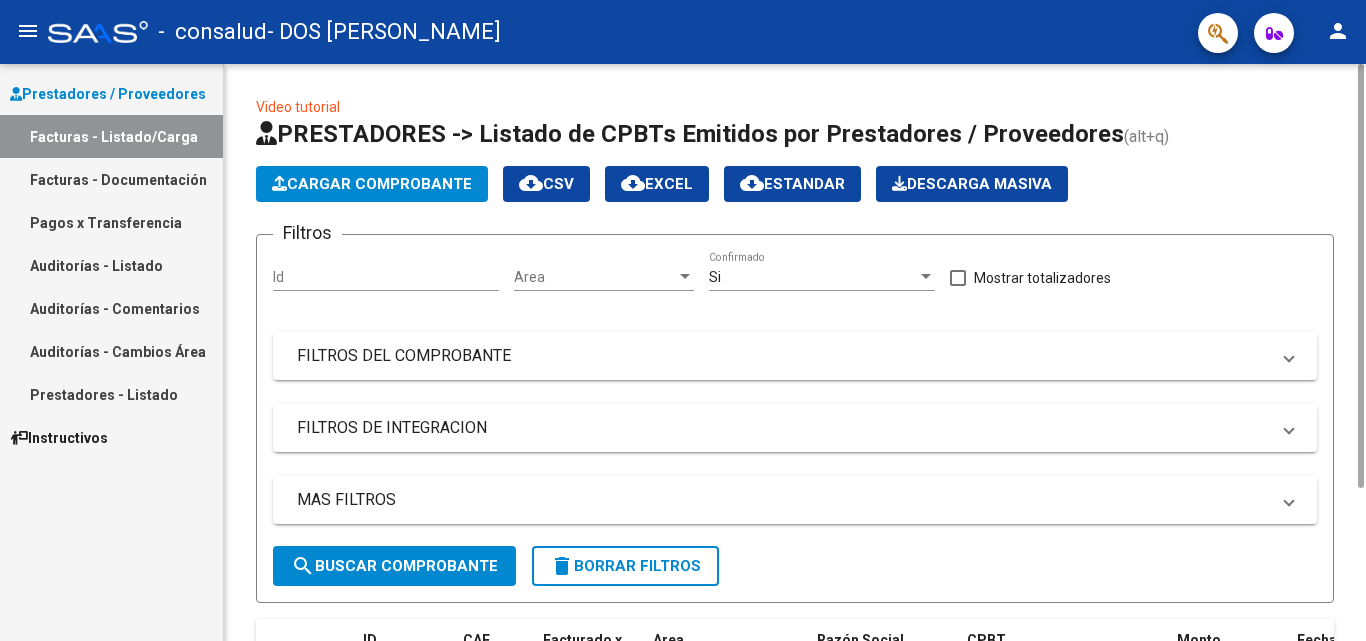 scroll, scrollTop: 0, scrollLeft: 0, axis: both 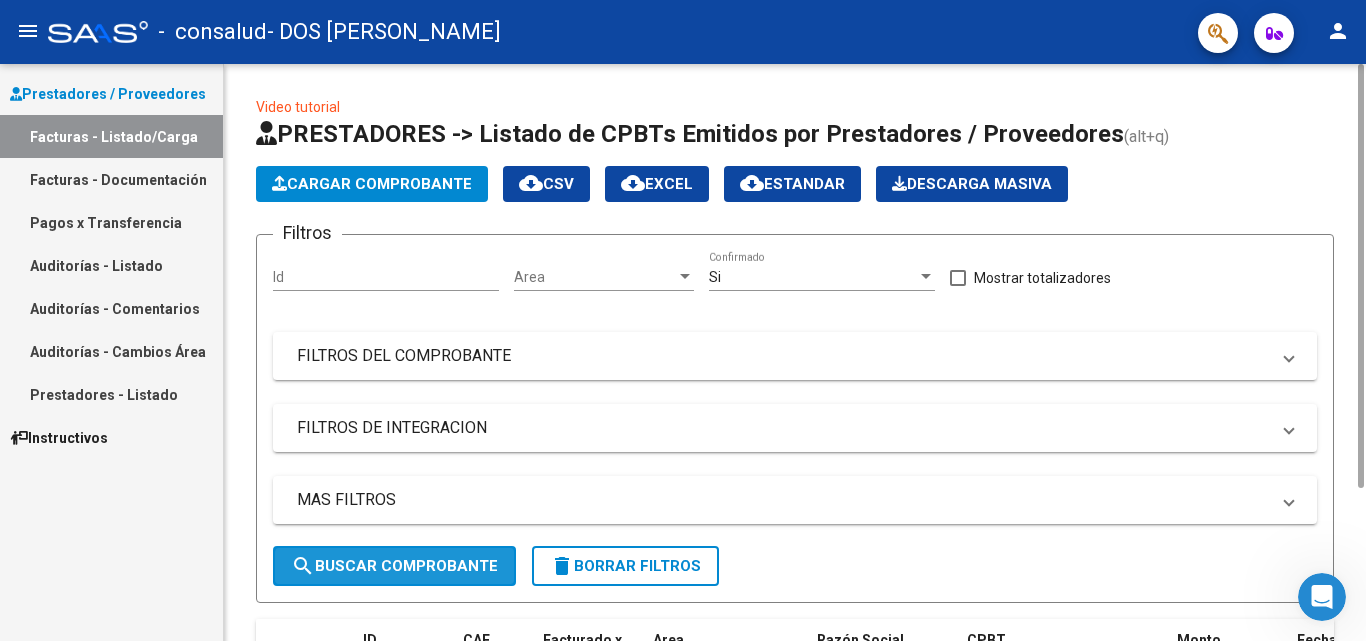 click on "search  Buscar Comprobante" 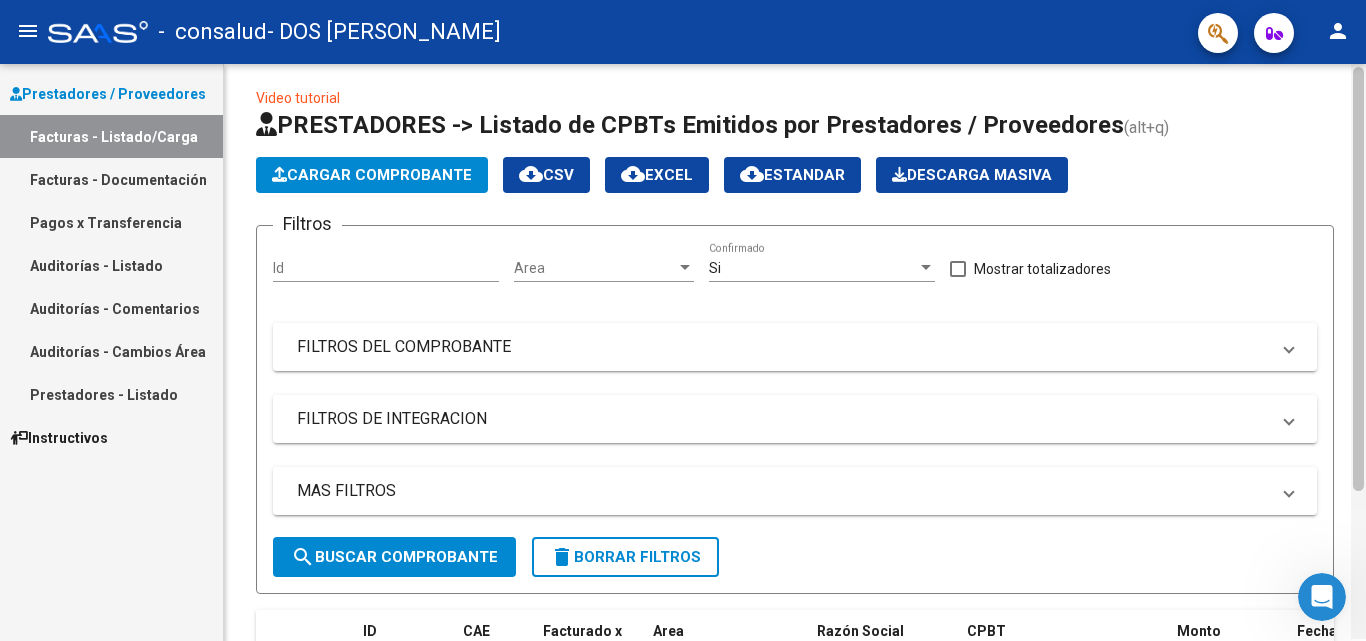 scroll, scrollTop: 7, scrollLeft: 0, axis: vertical 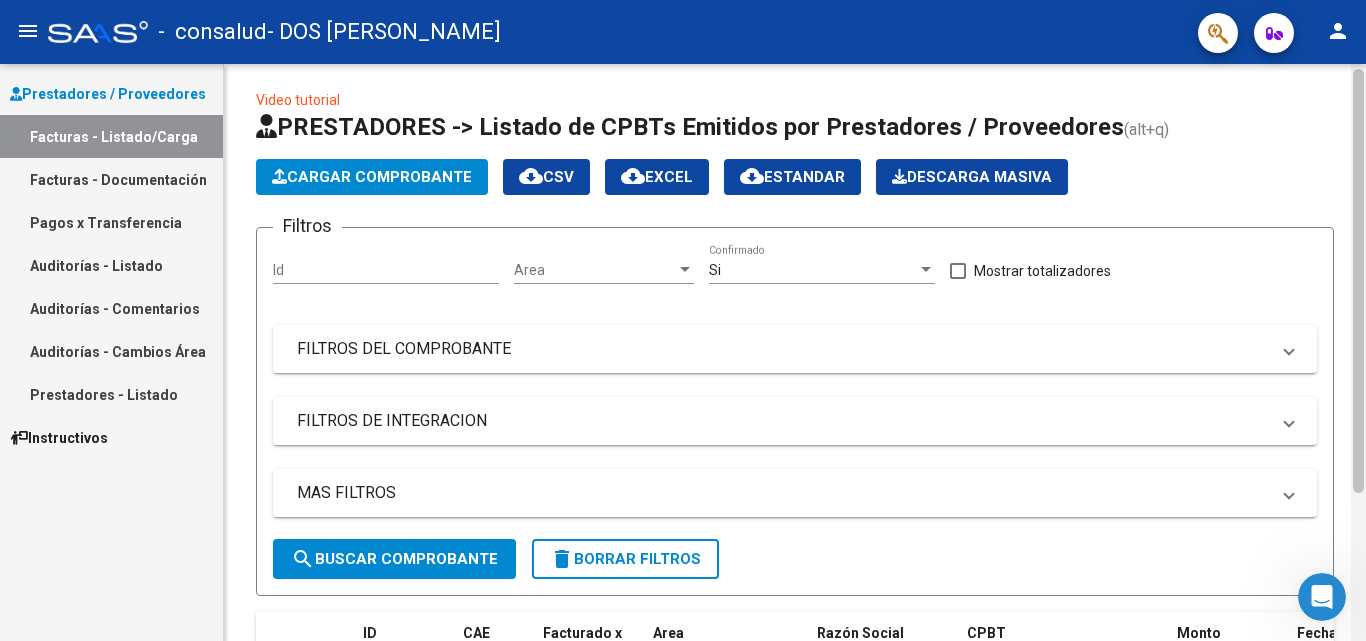 drag, startPoint x: 1355, startPoint y: 397, endPoint x: 1365, endPoint y: 402, distance: 11.18034 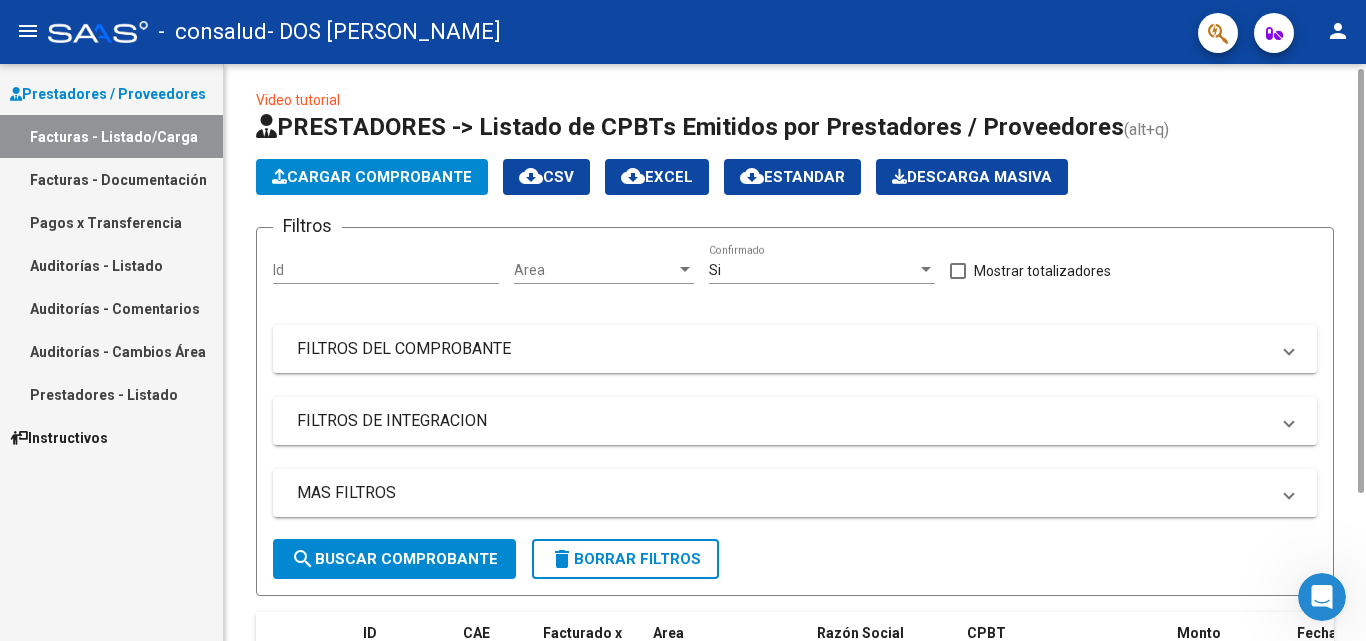 click on "search  Buscar Comprobante" 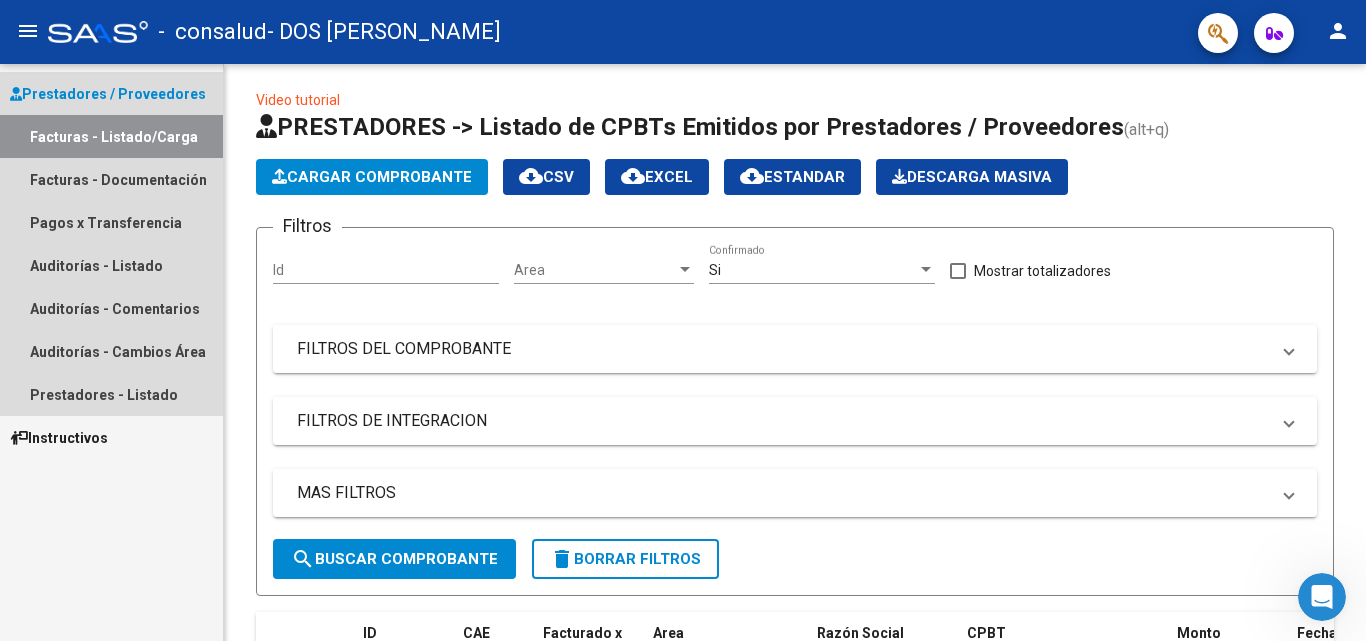 click on "Facturas - Listado/Carga" at bounding box center (111, 136) 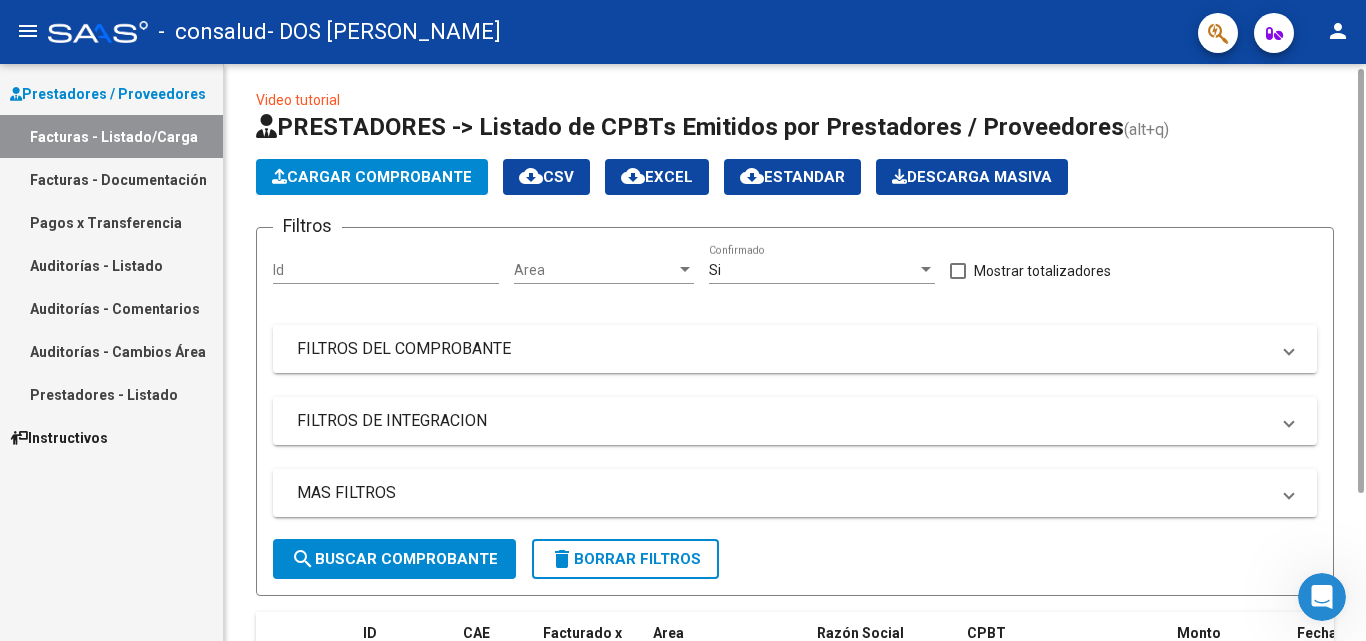 click on "FILTROS DEL COMPROBANTE" at bounding box center (783, 349) 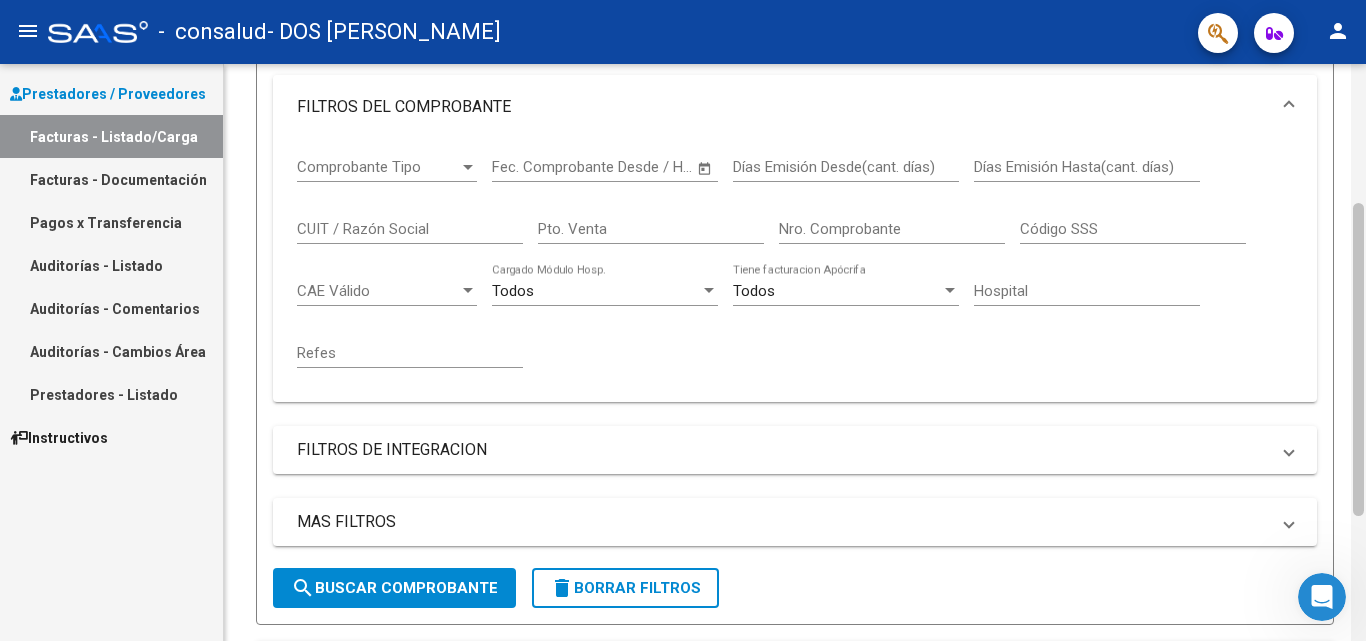 drag, startPoint x: 1357, startPoint y: 416, endPoint x: 1365, endPoint y: 603, distance: 187.17105 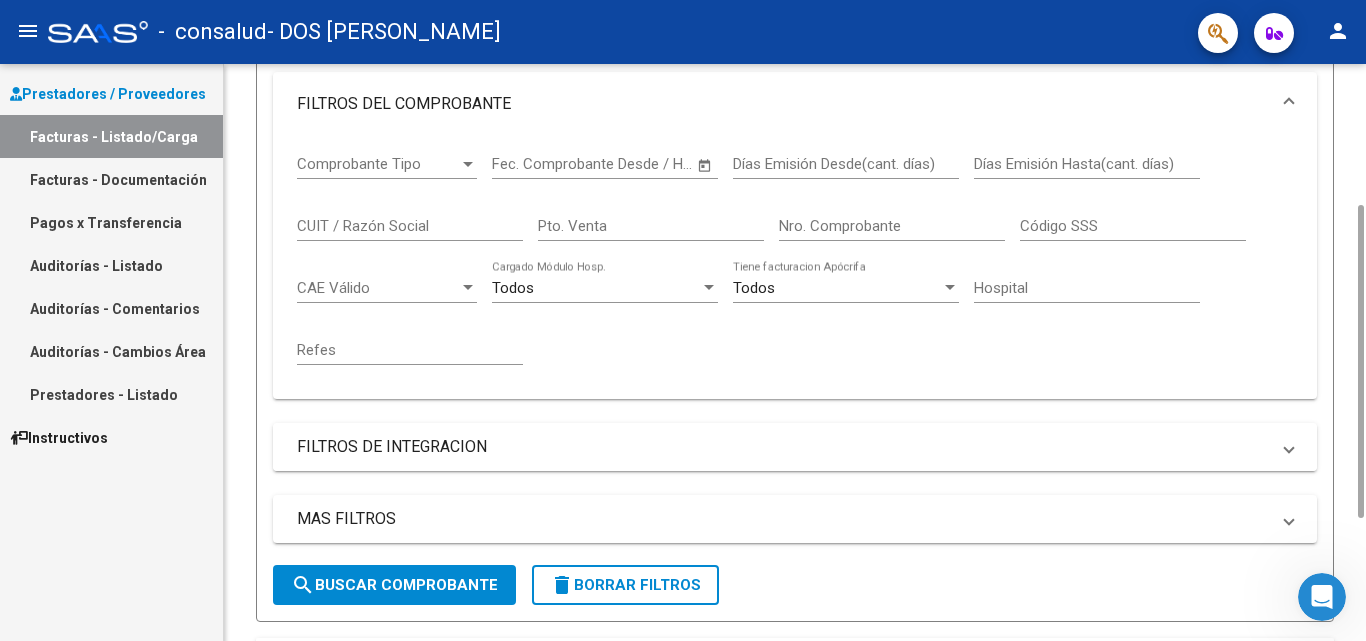 click on "FILTROS DE INTEGRACION" at bounding box center [795, 447] 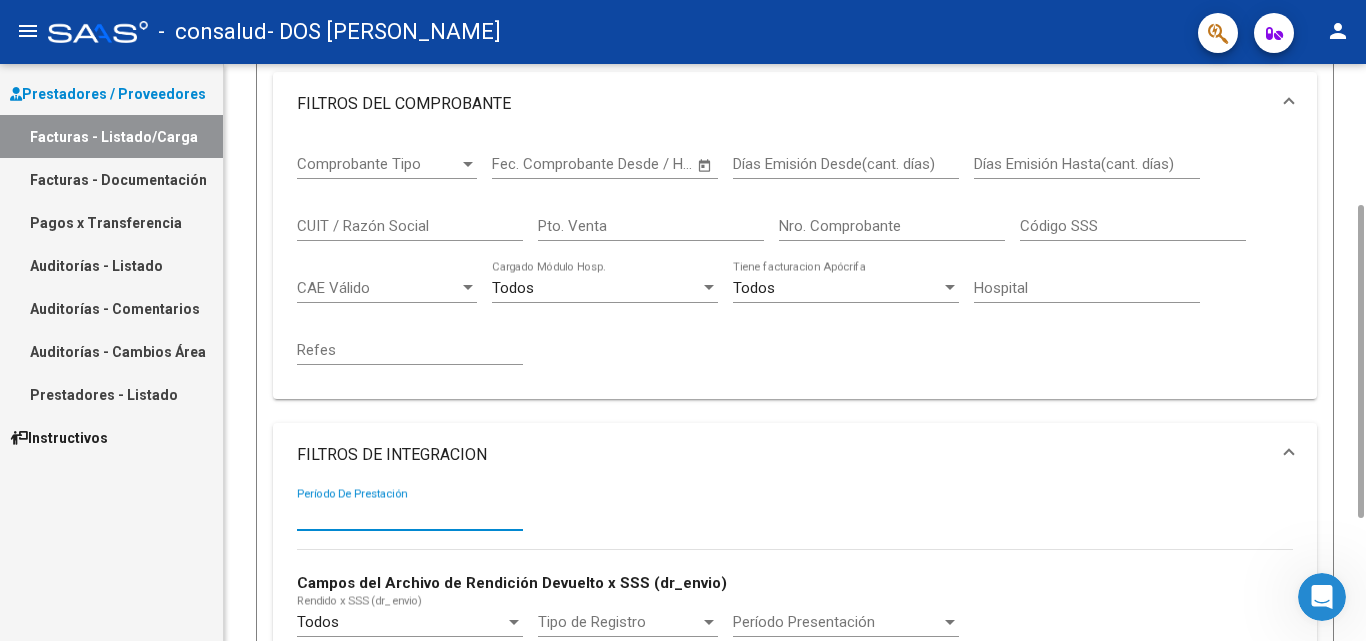 click on "Período De Prestación" at bounding box center [410, 515] 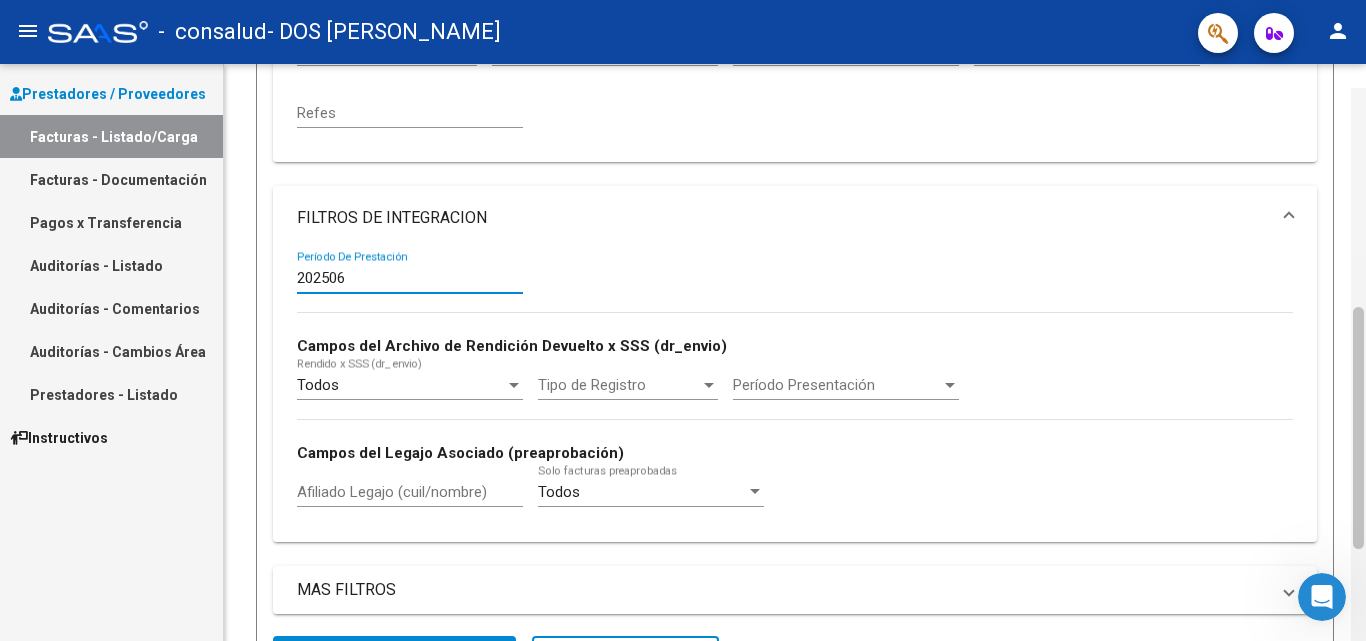 scroll, scrollTop: 534, scrollLeft: 0, axis: vertical 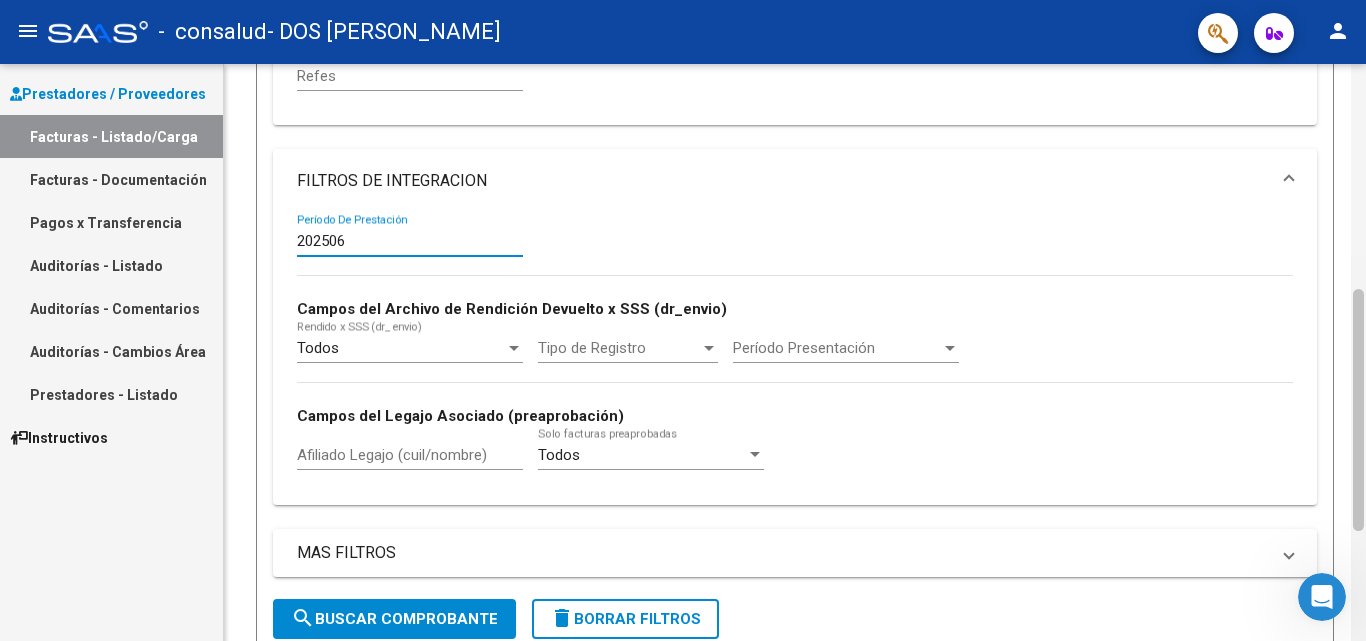 drag, startPoint x: 1358, startPoint y: 451, endPoint x: 1365, endPoint y: 600, distance: 149.16434 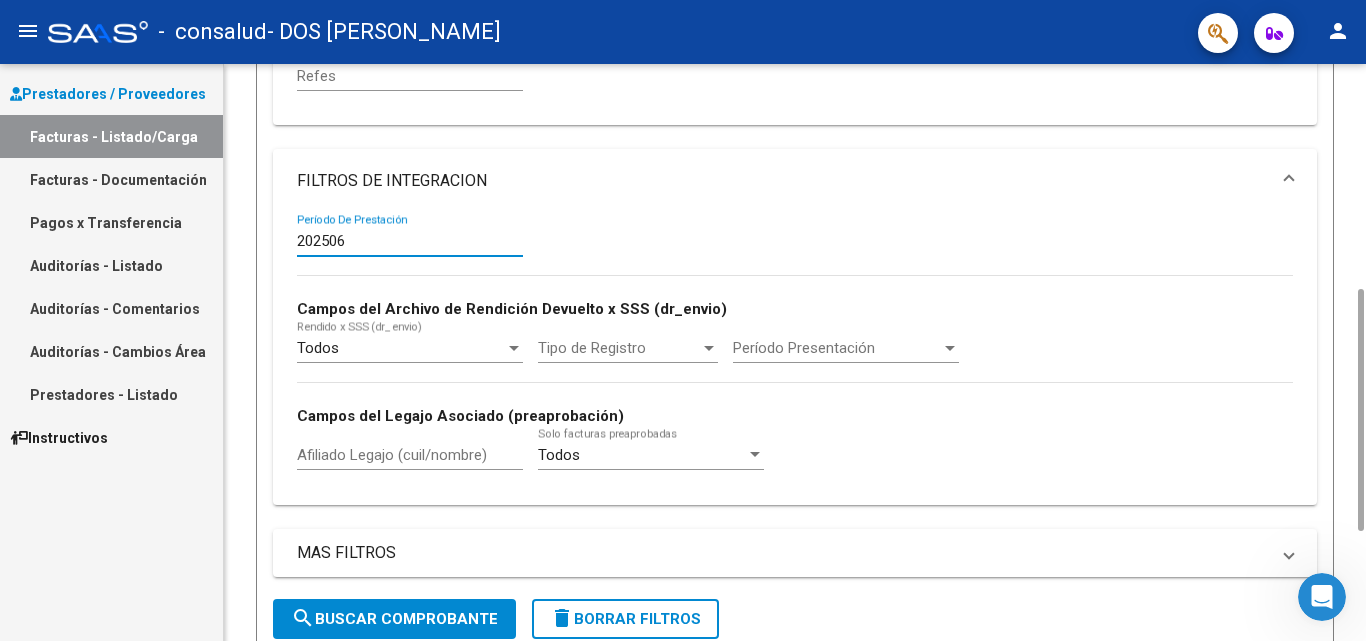 type on "202506" 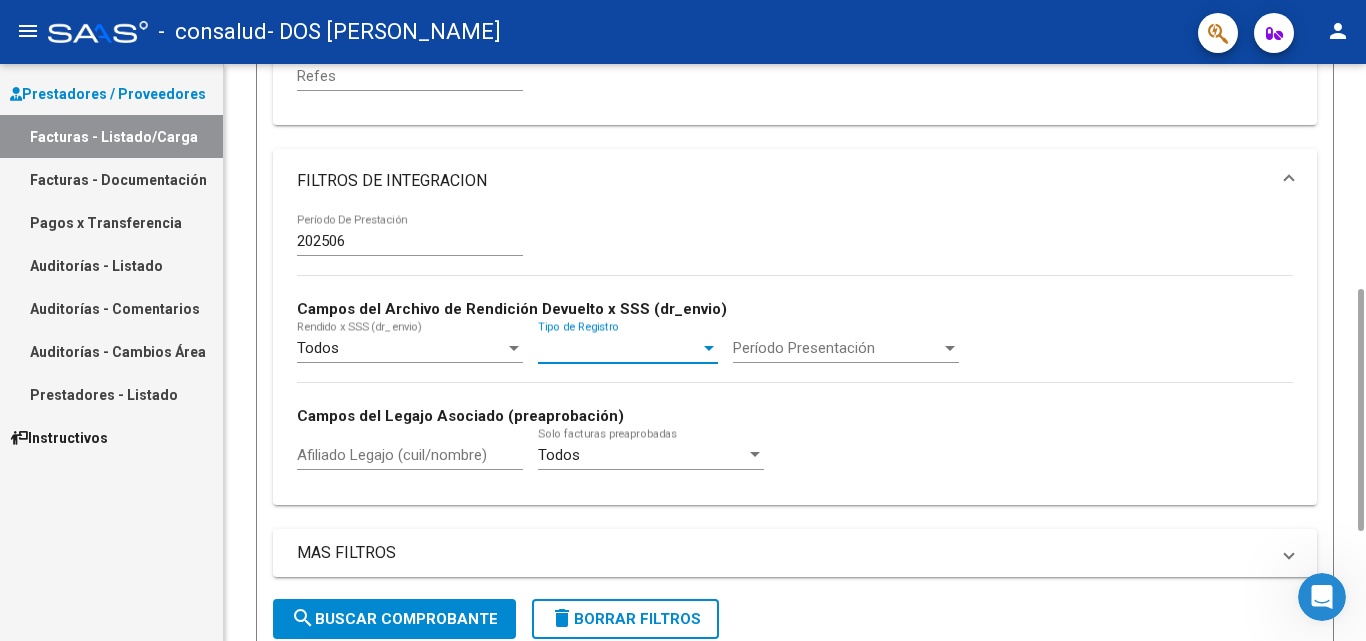 click at bounding box center [709, 348] 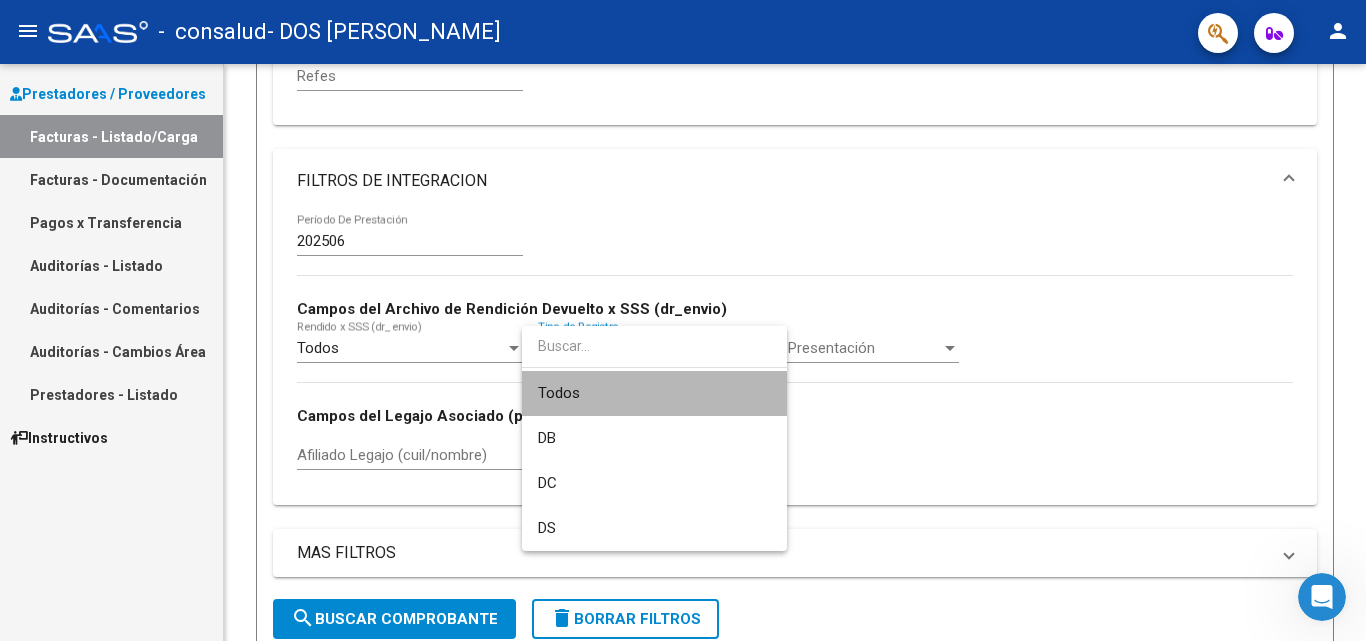 click on "Todos" at bounding box center (654, 393) 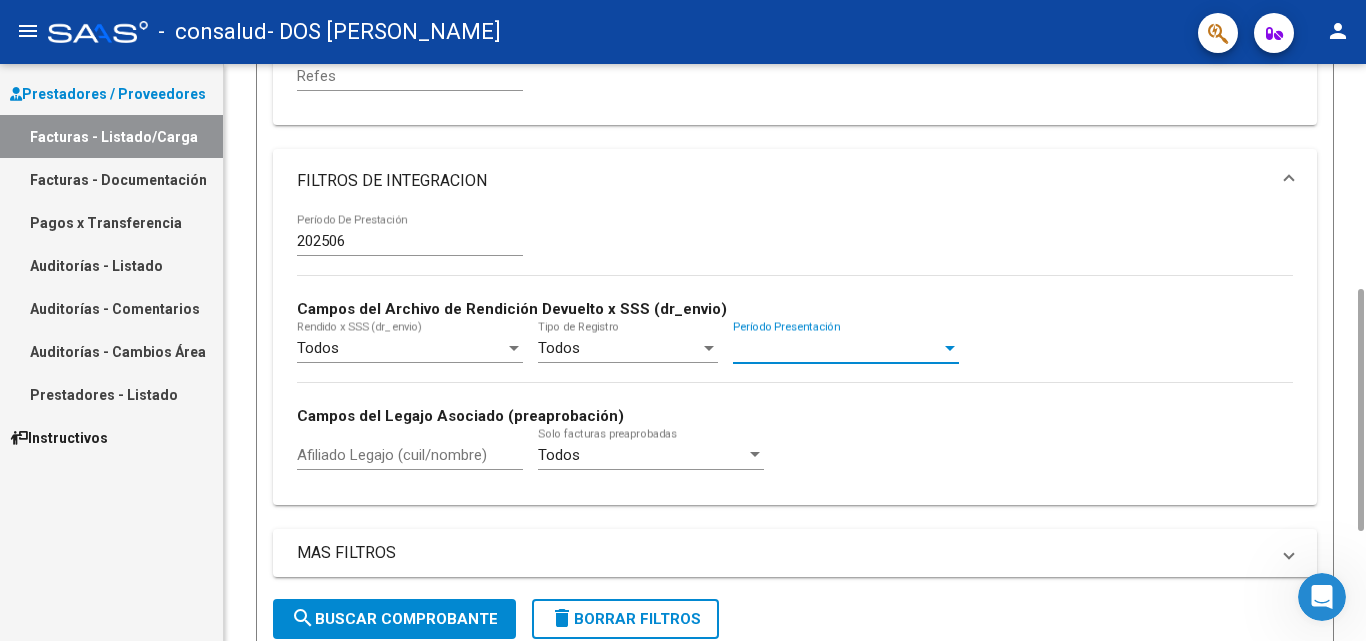 click at bounding box center [950, 348] 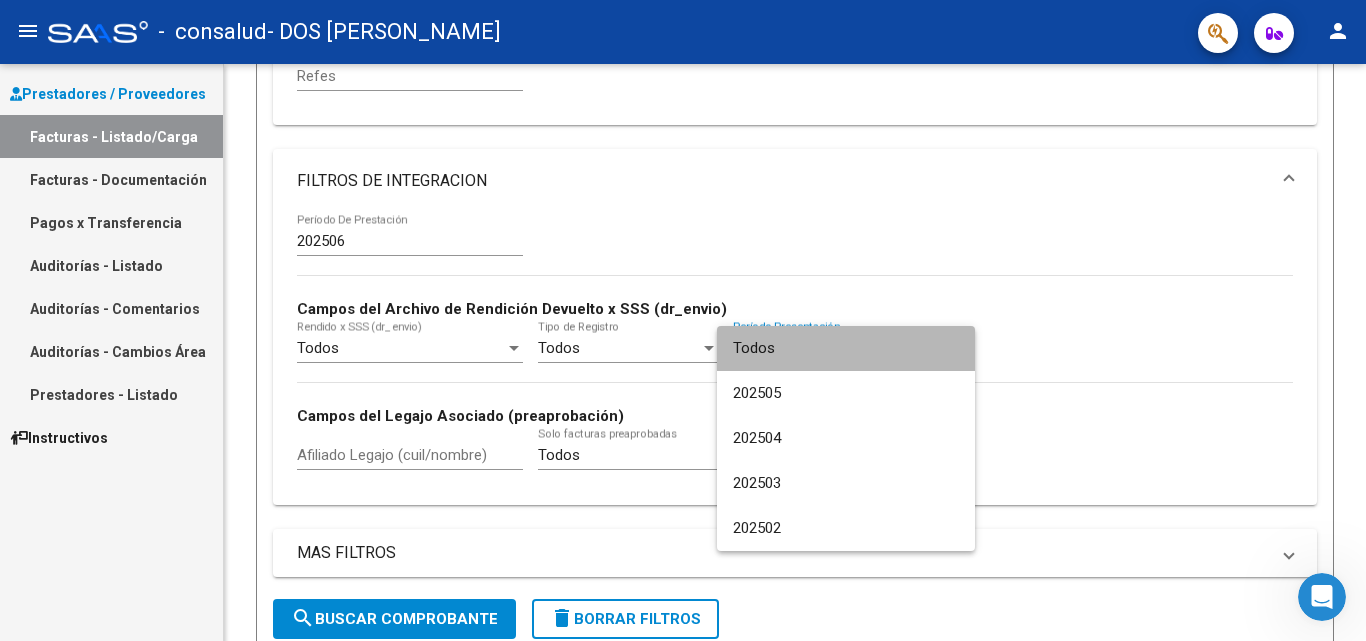 click on "Todos" at bounding box center [846, 348] 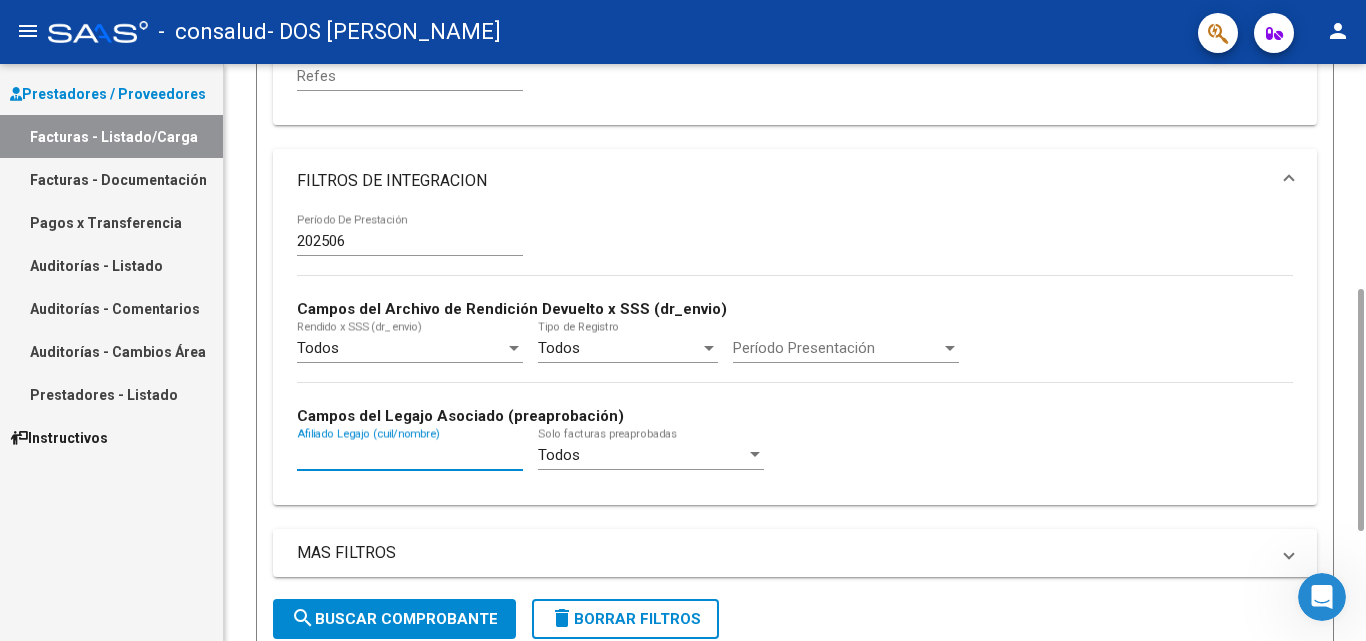 click on "Afiliado Legajo (cuil/nombre)" at bounding box center [410, 455] 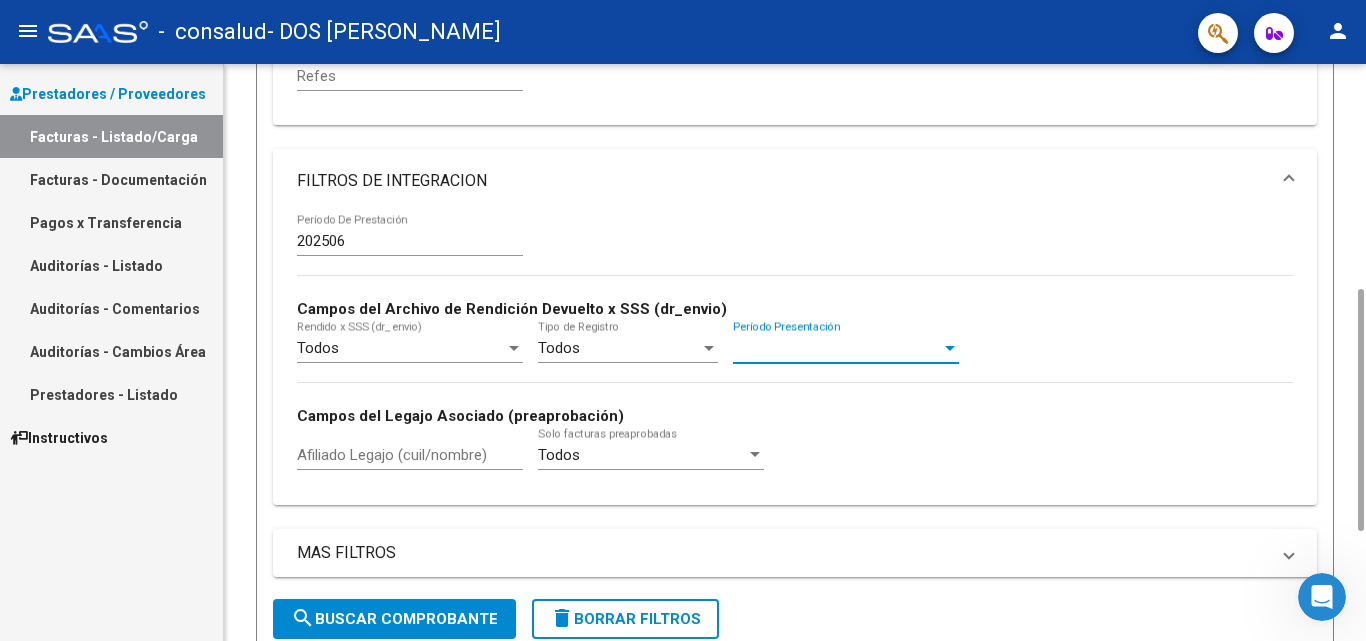 click at bounding box center (950, 348) 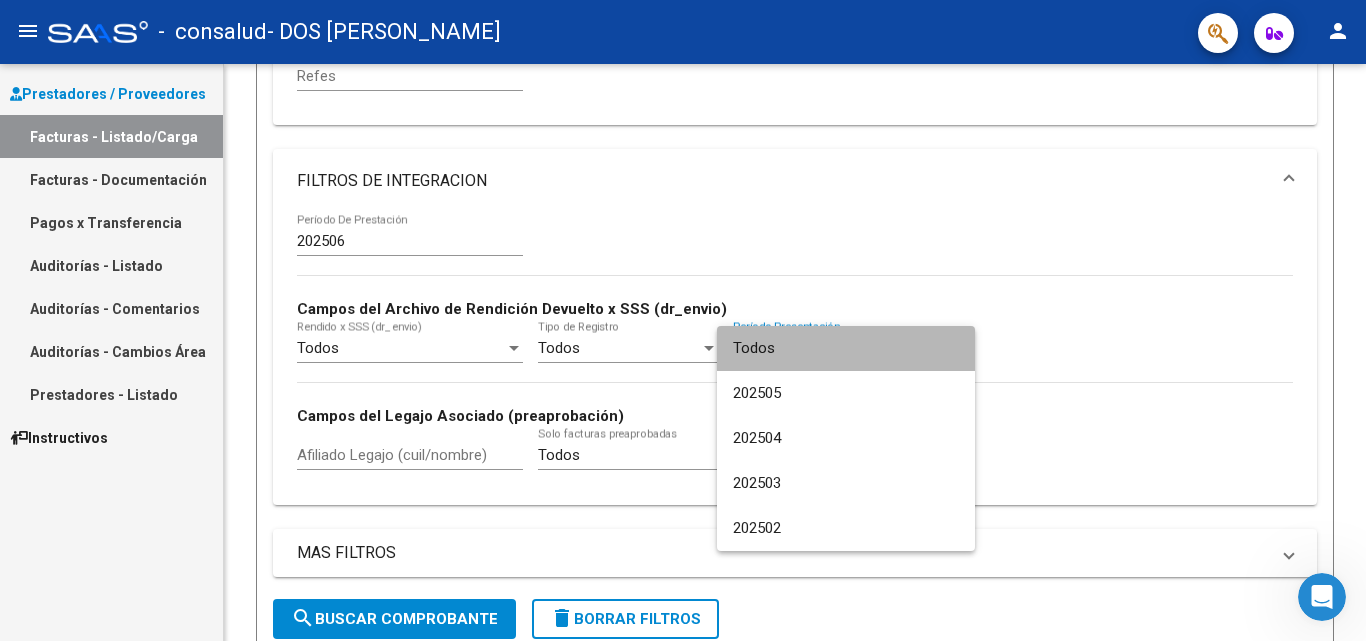 click on "Todos" at bounding box center [846, 348] 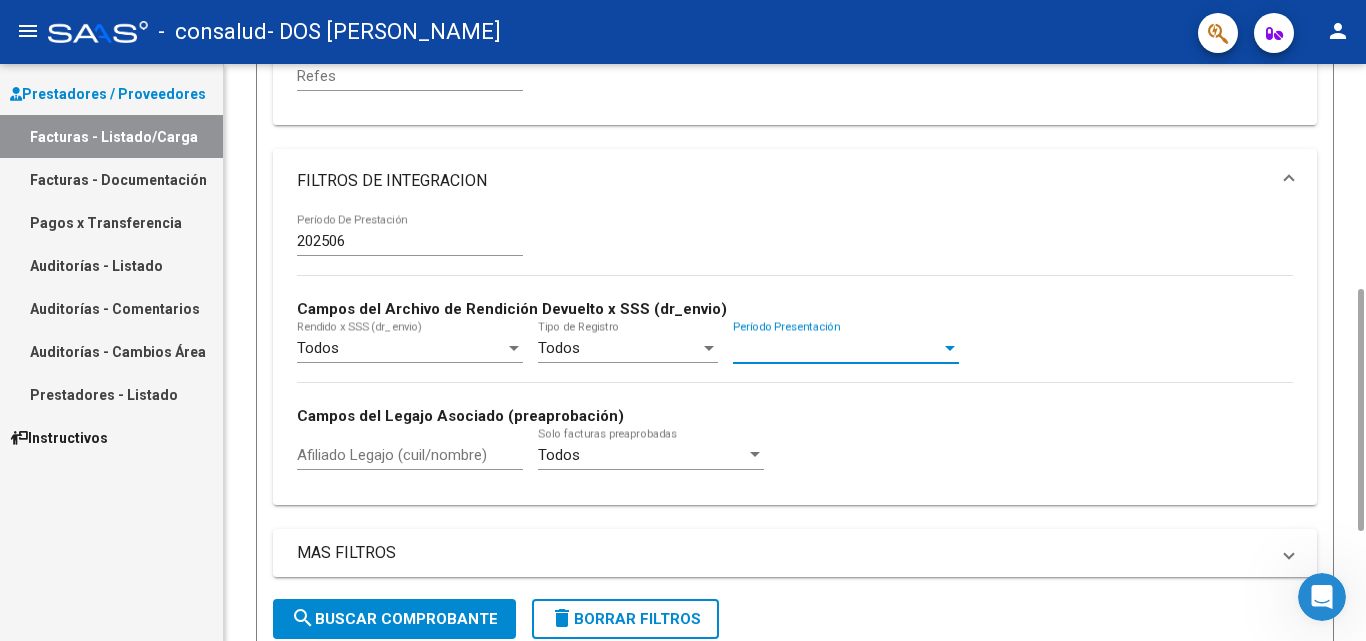 click on "Período Presentación" at bounding box center (837, 348) 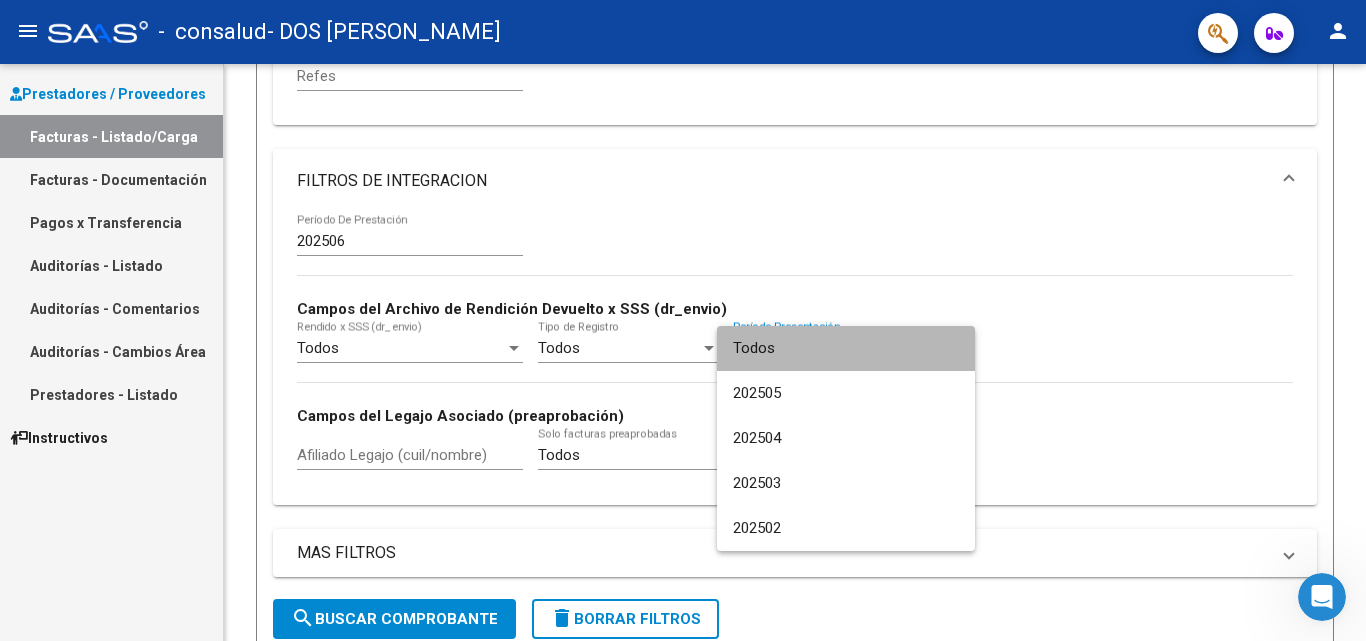 click on "Todos" at bounding box center (846, 348) 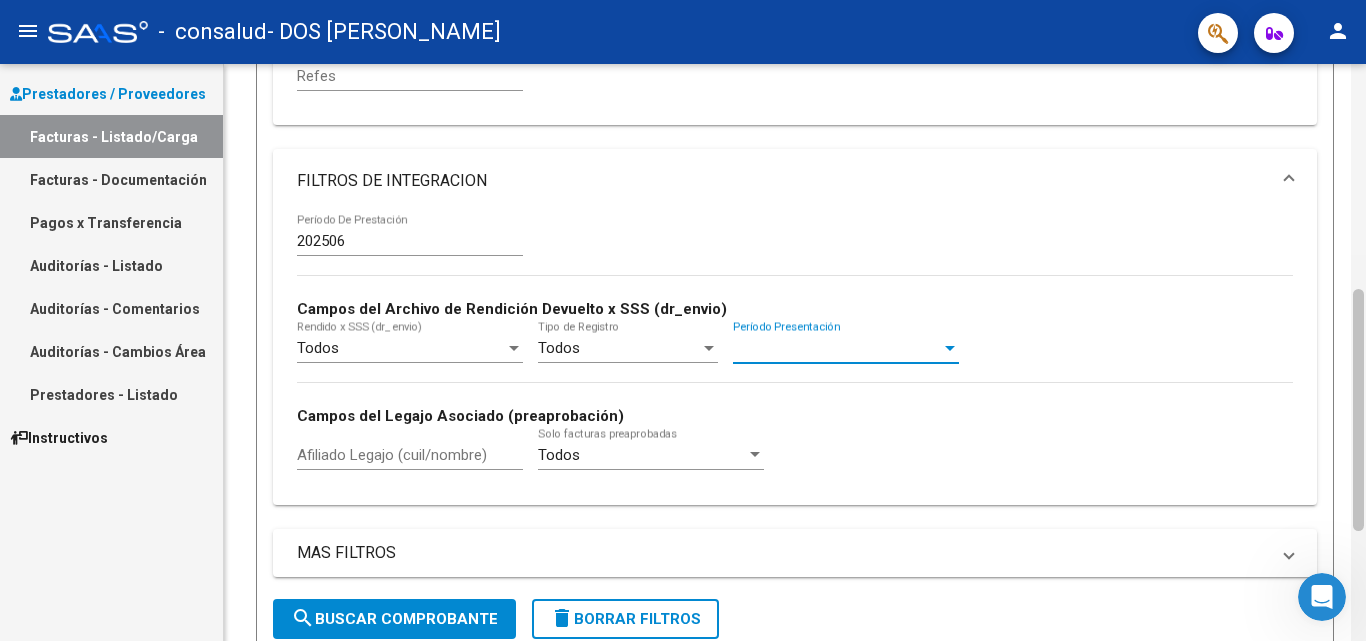 scroll, scrollTop: 794, scrollLeft: 0, axis: vertical 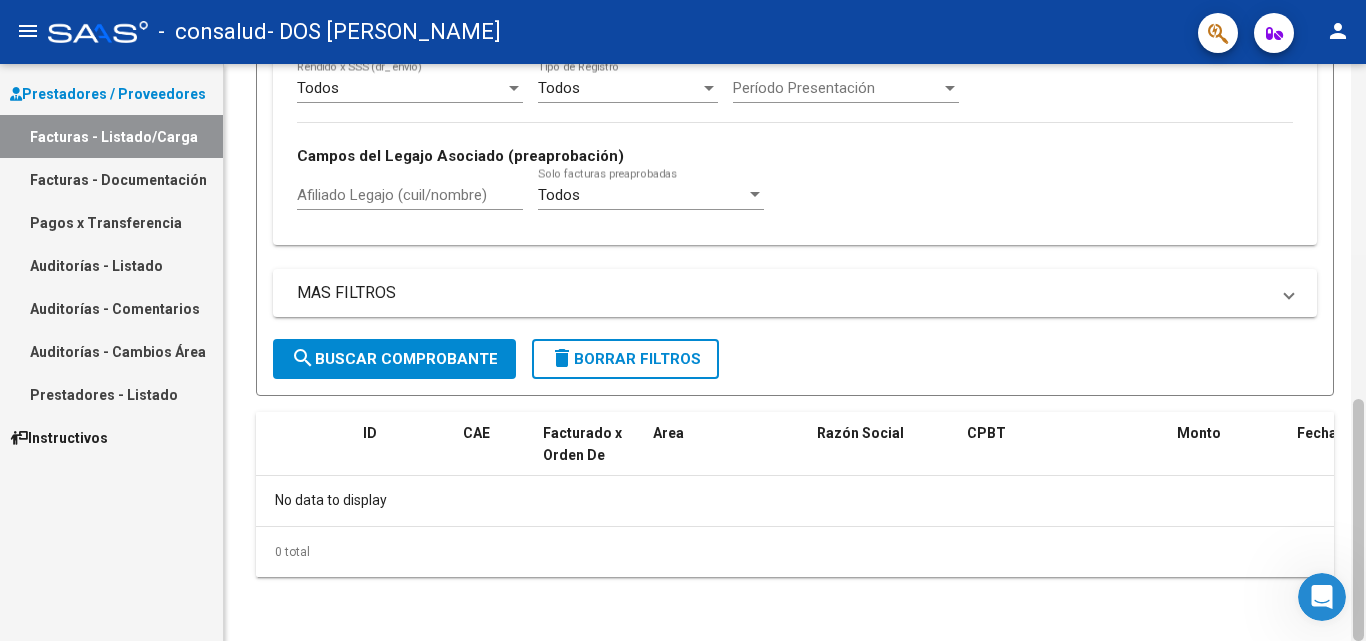 drag, startPoint x: 1365, startPoint y: 504, endPoint x: 1361, endPoint y: 557, distance: 53.15073 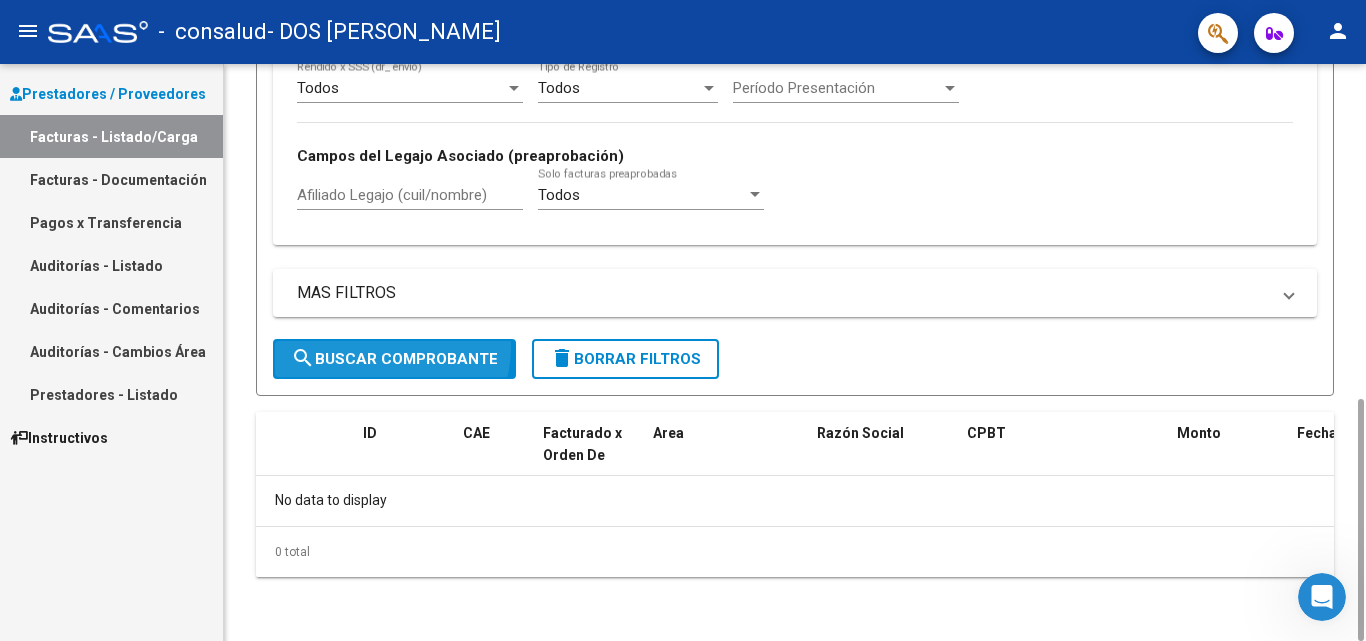 click on "search  Buscar Comprobante" 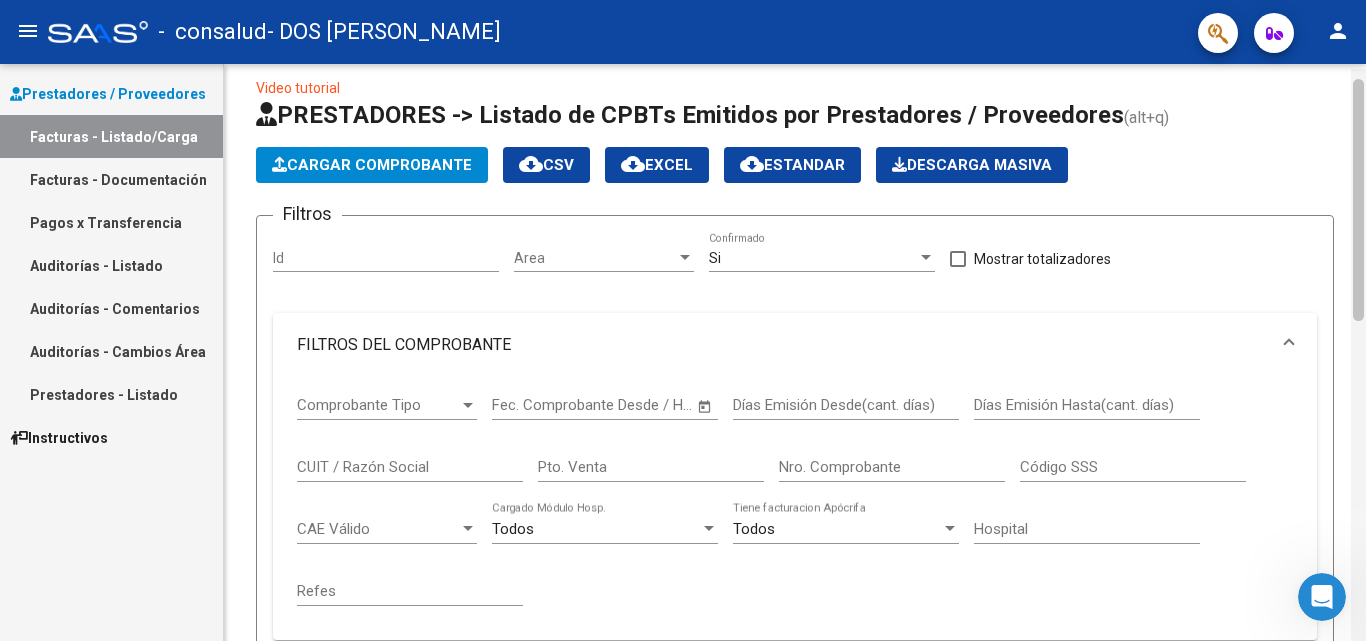 scroll, scrollTop: 0, scrollLeft: 0, axis: both 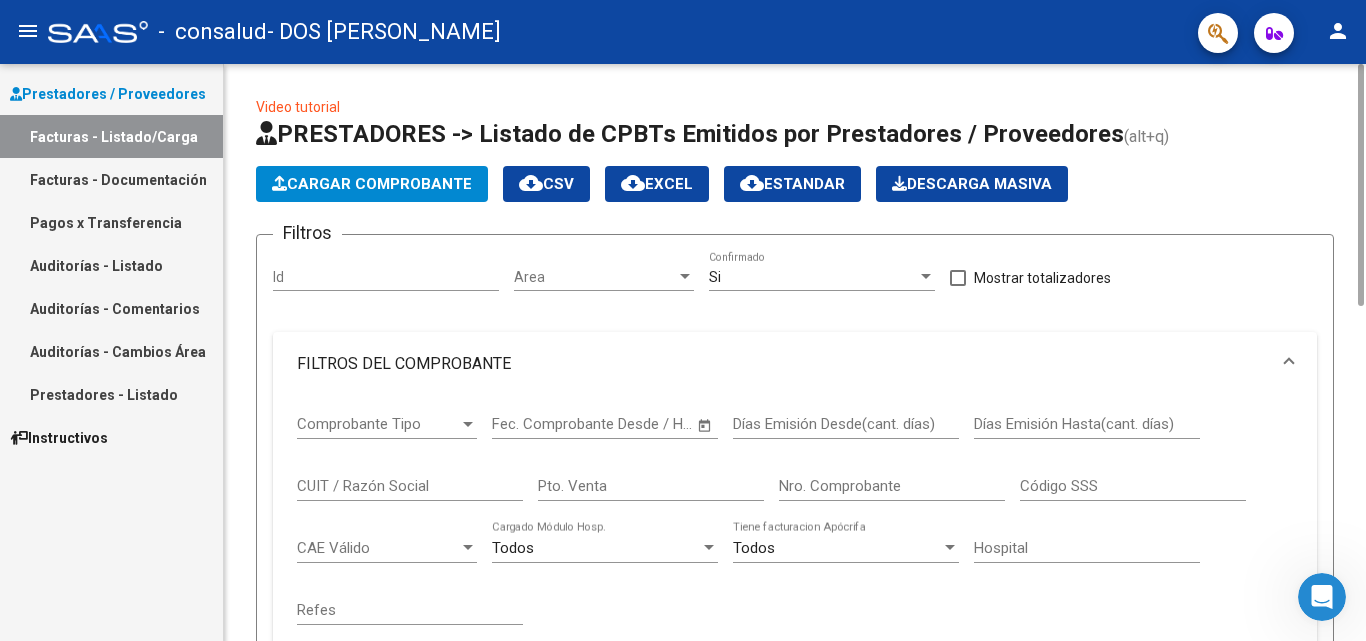 drag, startPoint x: 1357, startPoint y: 442, endPoint x: 1354, endPoint y: 46, distance: 396.01135 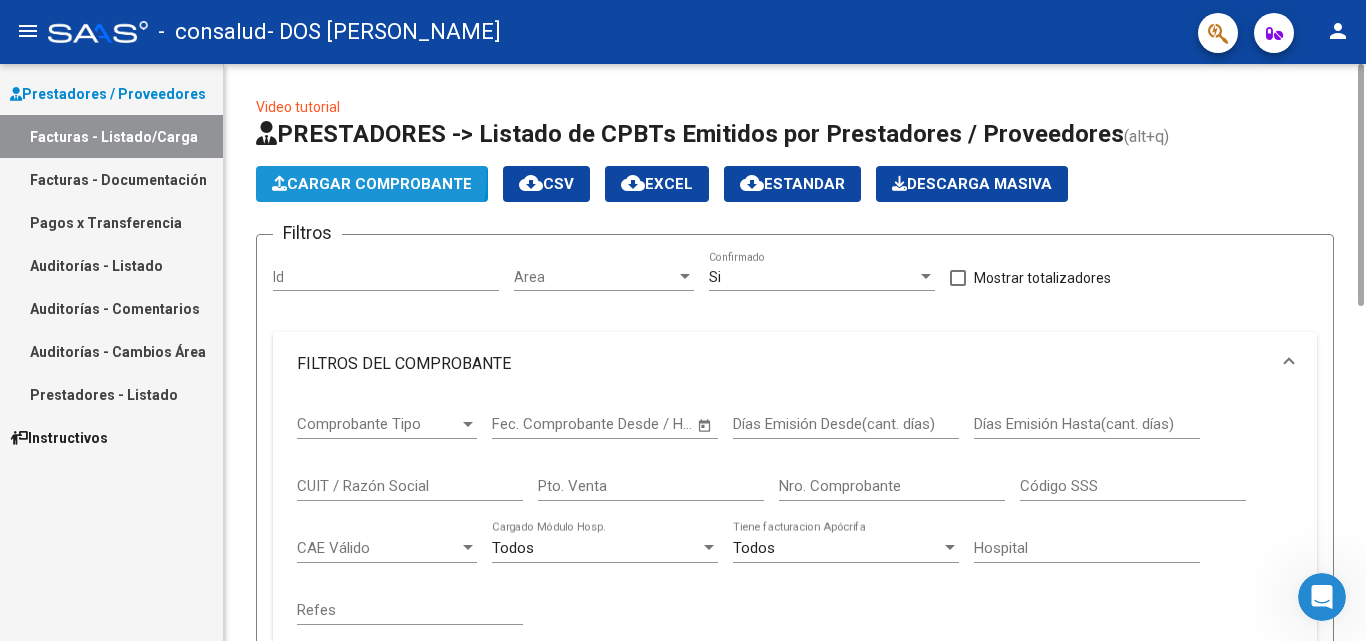 click on "Cargar Comprobante" 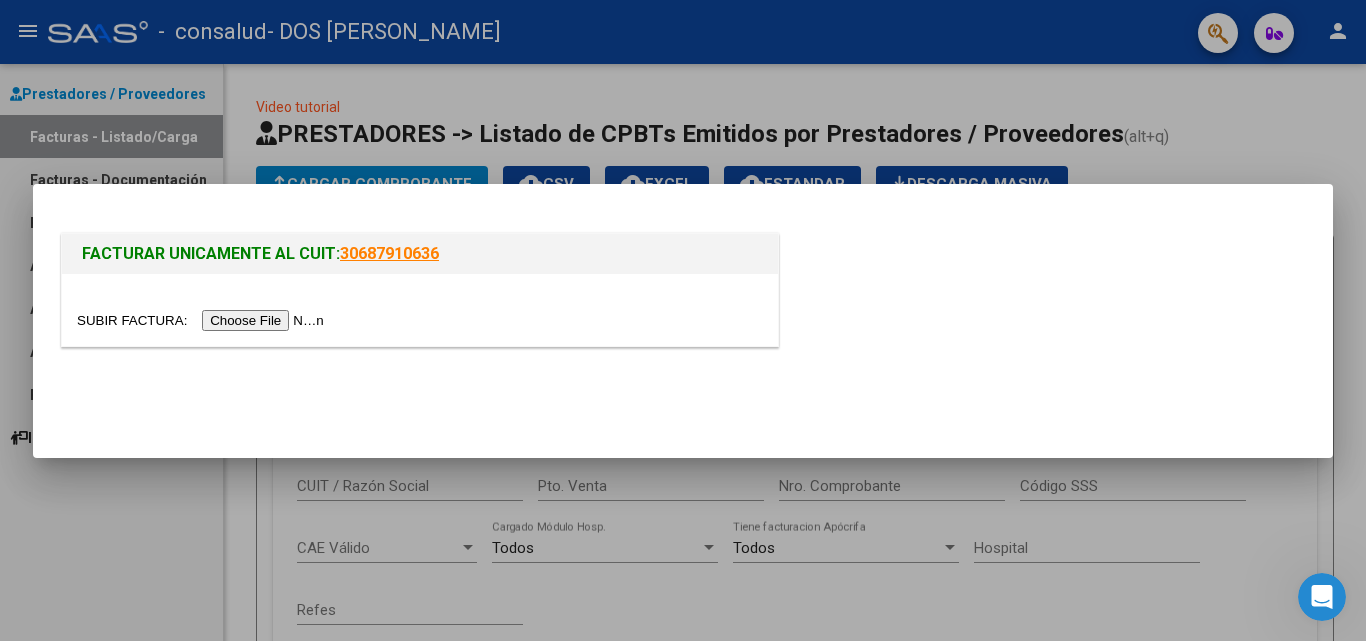 click at bounding box center (203, 320) 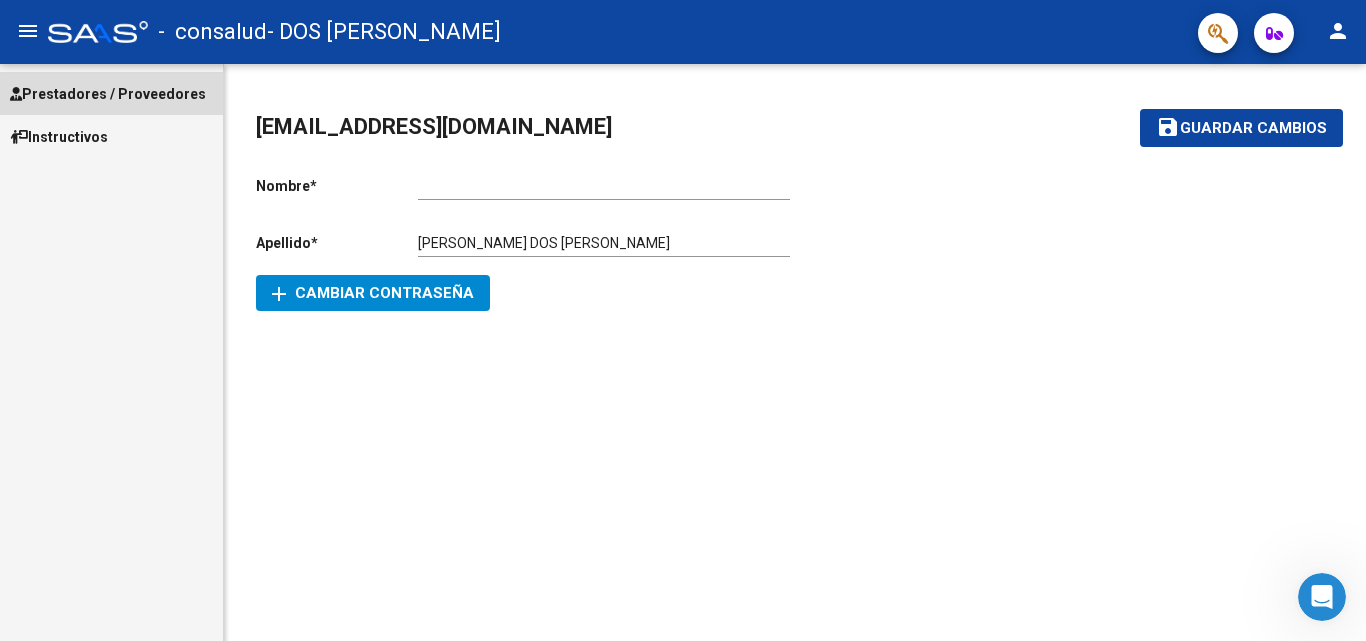click on "Prestadores / Proveedores" at bounding box center (108, 94) 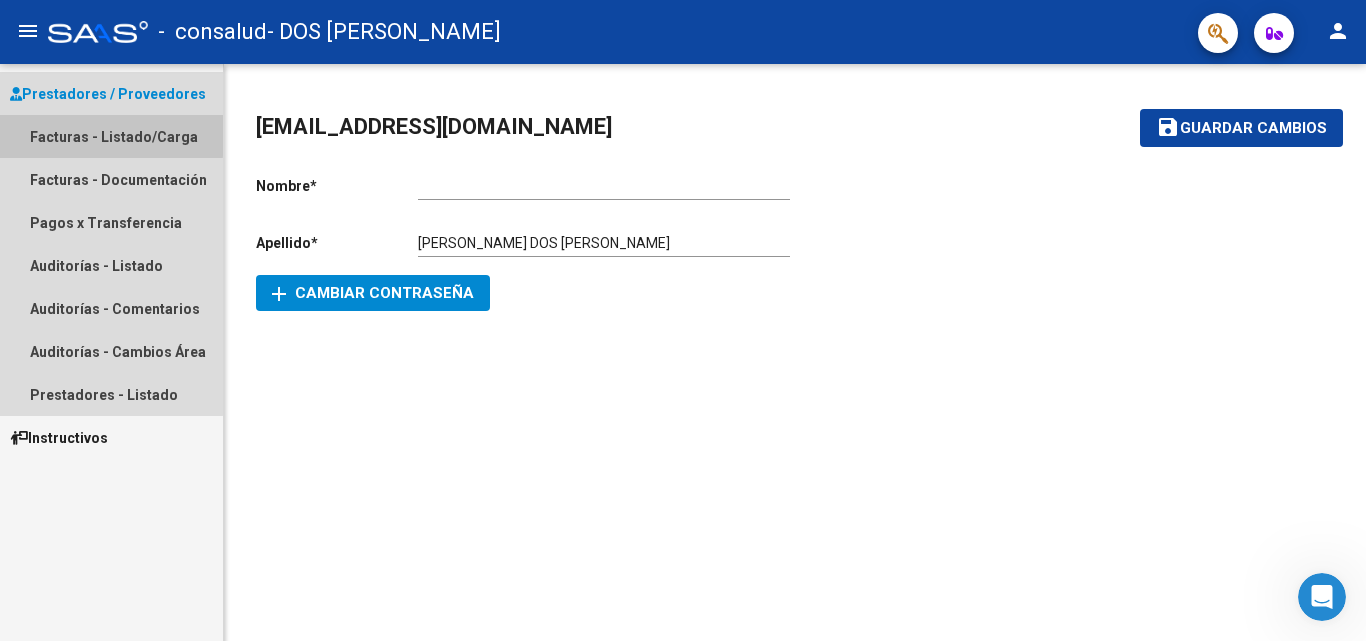 click on "Facturas - Listado/Carga" at bounding box center [111, 136] 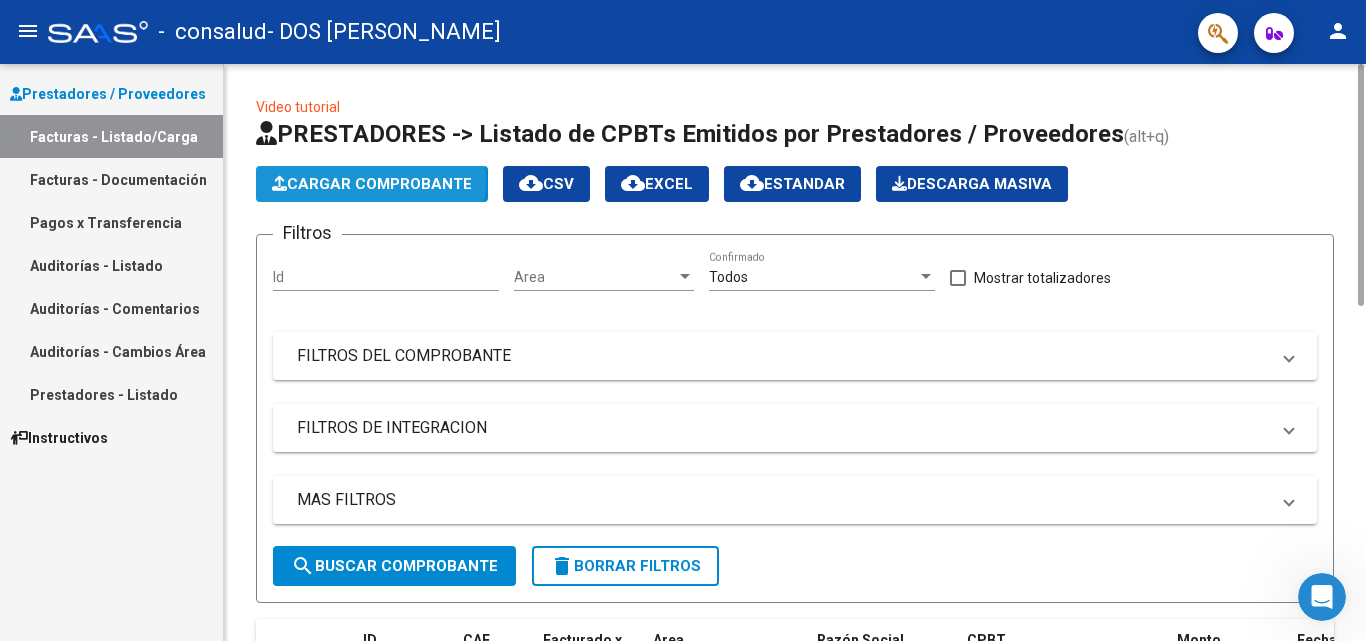 click on "Cargar Comprobante" 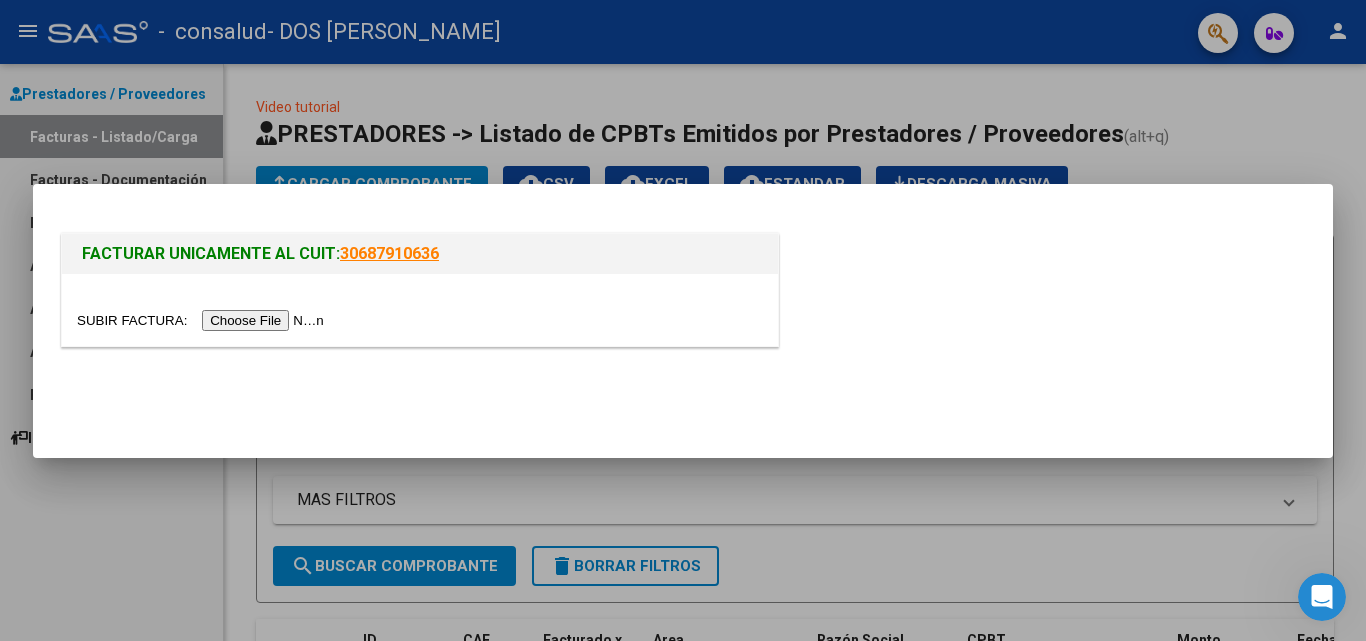 click at bounding box center (203, 320) 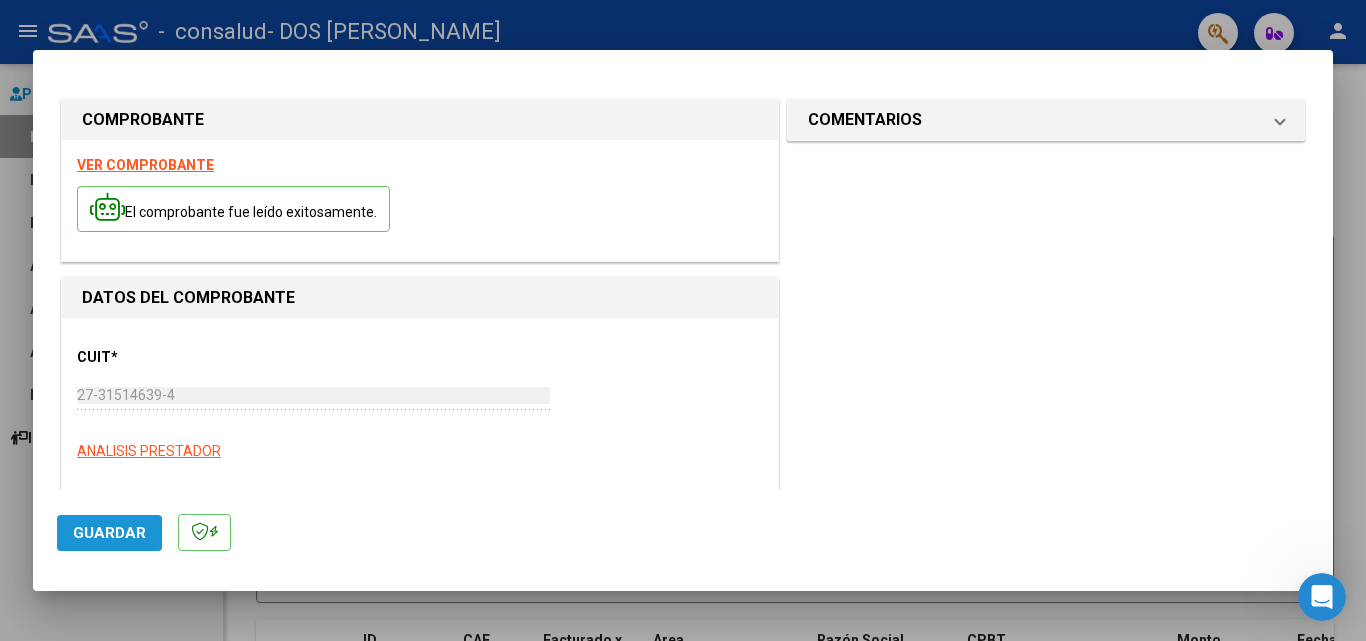 click on "Guardar" 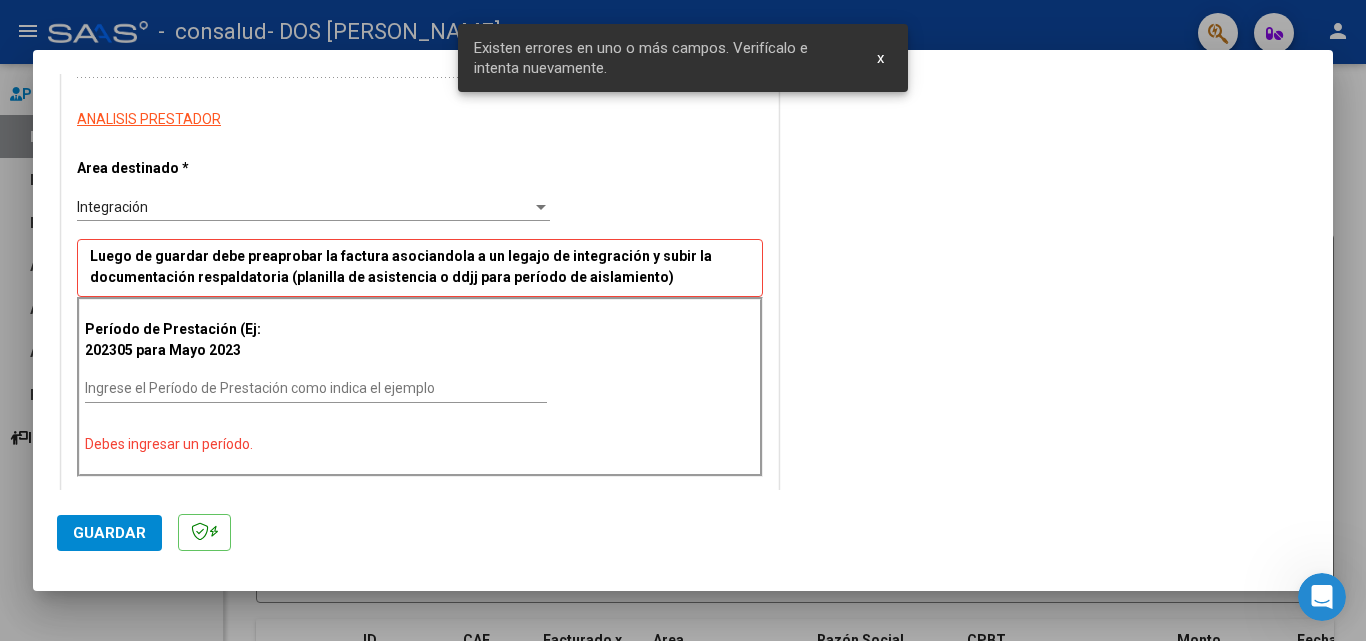 scroll, scrollTop: 419, scrollLeft: 0, axis: vertical 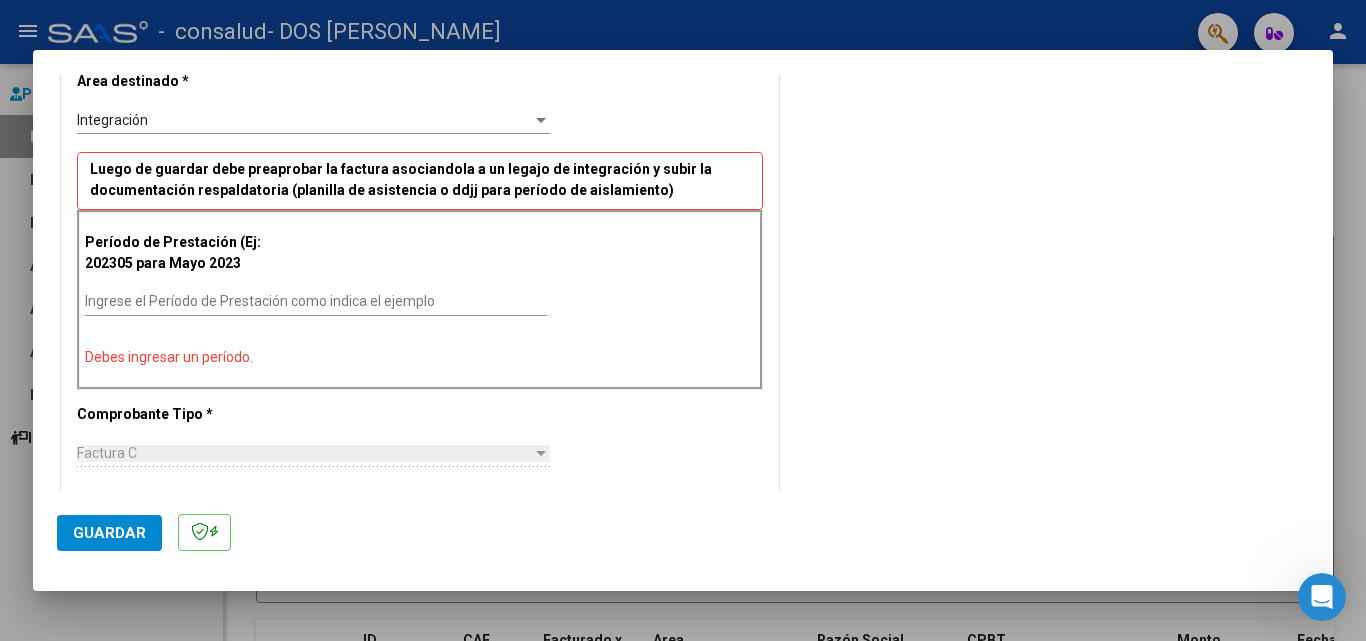click on "Ingrese el Período de Prestación como indica el ejemplo" at bounding box center [316, 301] 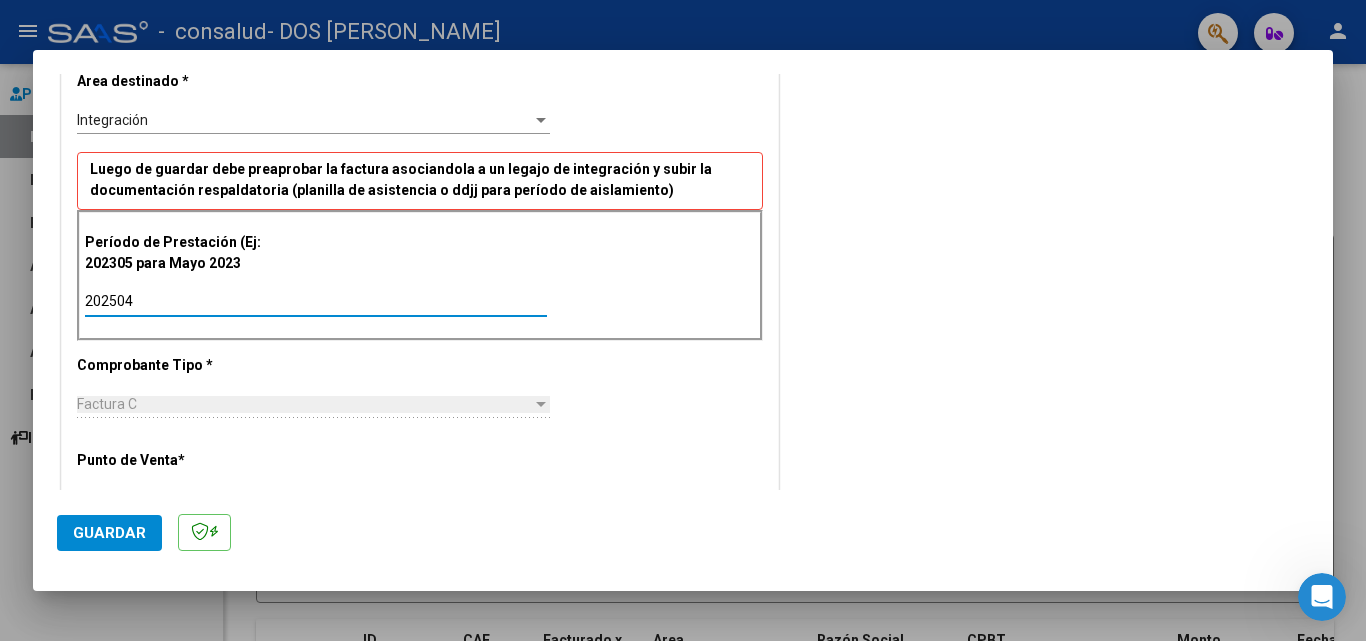 type on "202504" 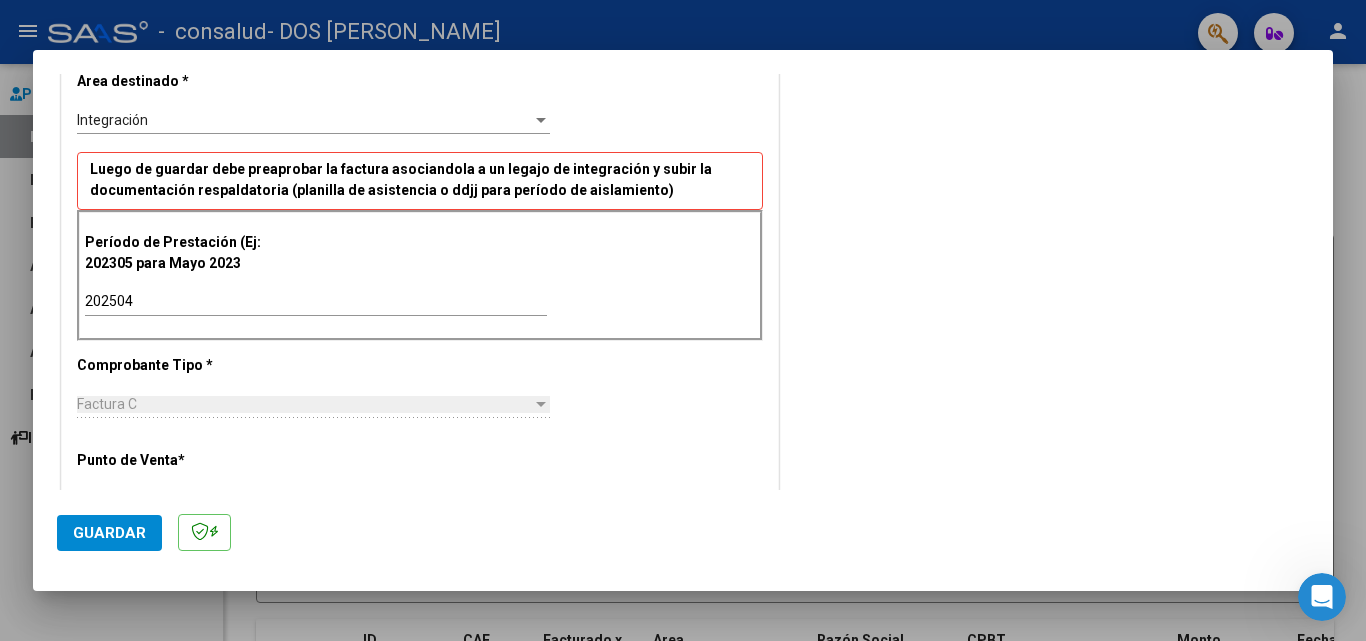 click at bounding box center [541, 404] 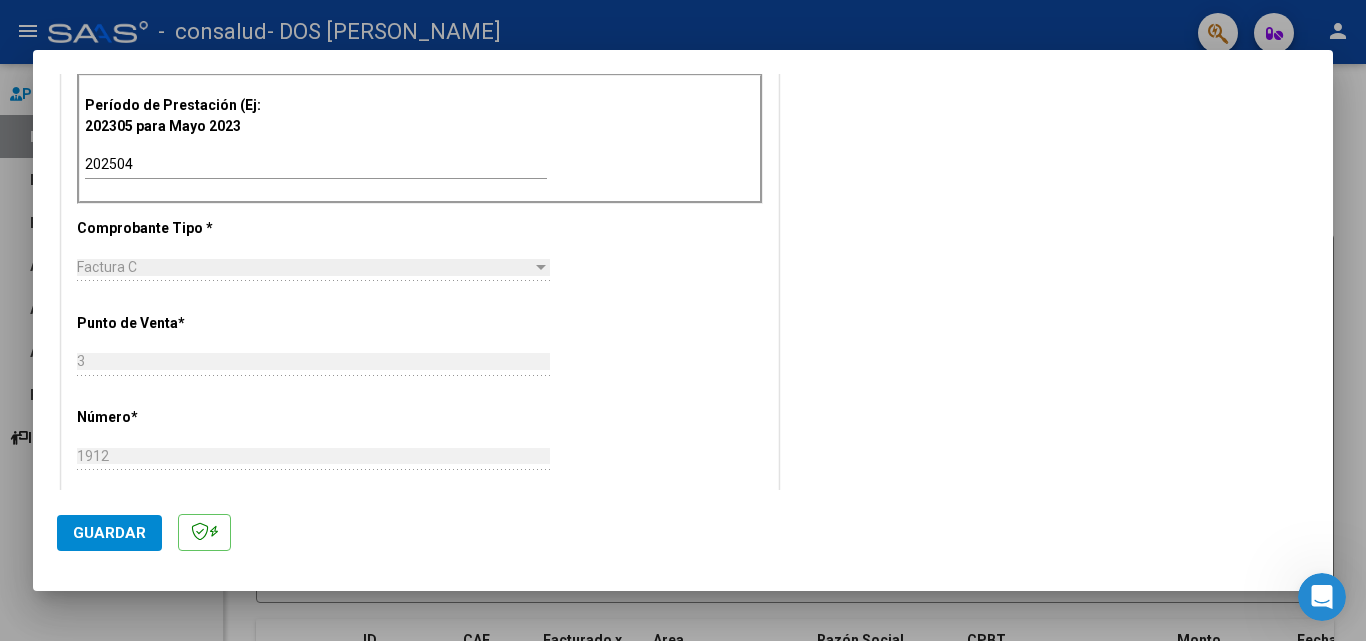 scroll, scrollTop: 560, scrollLeft: 0, axis: vertical 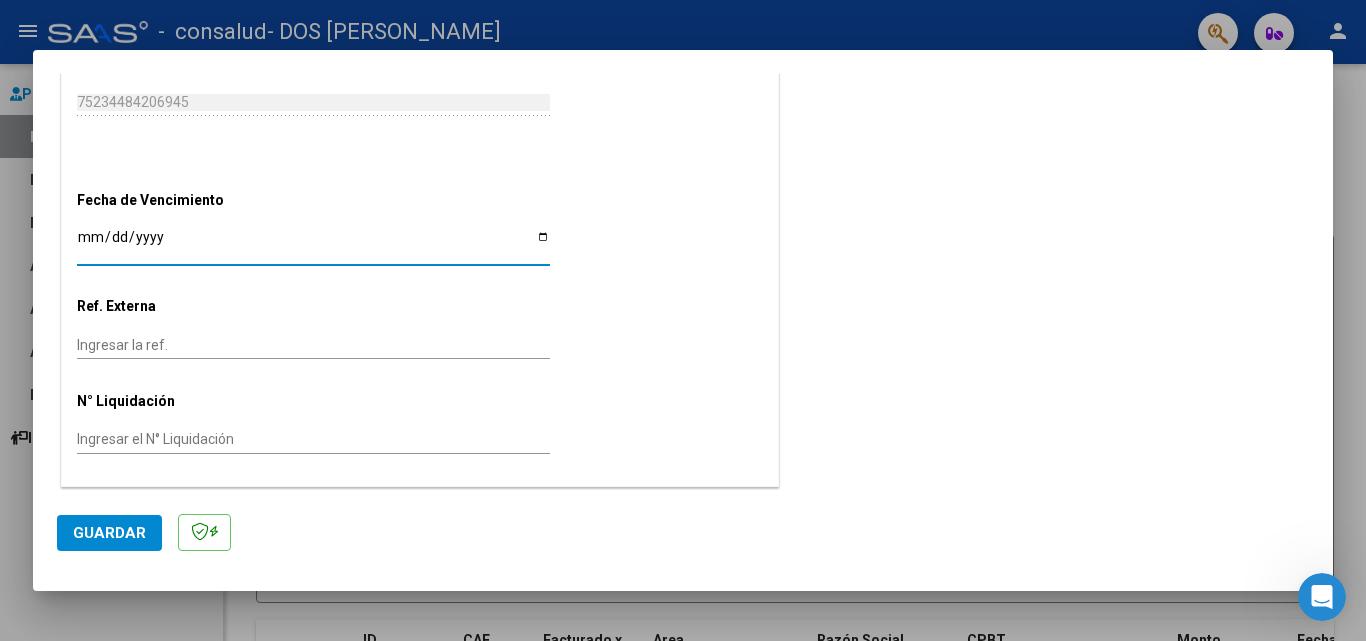 click on "Ingresar la fecha" at bounding box center [313, 244] 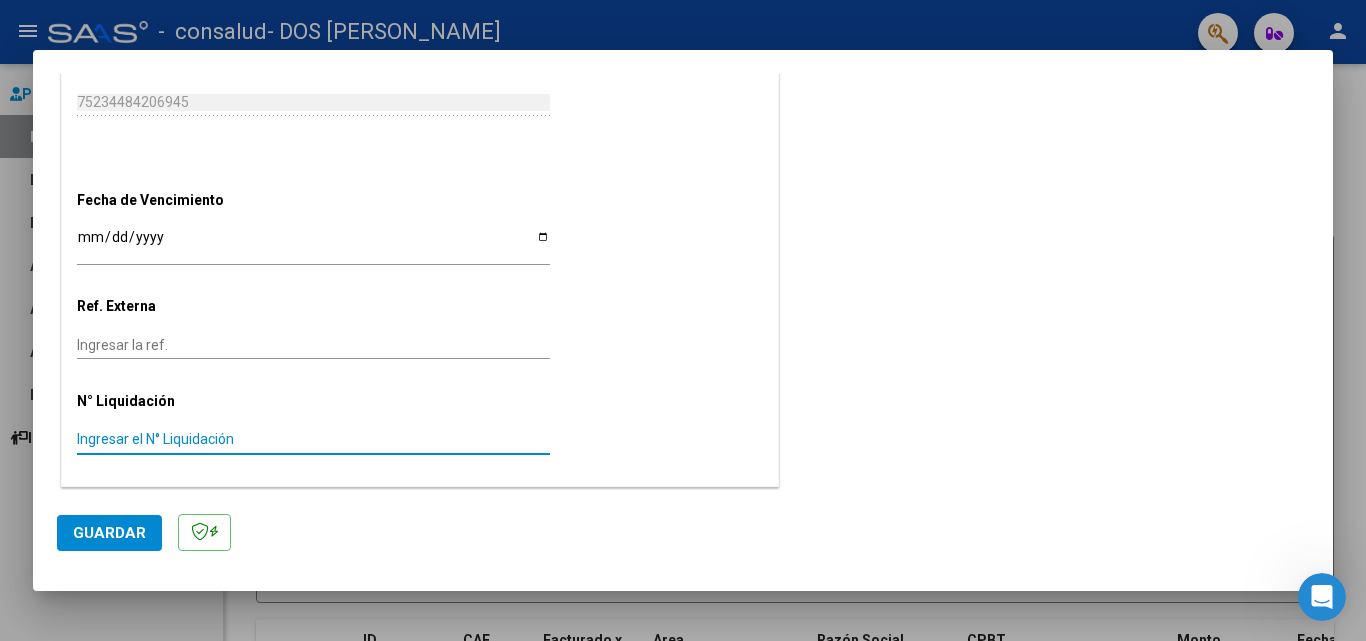 click on "Ingresar el N° Liquidación" at bounding box center (313, 439) 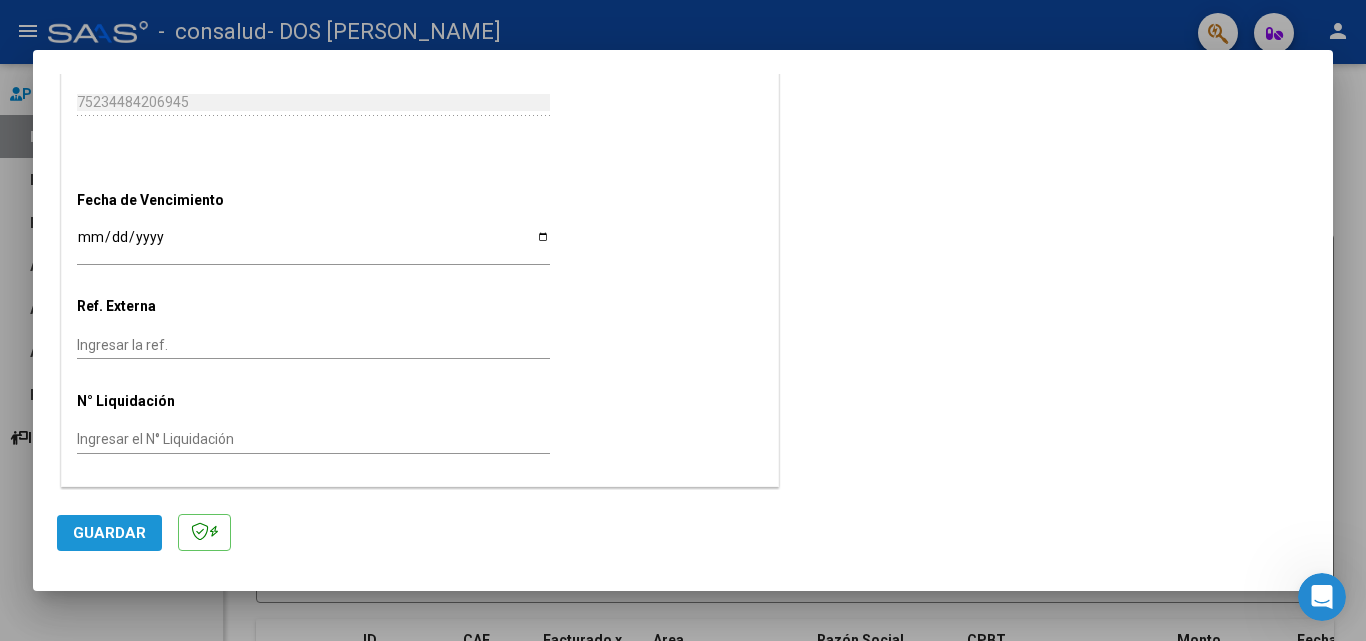 click on "Guardar" 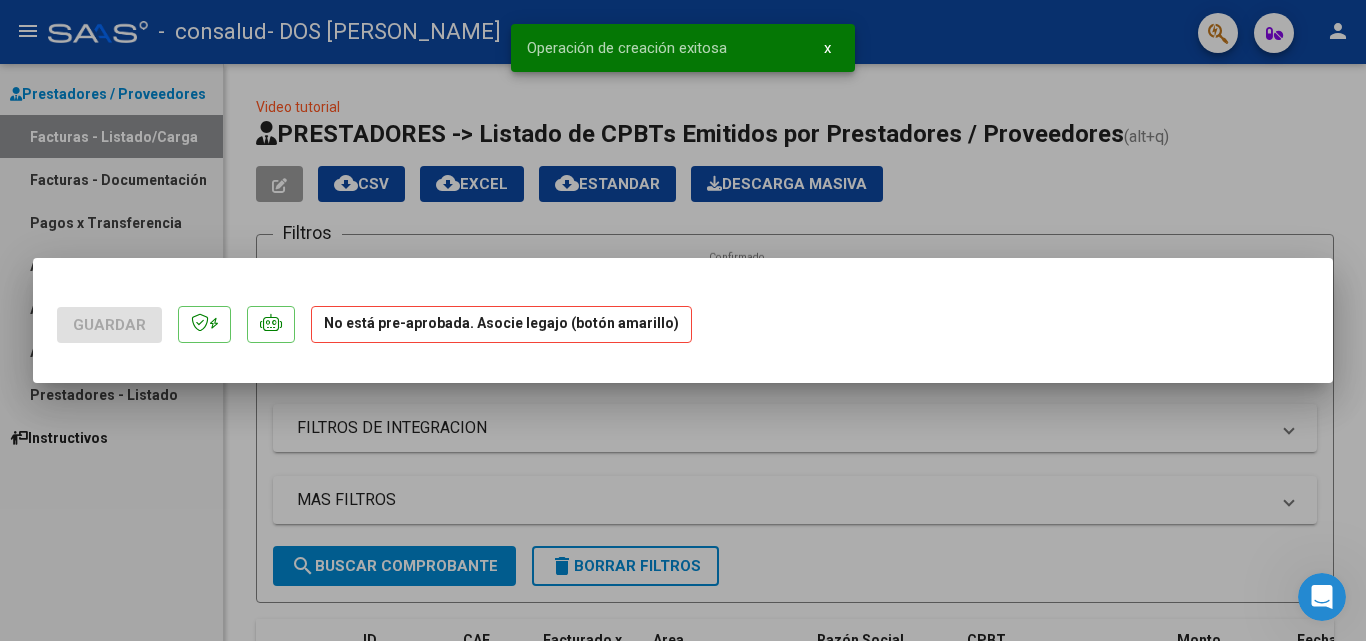 scroll, scrollTop: 0, scrollLeft: 0, axis: both 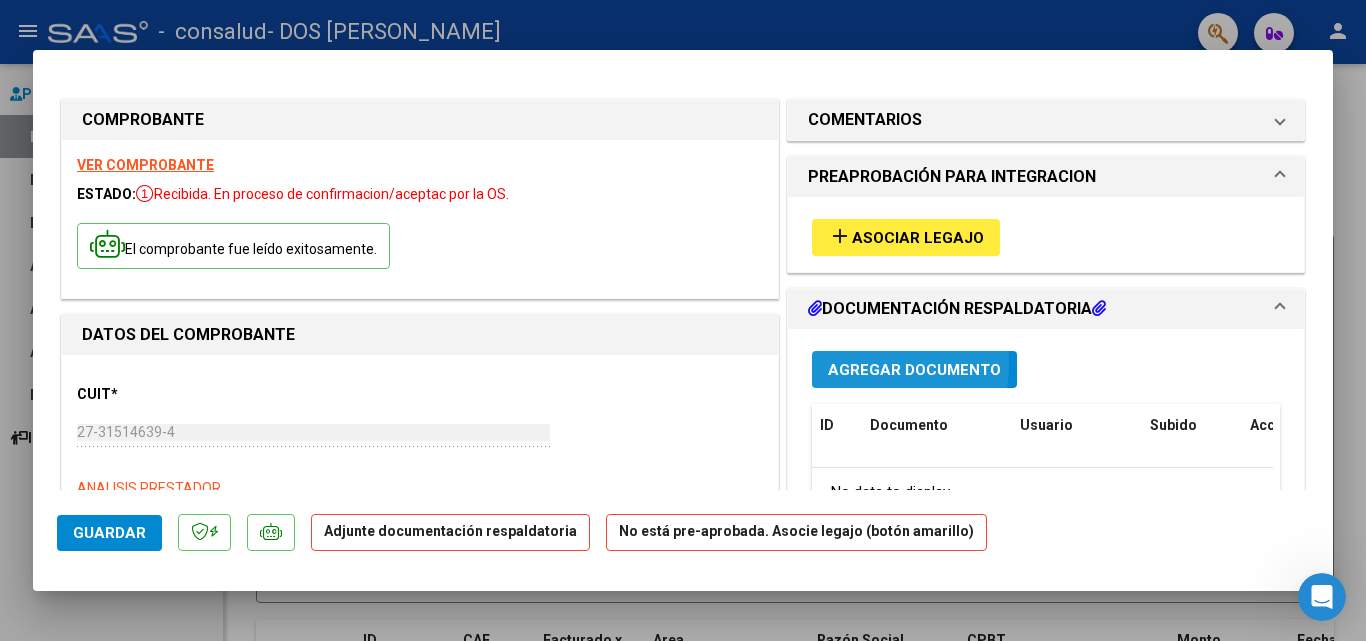 click on "Agregar Documento" at bounding box center (914, 370) 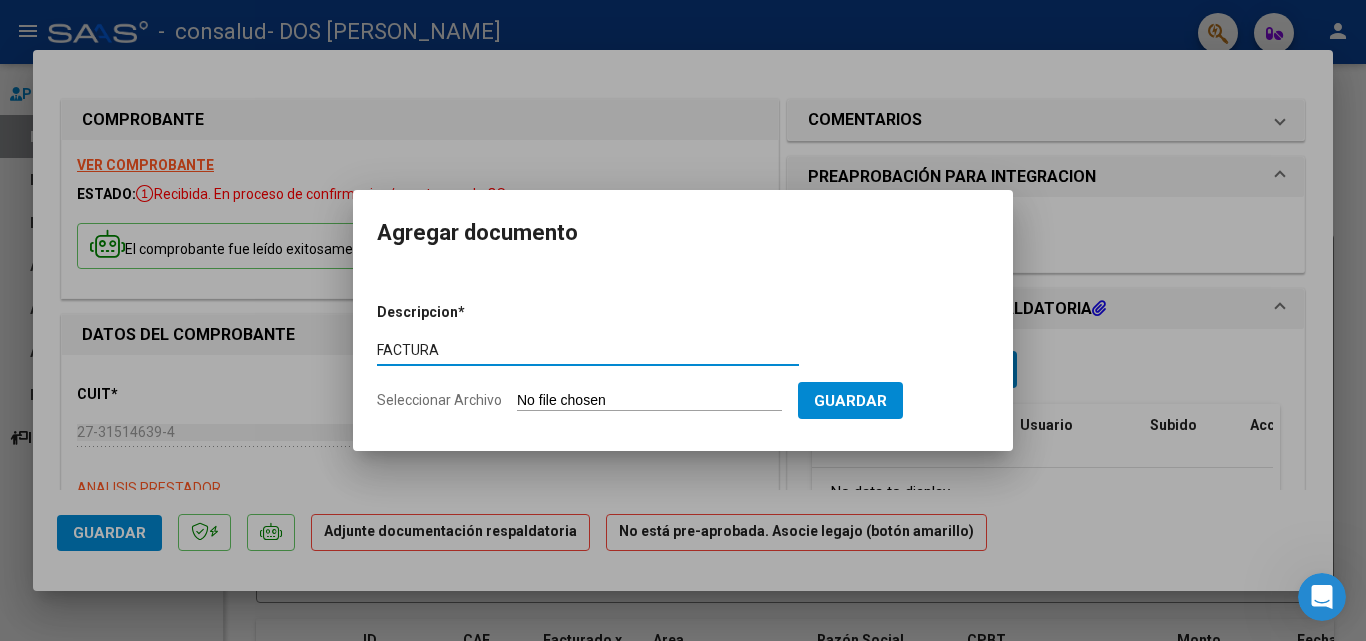 type on "FACTURA" 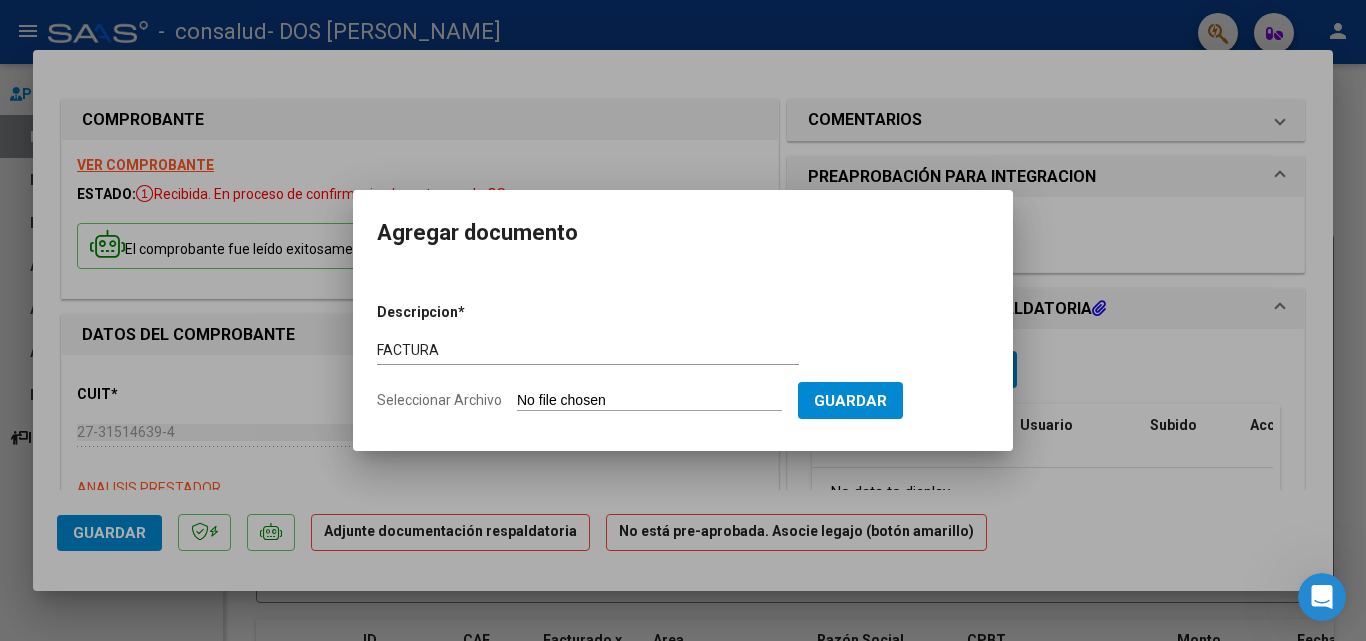 click on "Seleccionar Archivo" 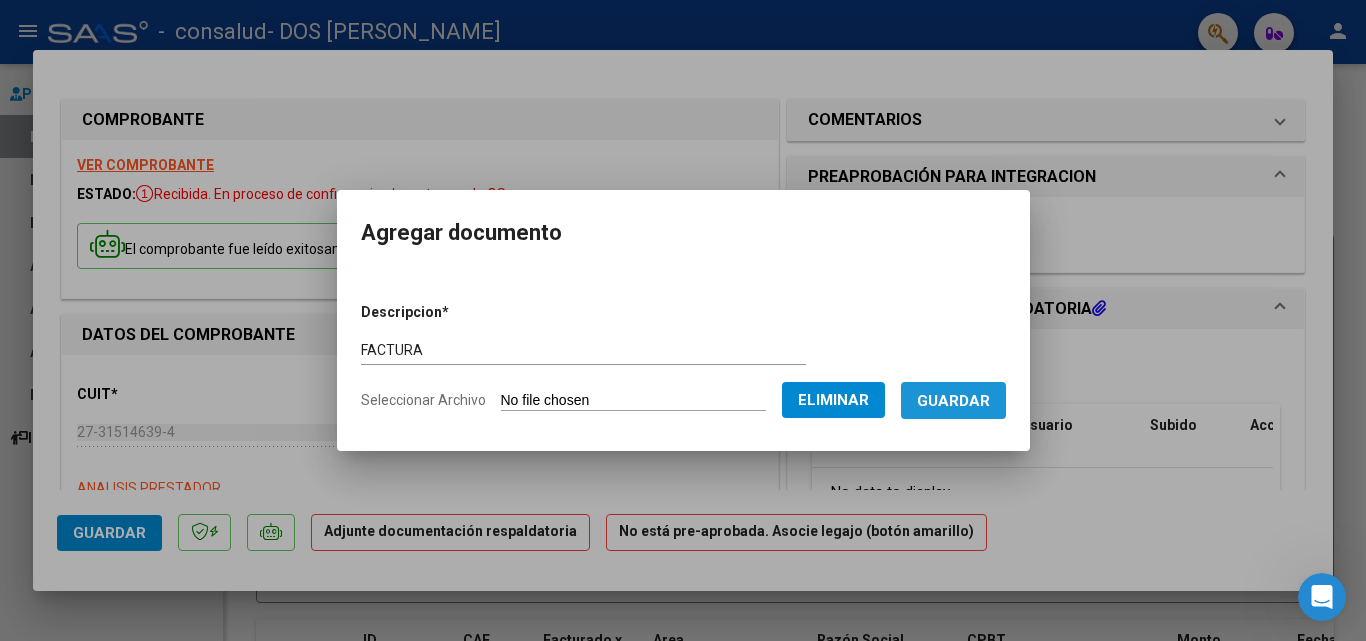 click on "Guardar" at bounding box center (953, 401) 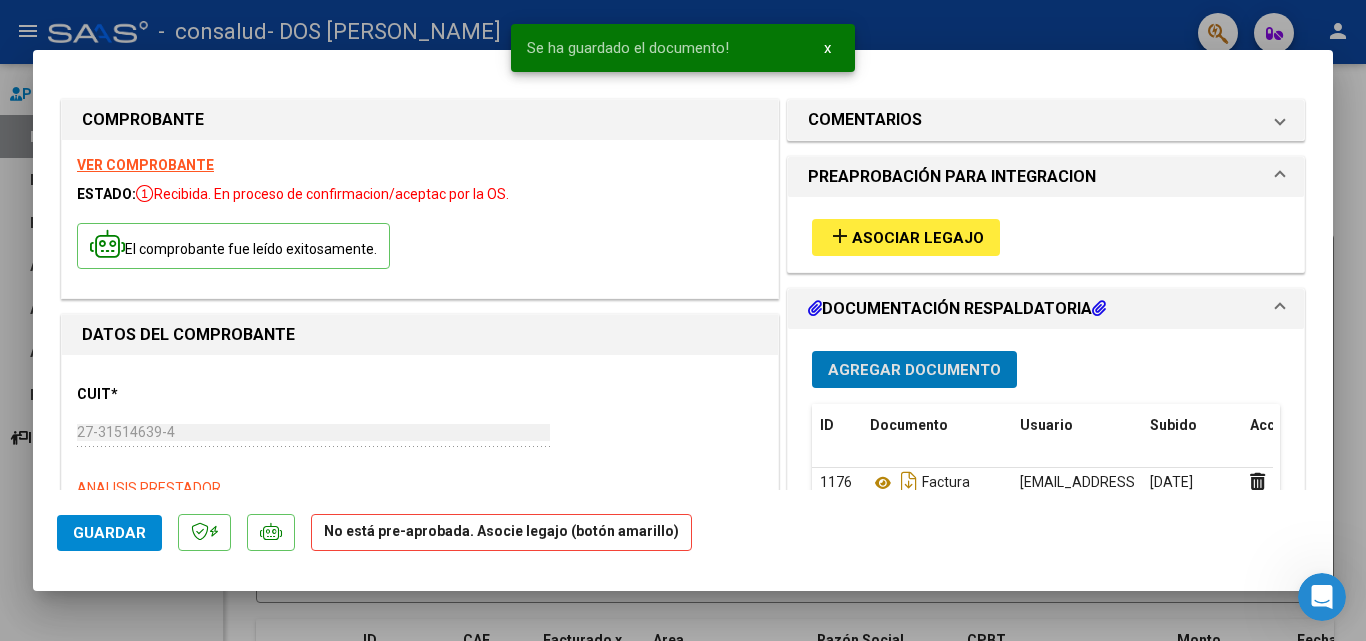 click on "Agregar Documento" at bounding box center [914, 370] 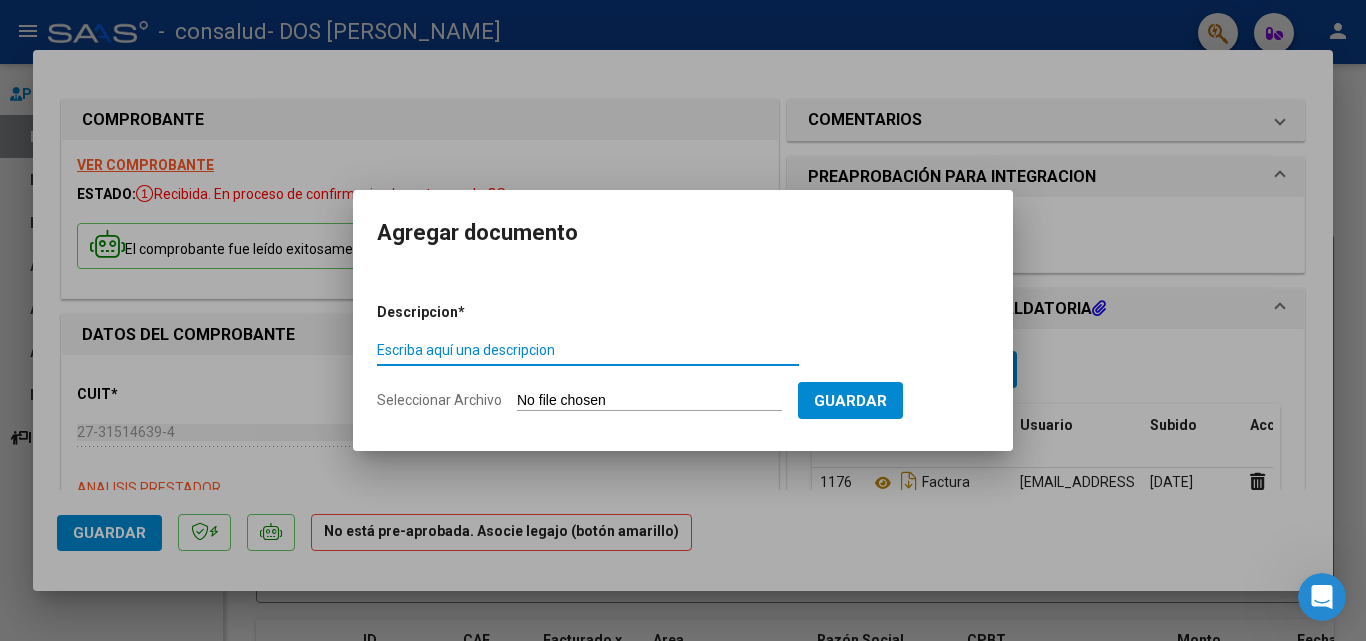 click on "Escriba aquí una descripcion" at bounding box center [588, 350] 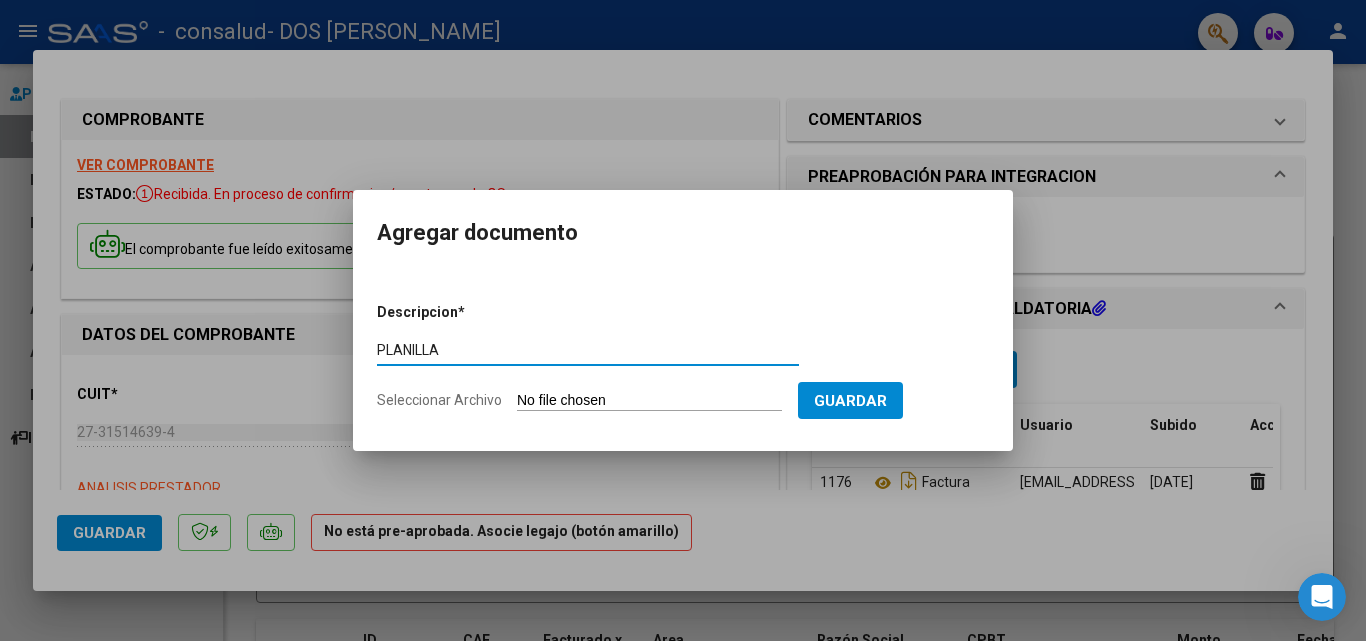type on "PLANILLA" 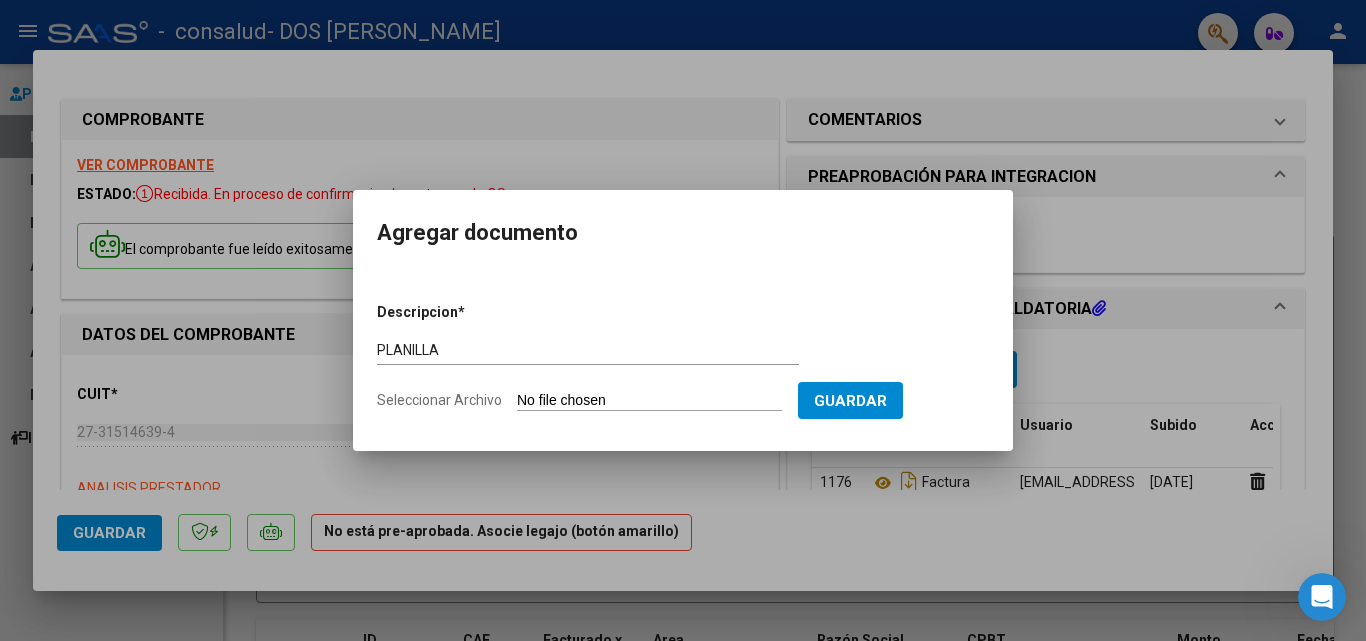 click on "Seleccionar Archivo" 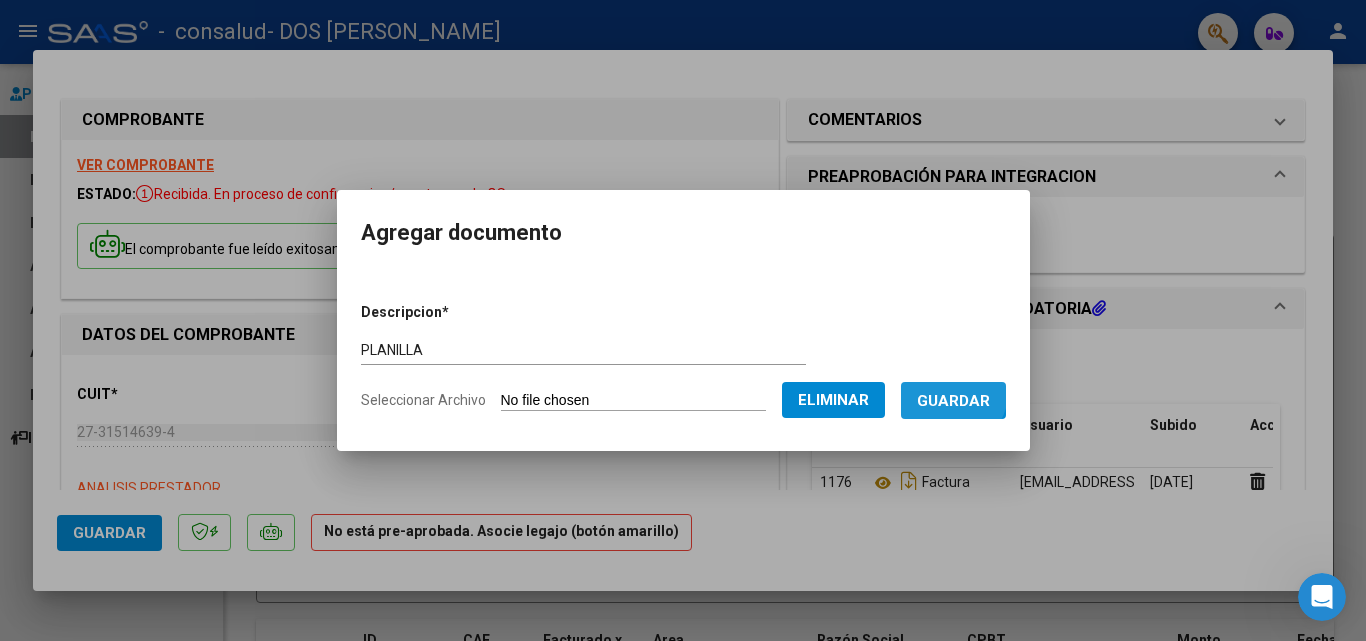 click on "Guardar" at bounding box center [953, 400] 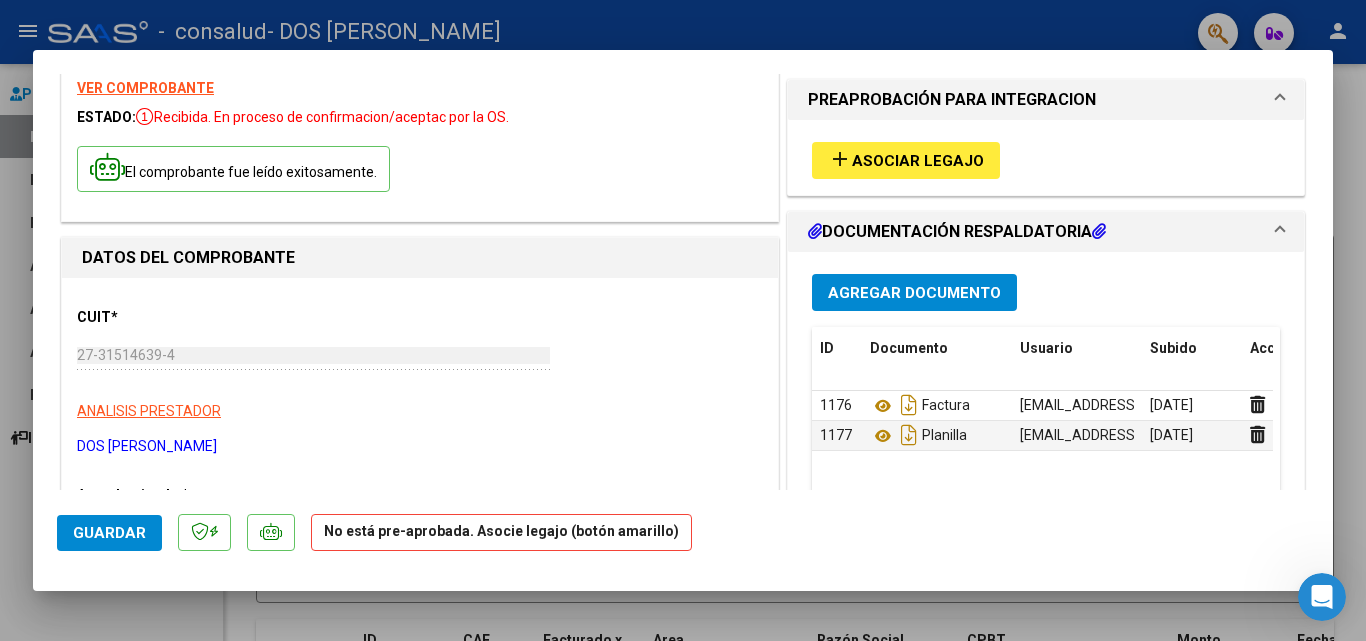 scroll, scrollTop: 0, scrollLeft: 0, axis: both 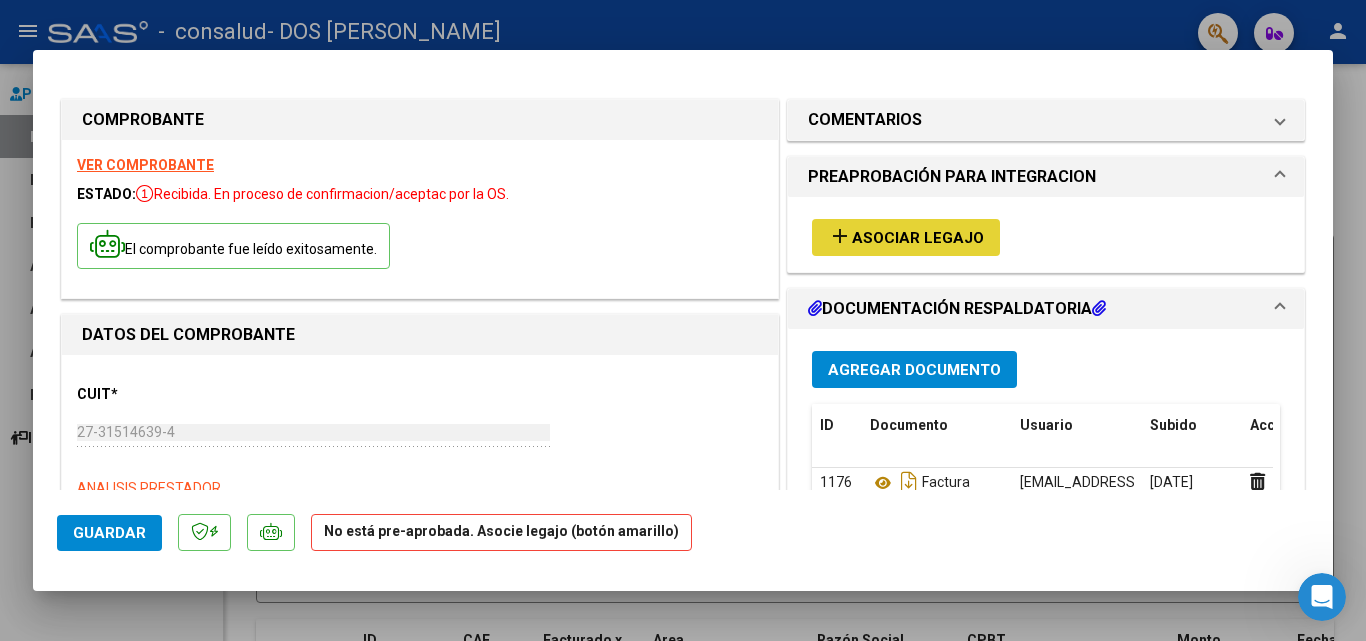 click on "Asociar Legajo" at bounding box center [918, 238] 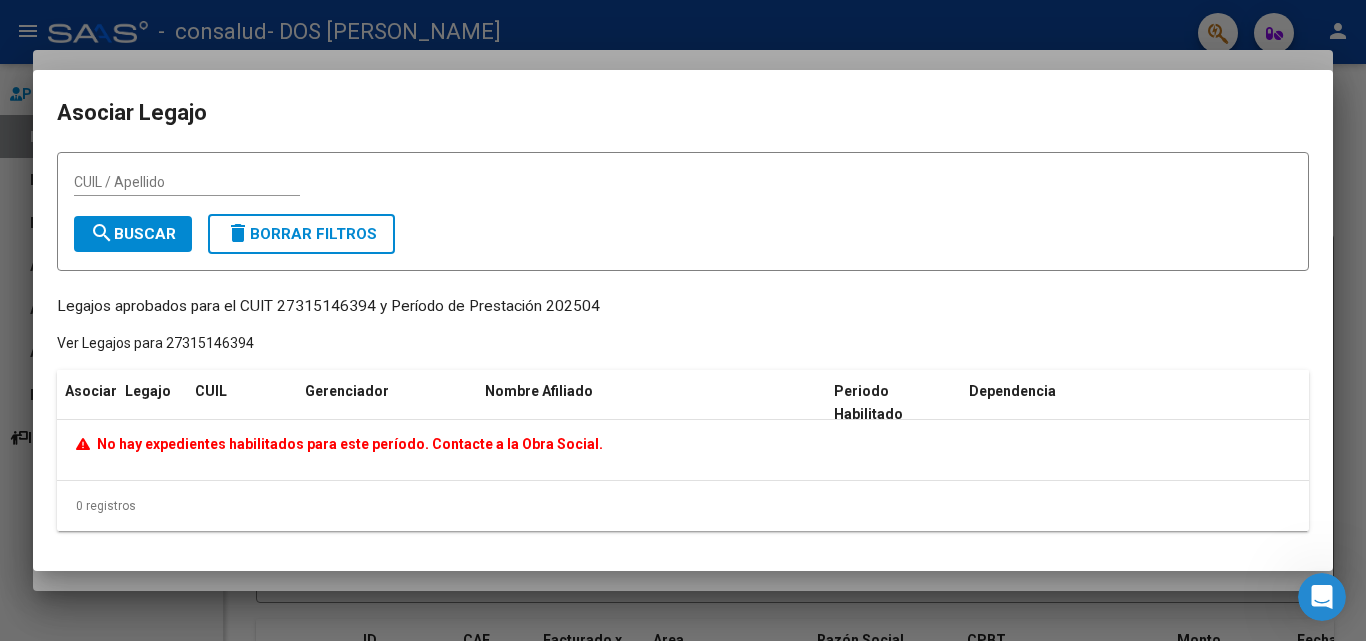 click on "No hay expedientes habilitados para este período. Contacte a la Obra Social." 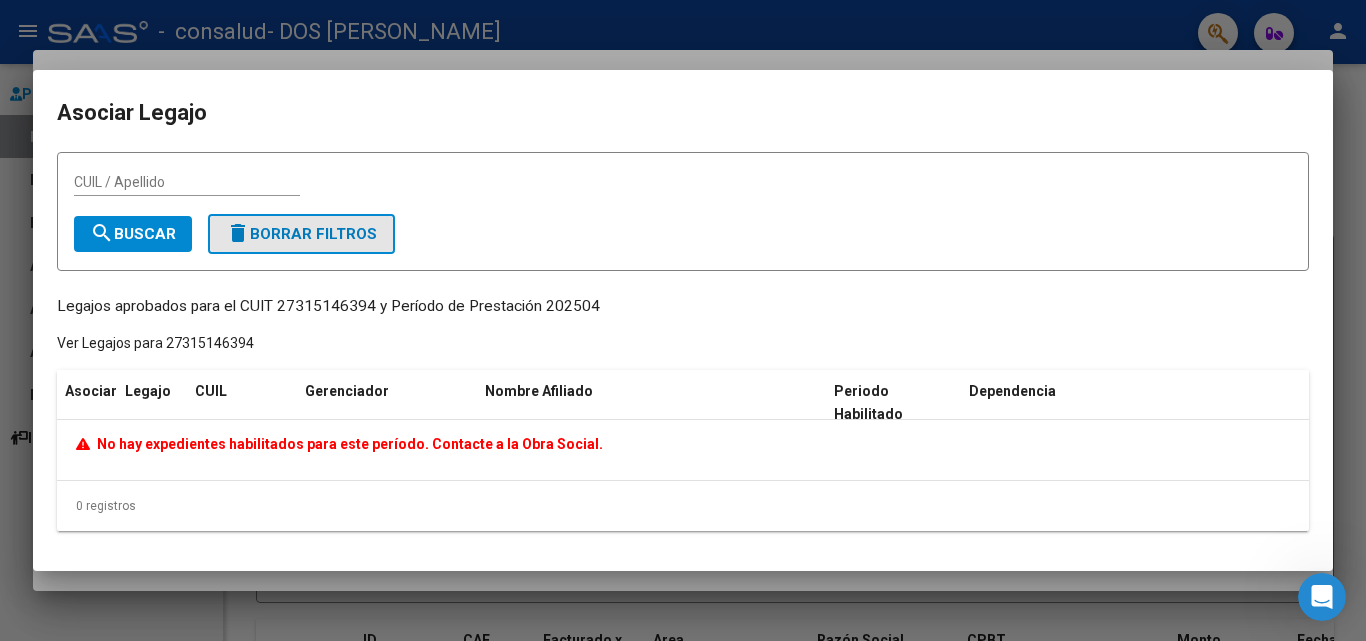 click on "delete  Borrar Filtros" at bounding box center [301, 234] 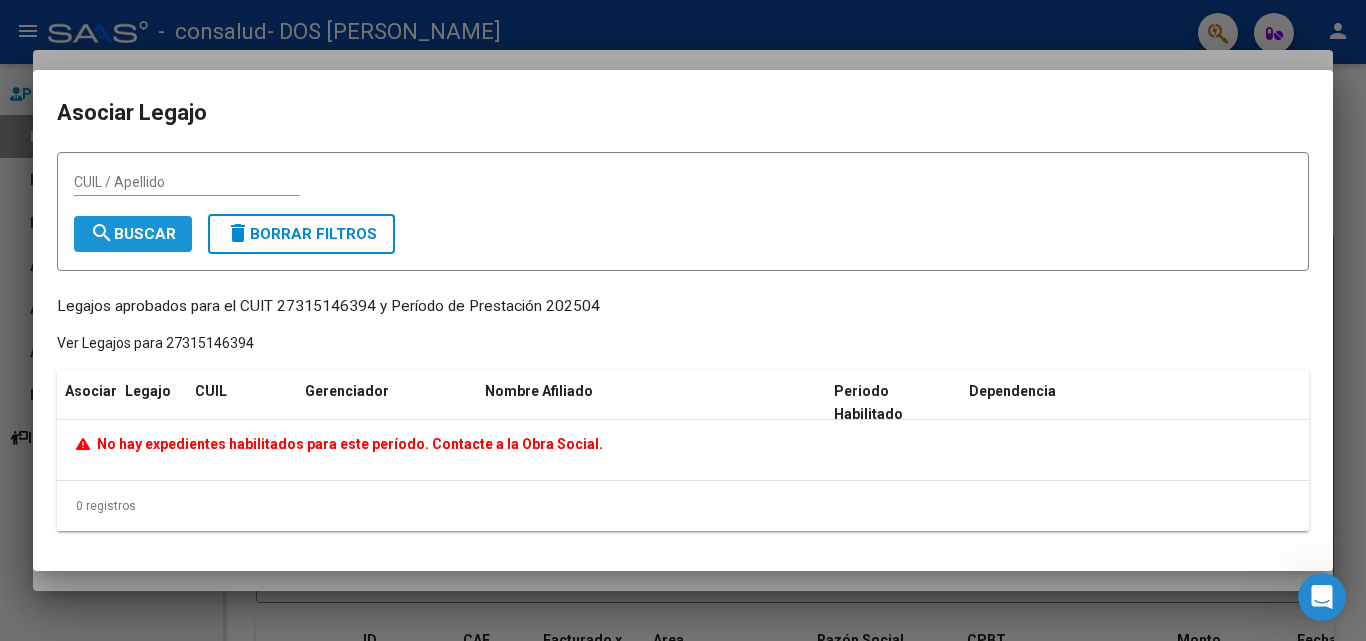 click on "search  Buscar" at bounding box center [133, 234] 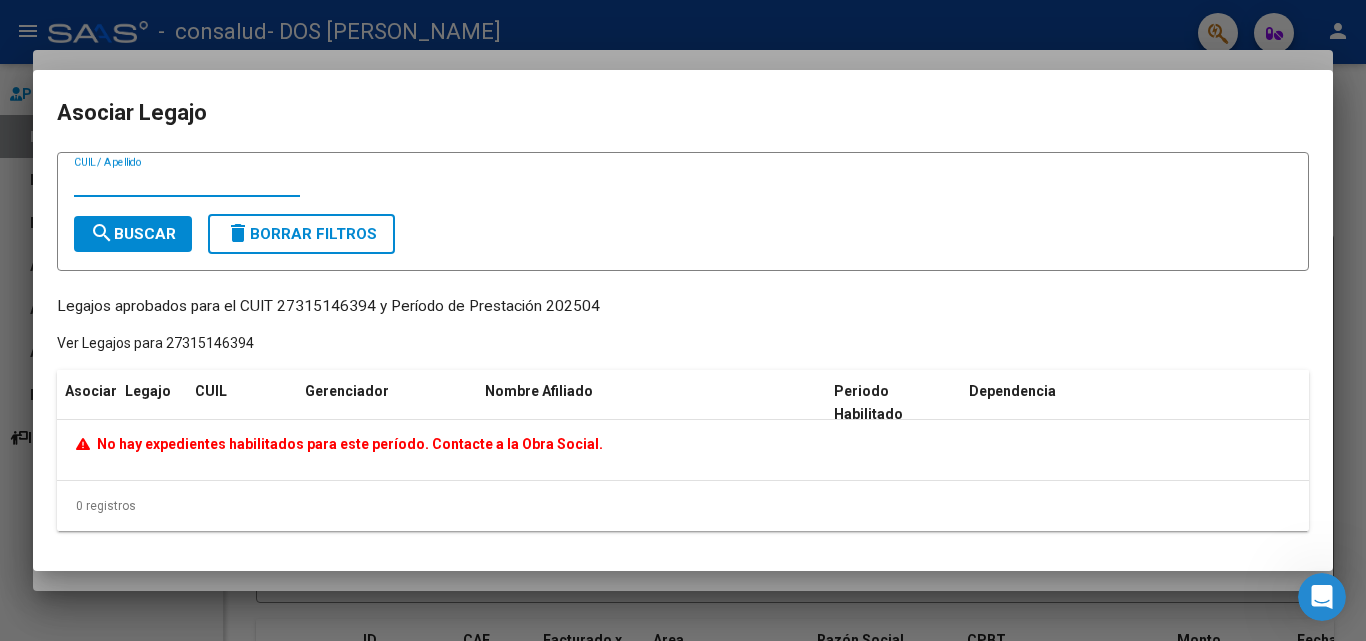 click on "CUIL / Apellido" at bounding box center [187, 182] 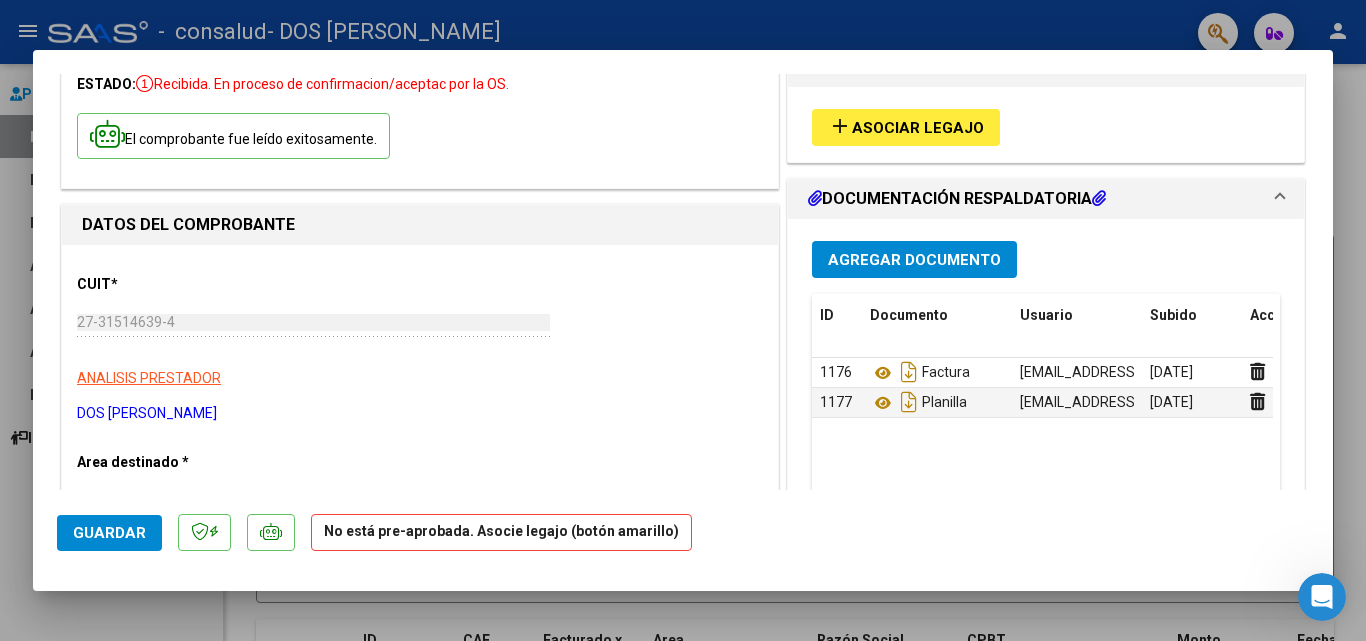 scroll, scrollTop: 120, scrollLeft: 0, axis: vertical 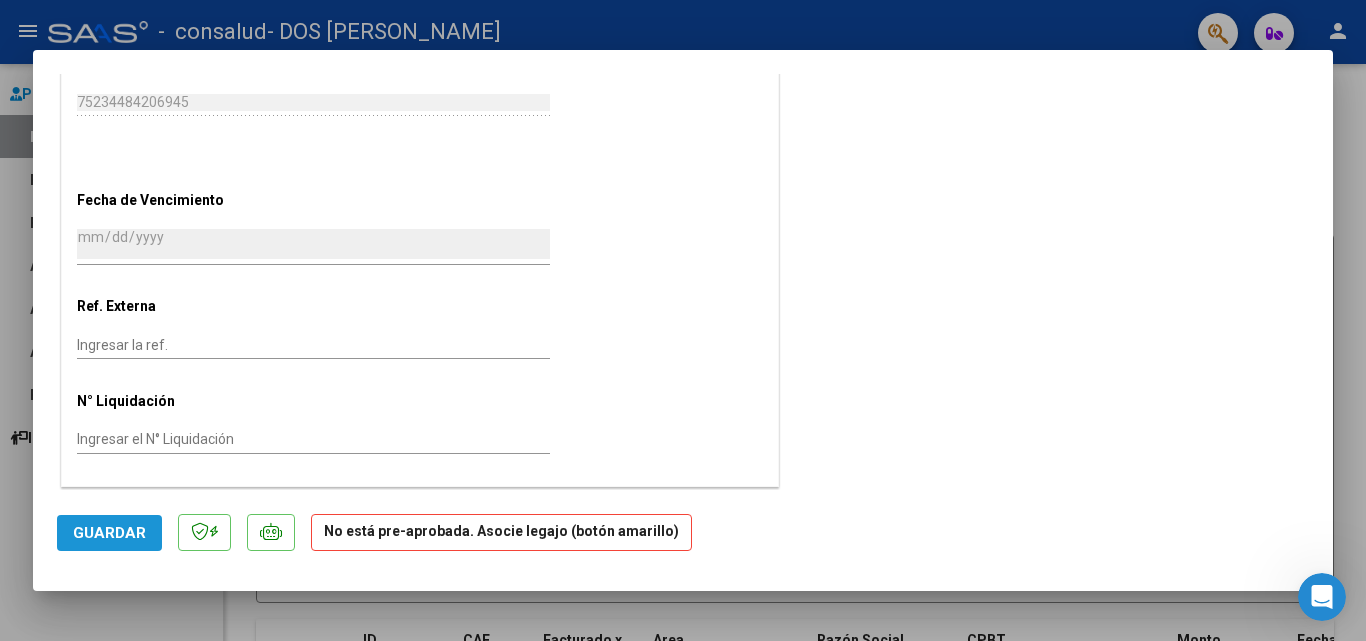 click on "Guardar" 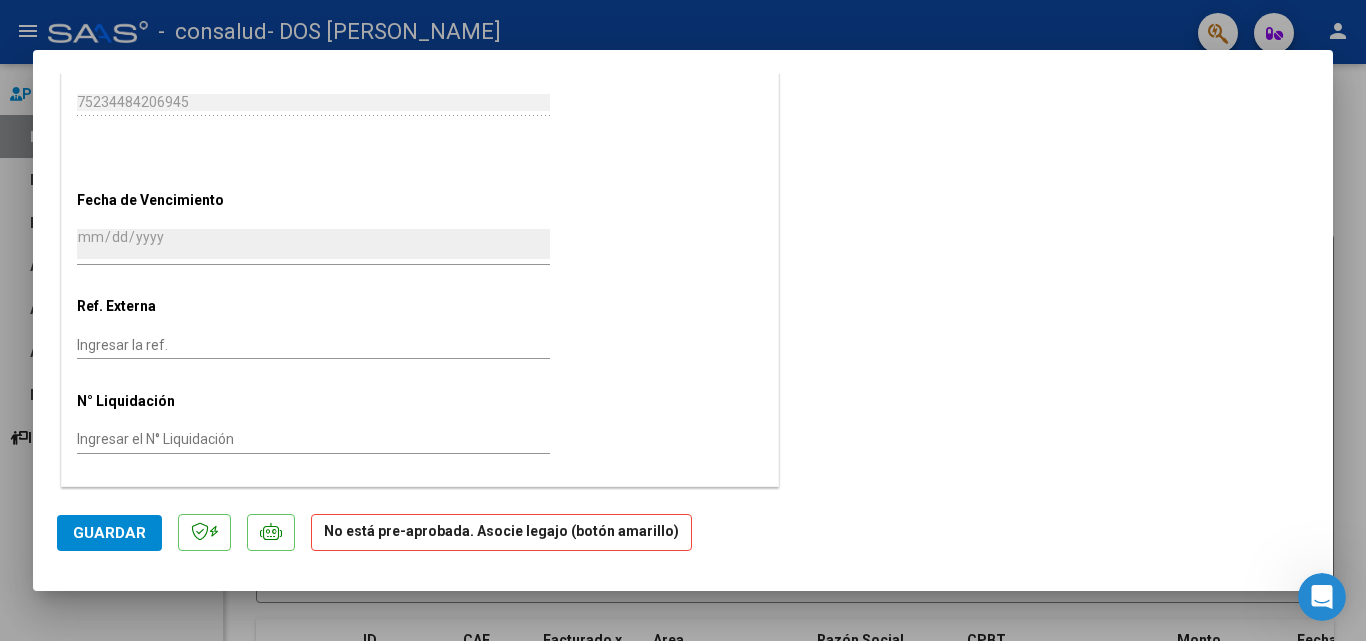click at bounding box center [683, 320] 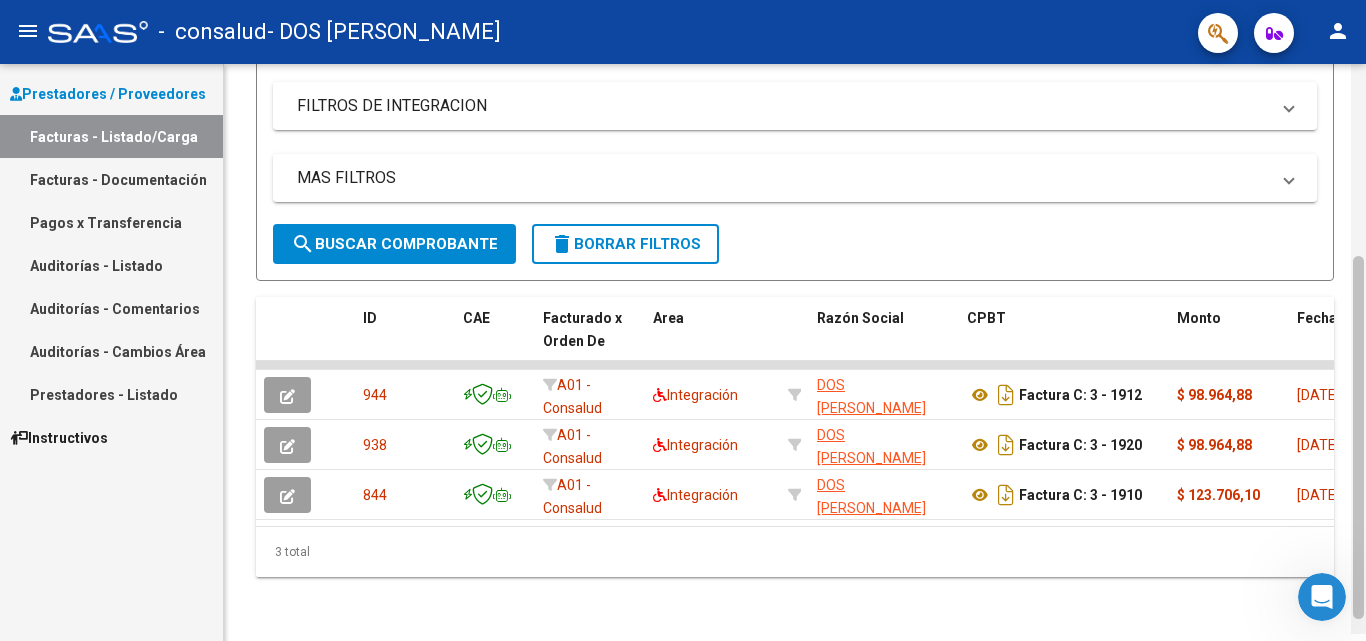 scroll, scrollTop: 338, scrollLeft: 0, axis: vertical 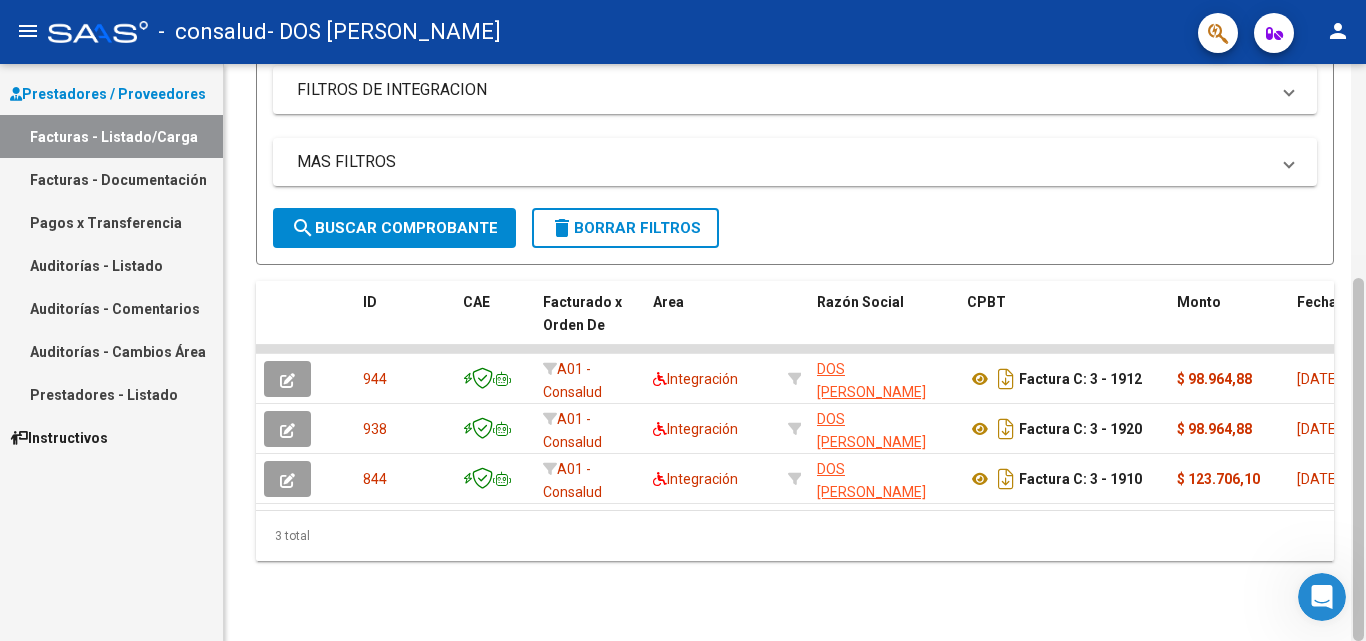 drag, startPoint x: 1360, startPoint y: 216, endPoint x: 1365, endPoint y: 364, distance: 148.08444 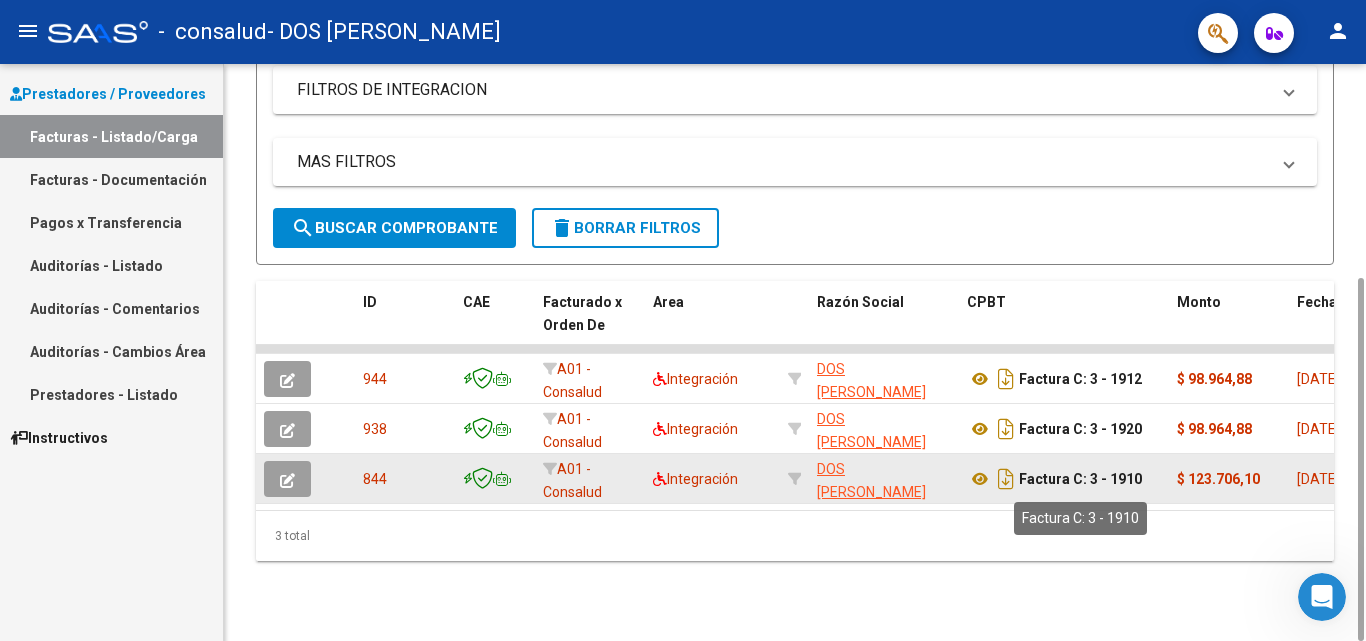 click on "Factura C: 3 - 1910" 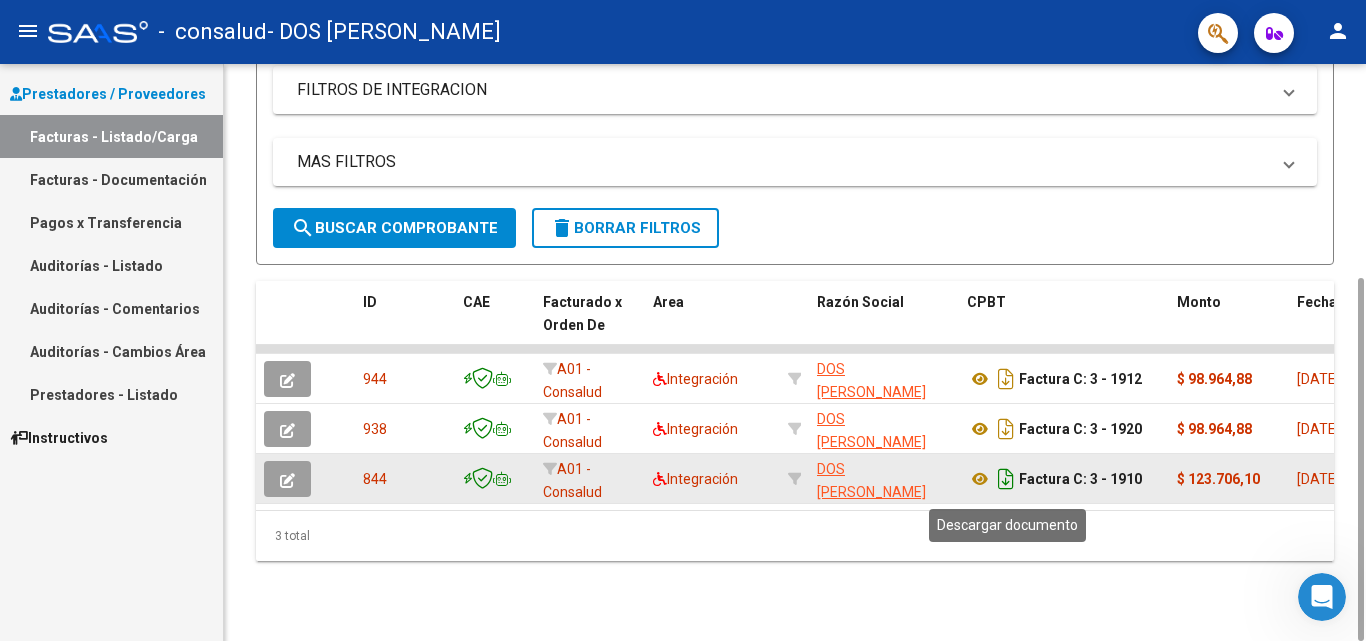 click 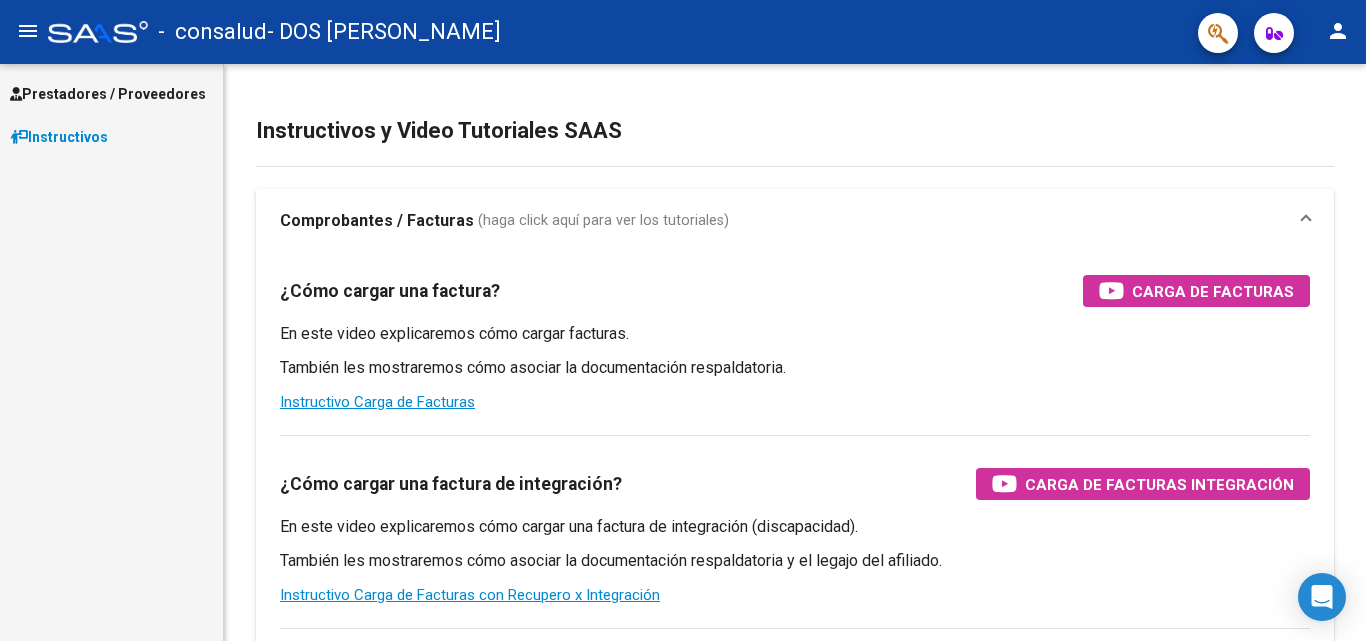 scroll, scrollTop: 0, scrollLeft: 0, axis: both 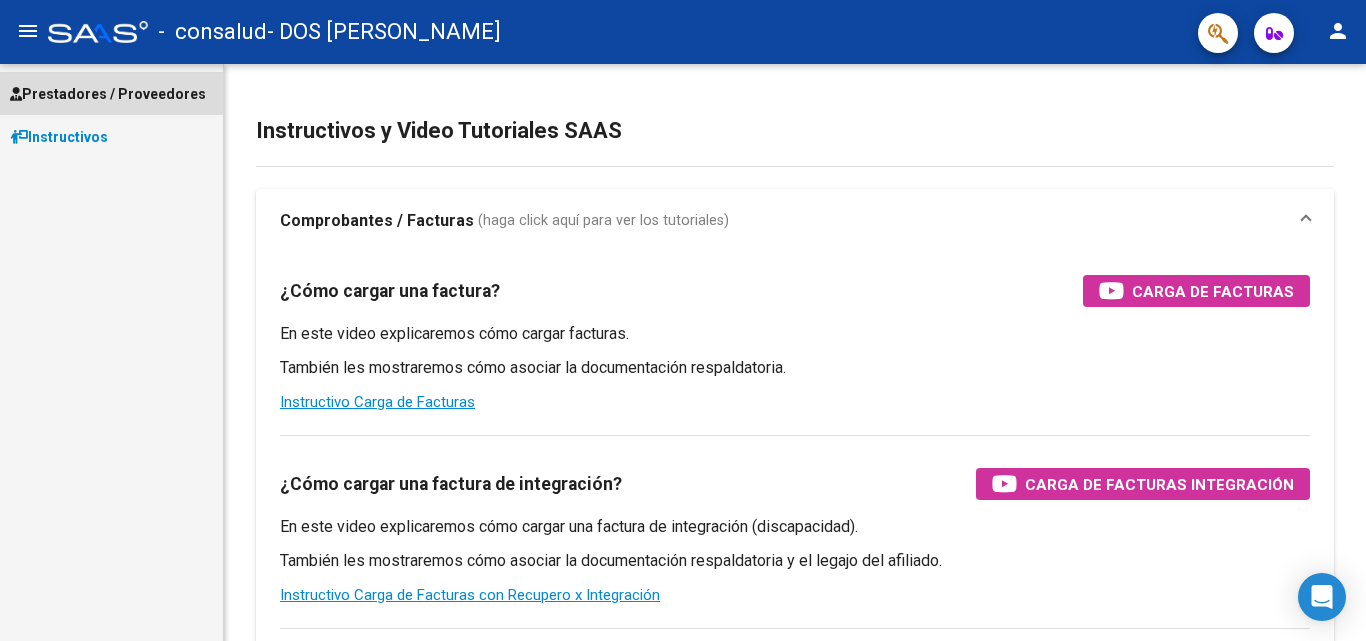 click on "Prestadores / Proveedores" at bounding box center [108, 94] 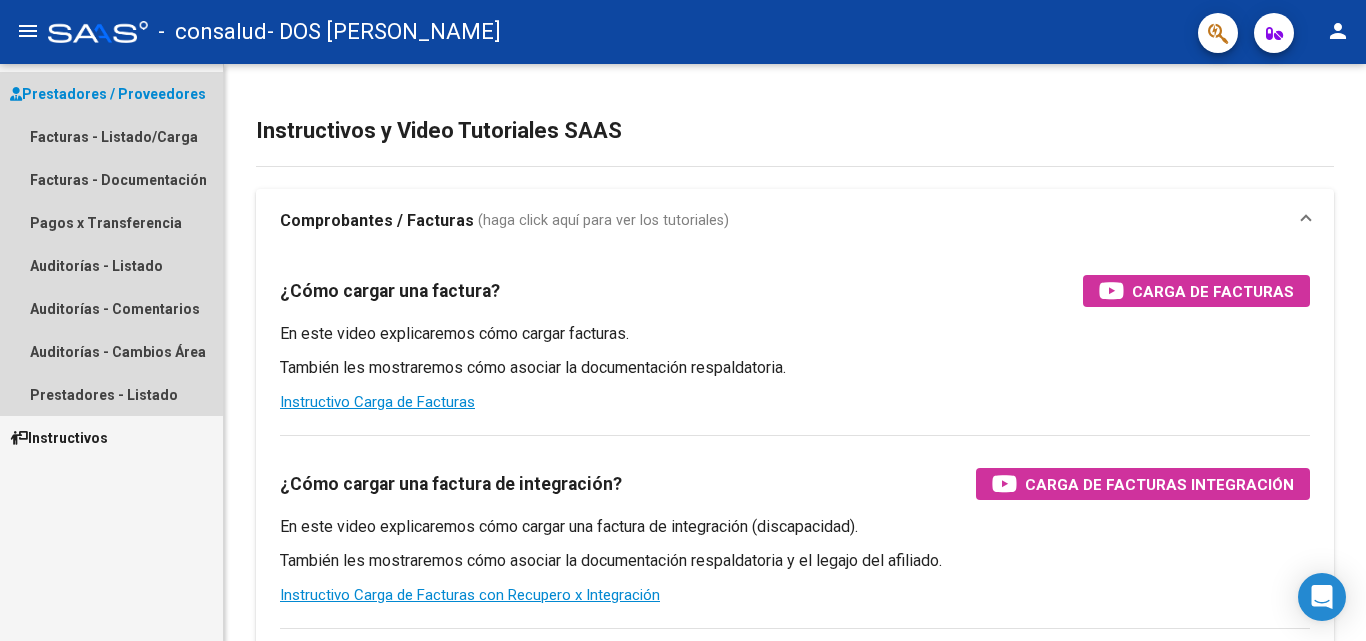 click on "Prestadores / Proveedores" at bounding box center [108, 94] 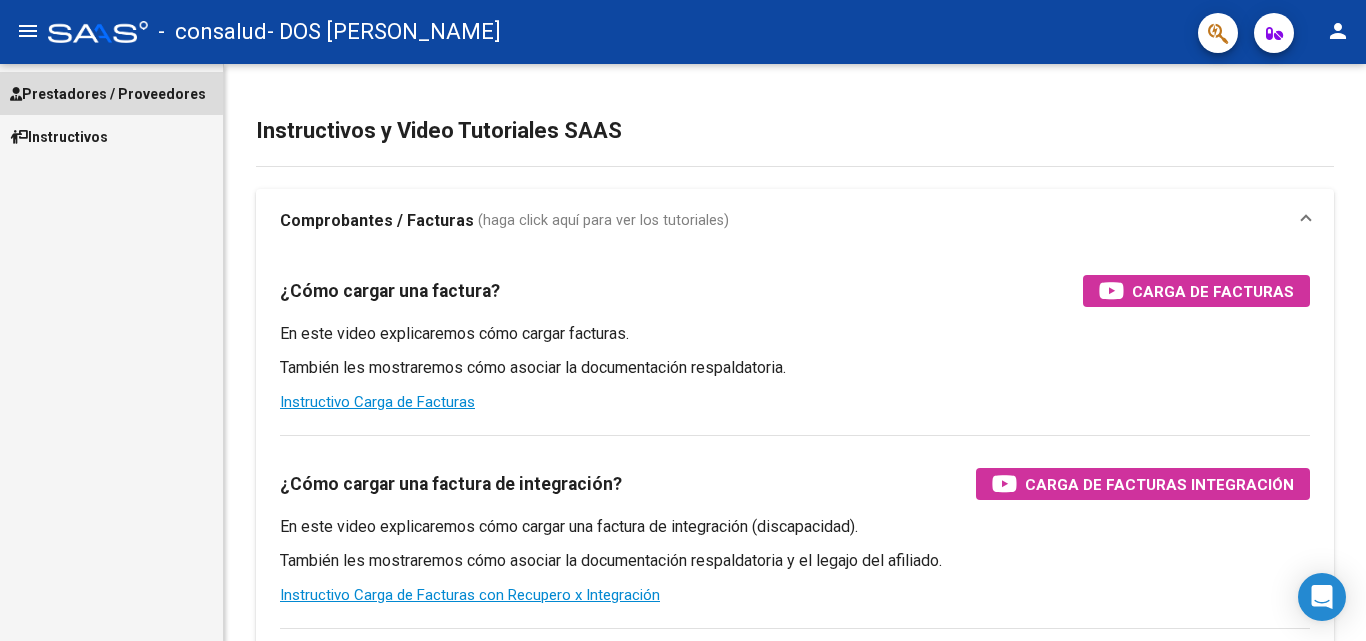 click on "Prestadores / Proveedores" at bounding box center (108, 94) 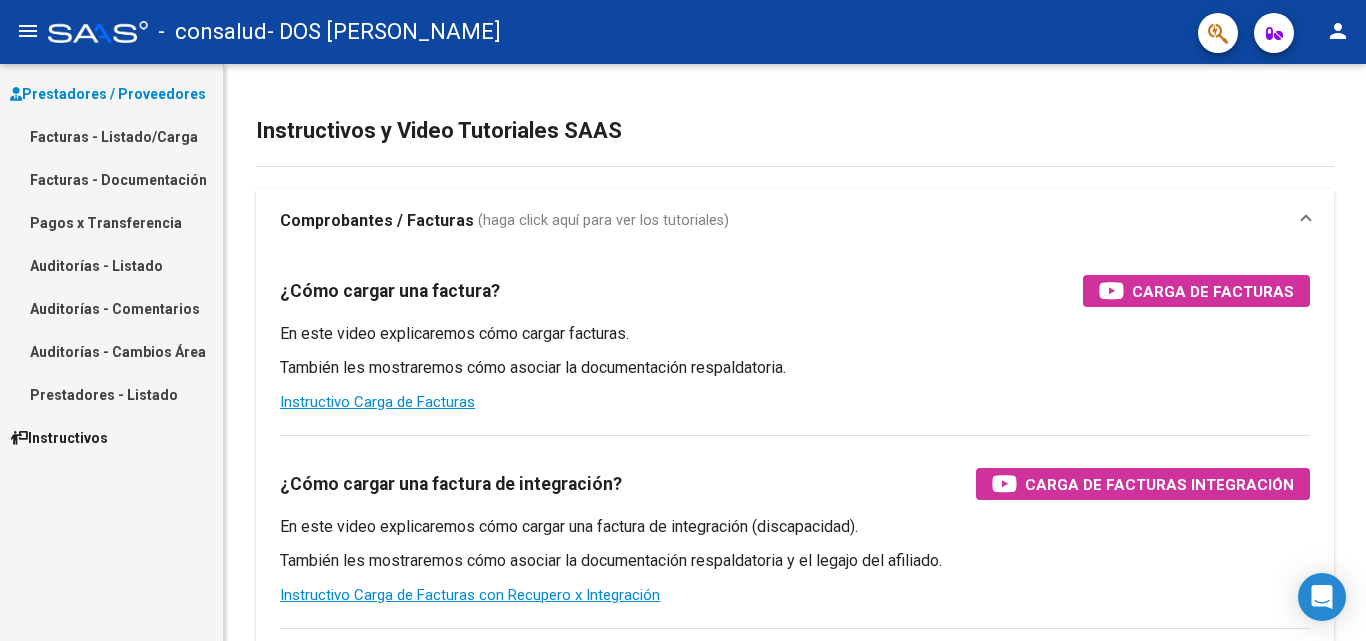 click on "Facturas - Listado/Carga" at bounding box center (111, 136) 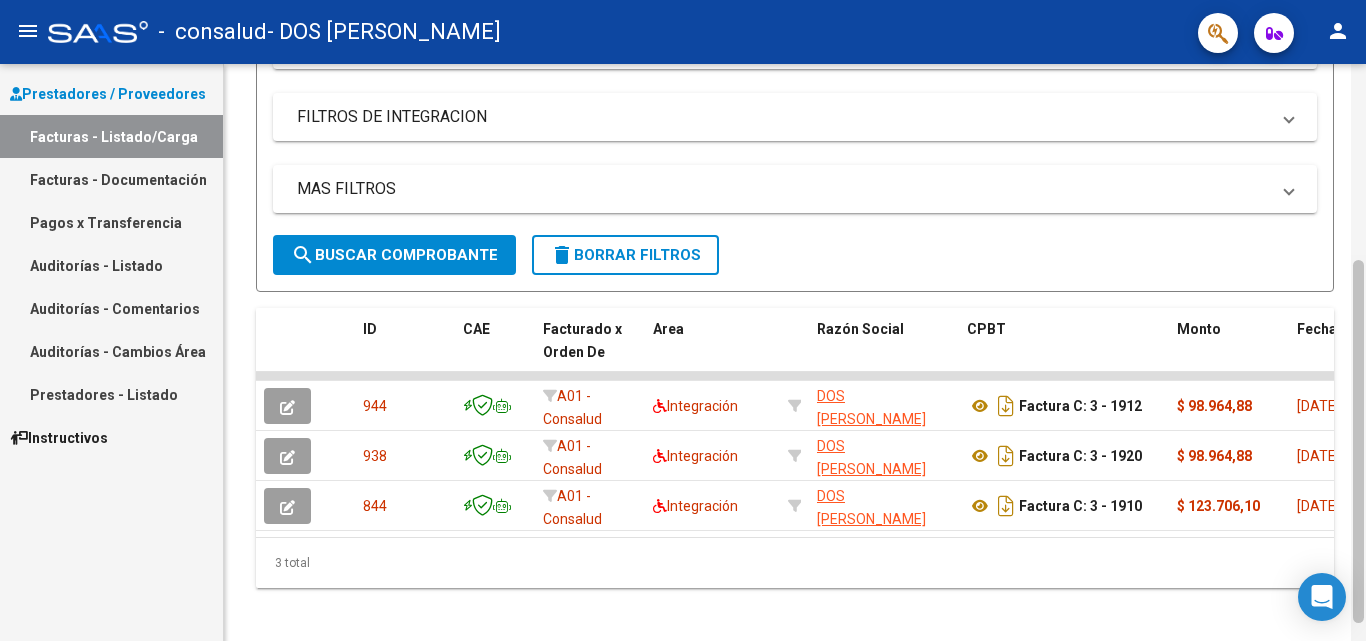 drag, startPoint x: 1359, startPoint y: 301, endPoint x: 1365, endPoint y: 514, distance: 213.08449 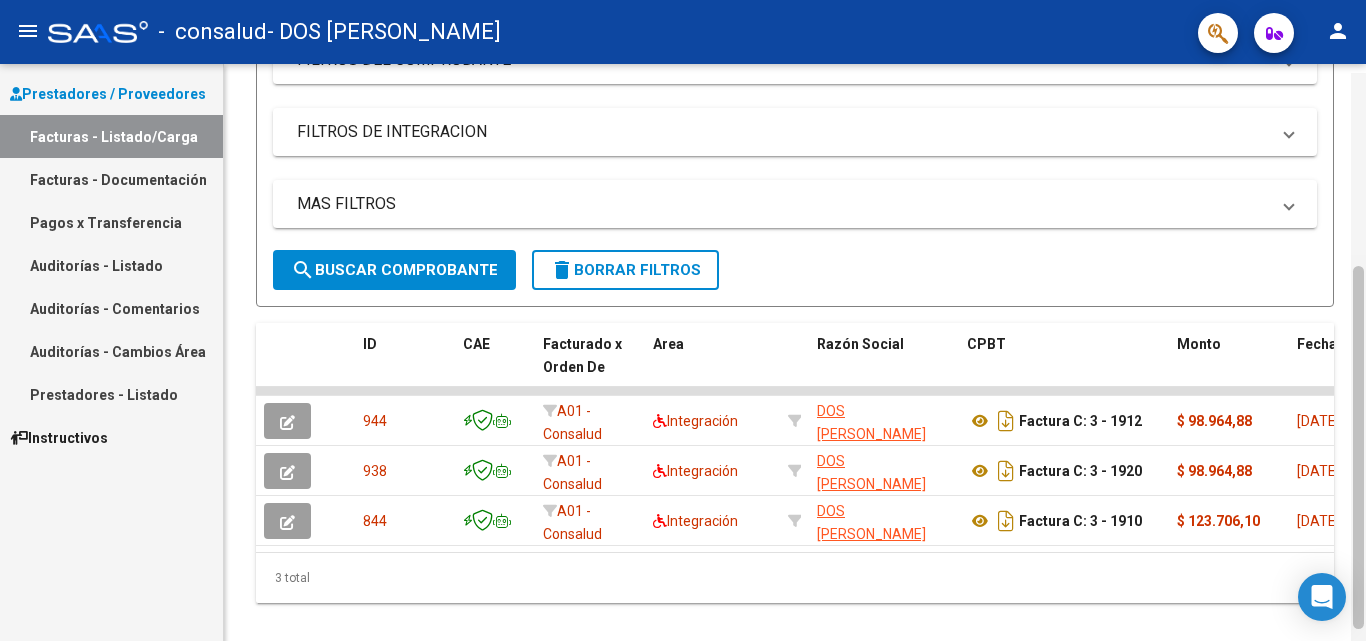 scroll, scrollTop: 307, scrollLeft: 0, axis: vertical 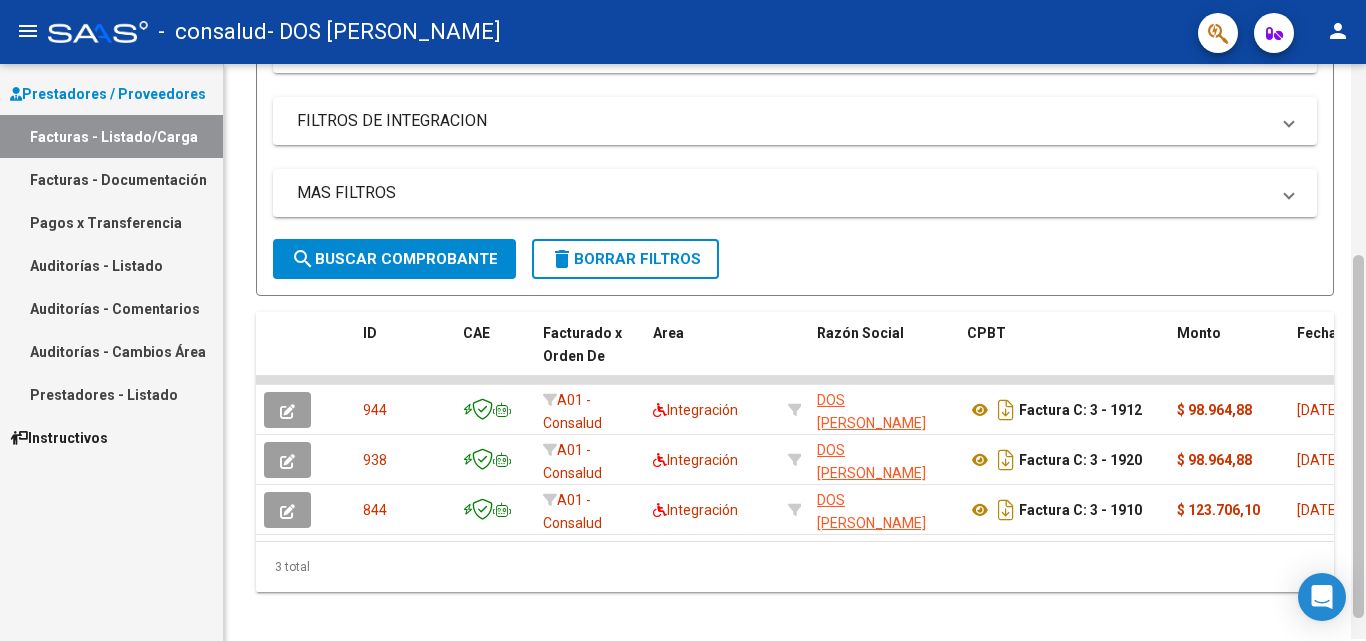 click 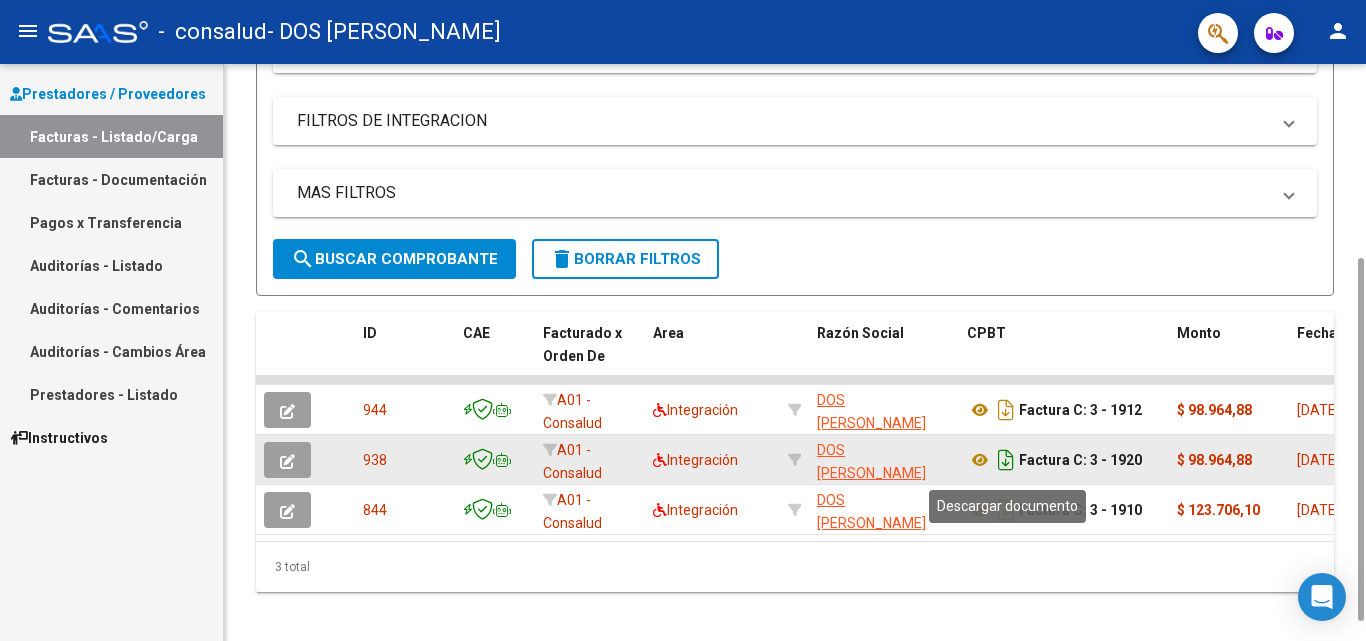 click 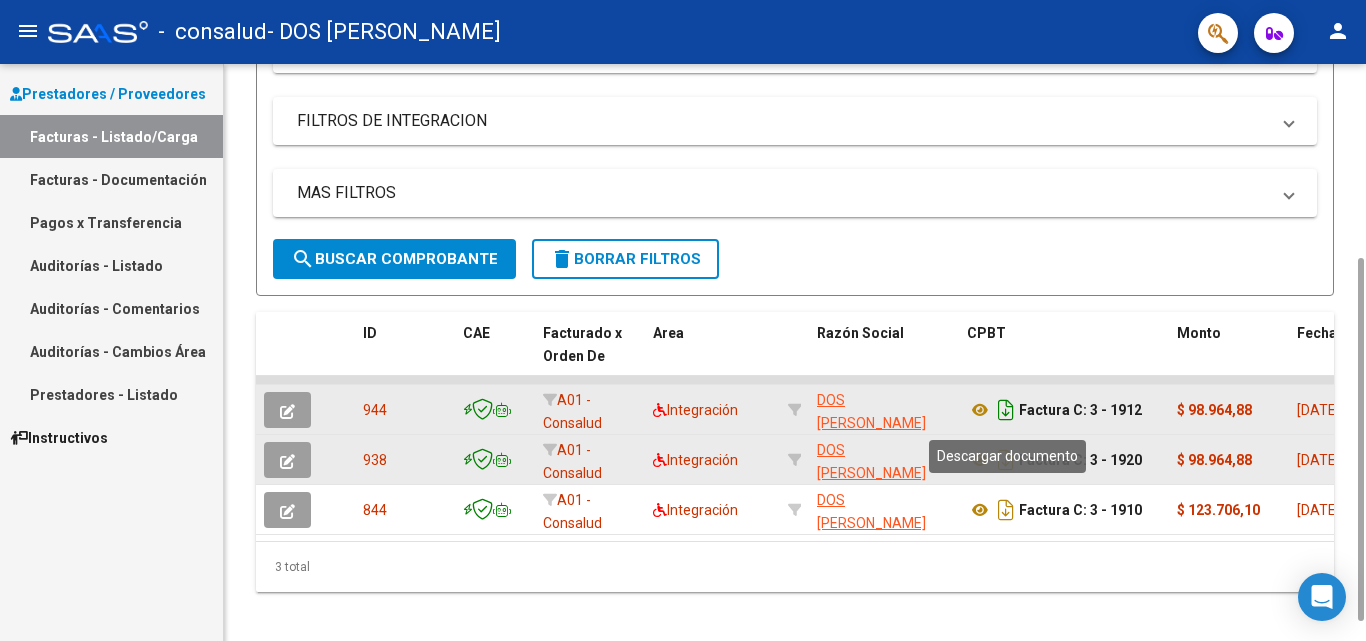 click 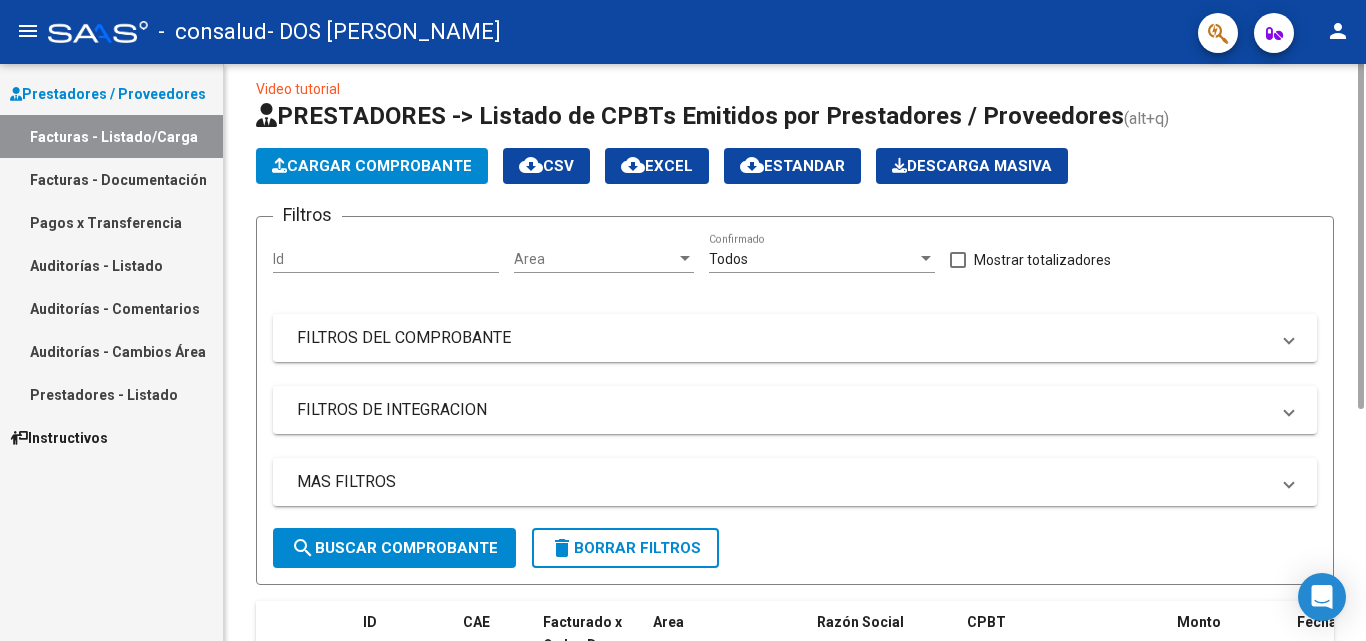 scroll, scrollTop: 0, scrollLeft: 0, axis: both 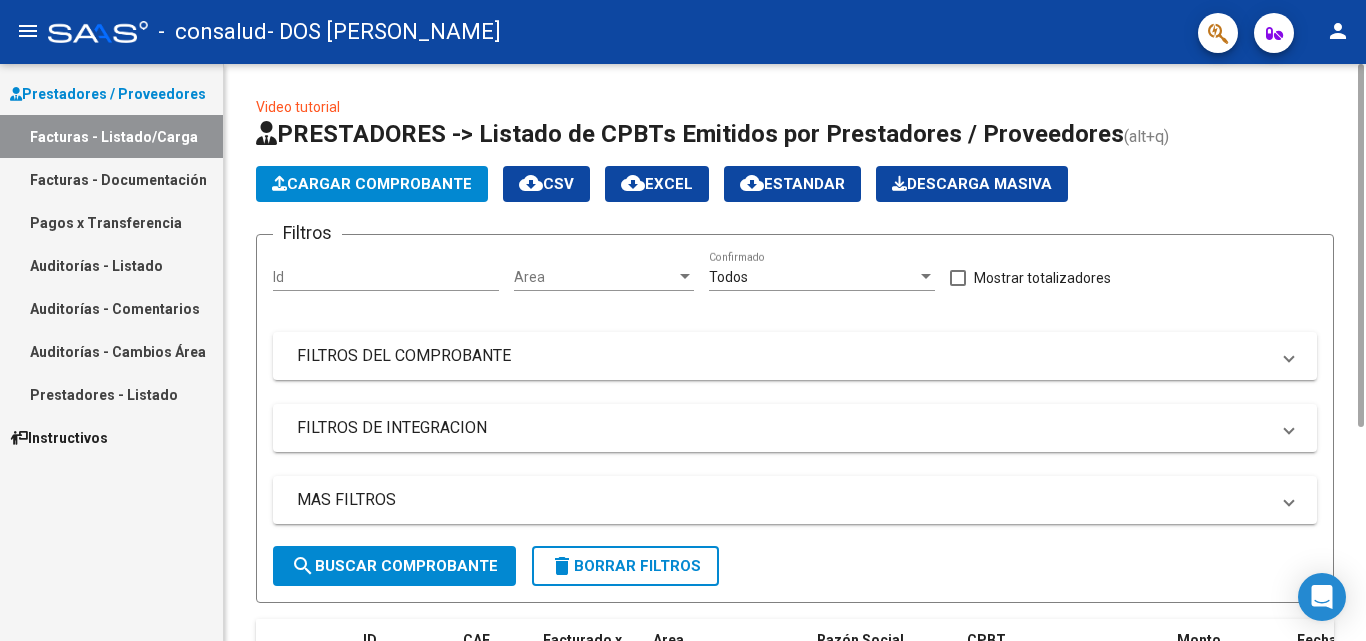 drag, startPoint x: 1361, startPoint y: 283, endPoint x: 1346, endPoint y: 41, distance: 242.46443 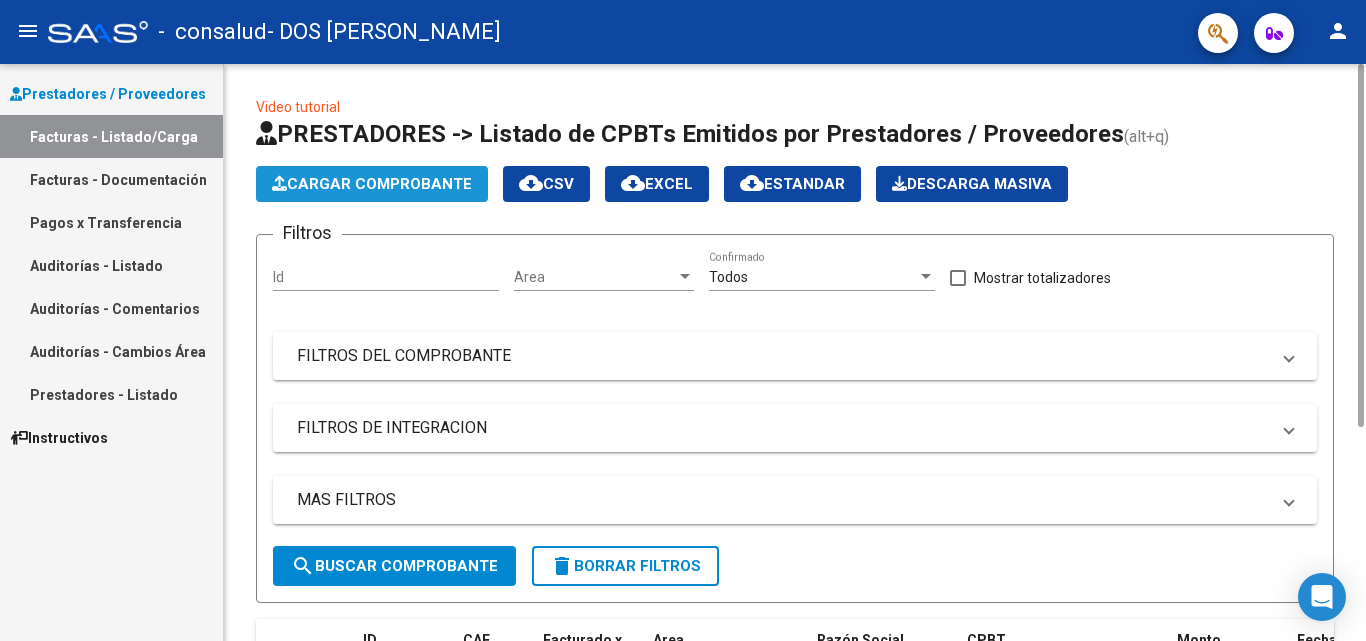 click on "Cargar Comprobante" 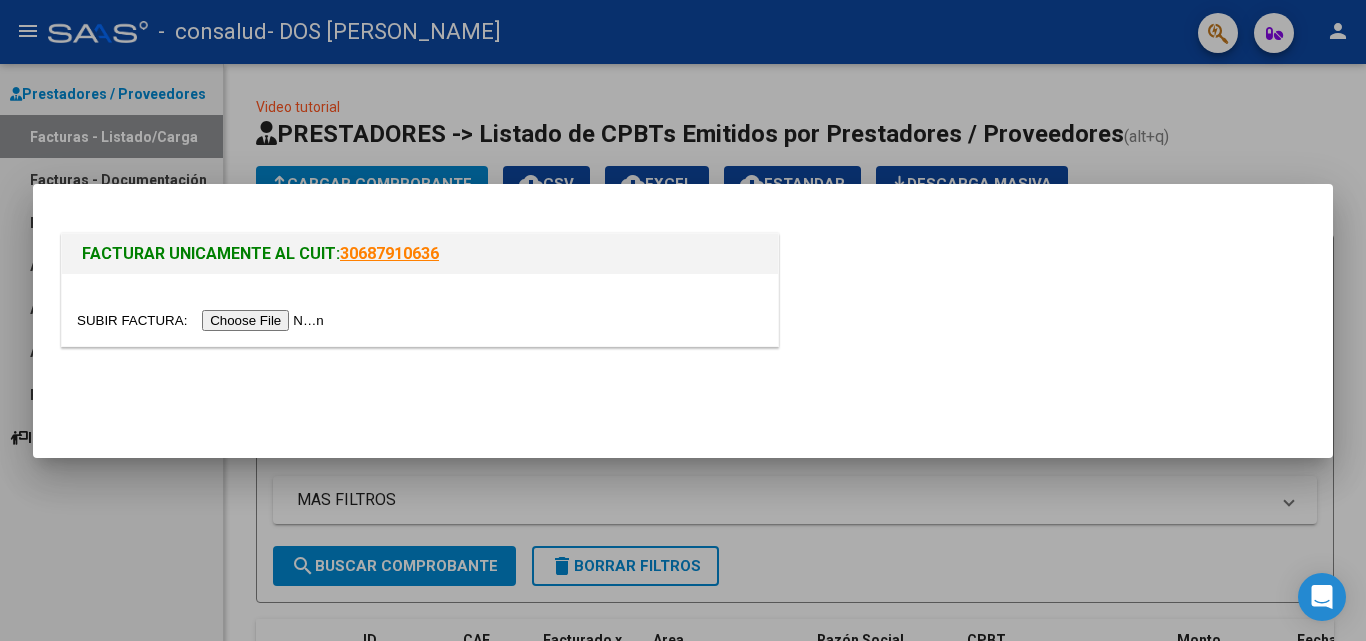 click at bounding box center (203, 320) 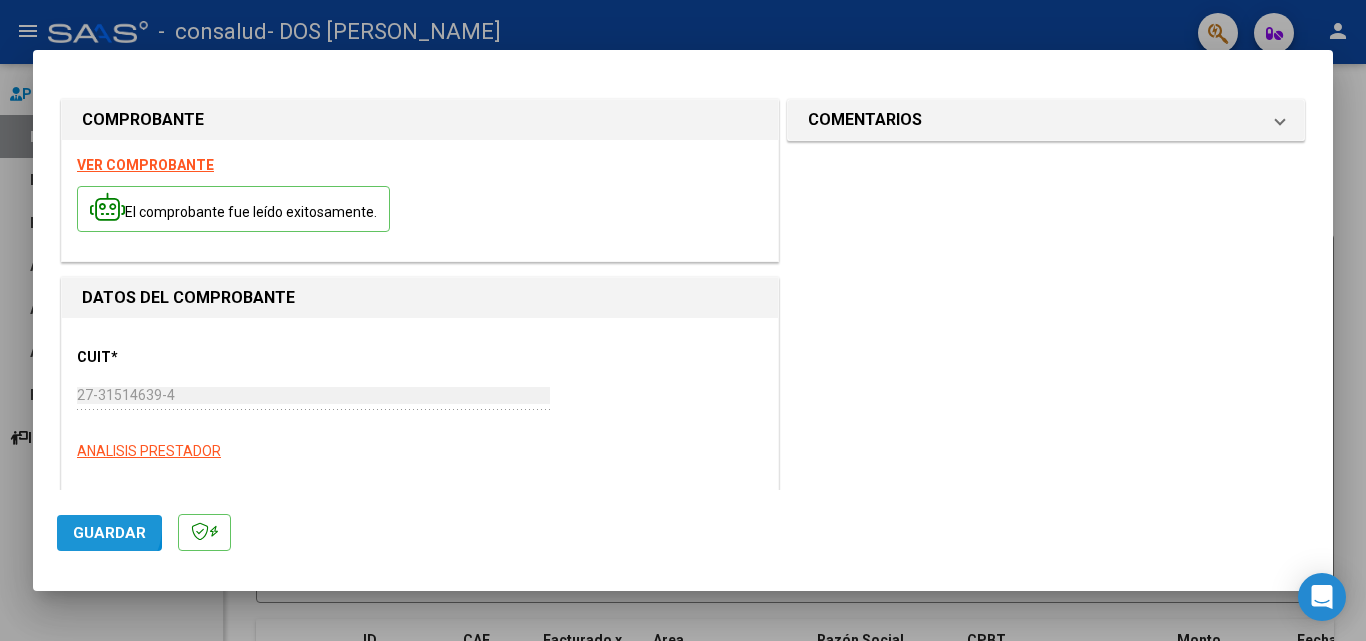click on "Guardar" 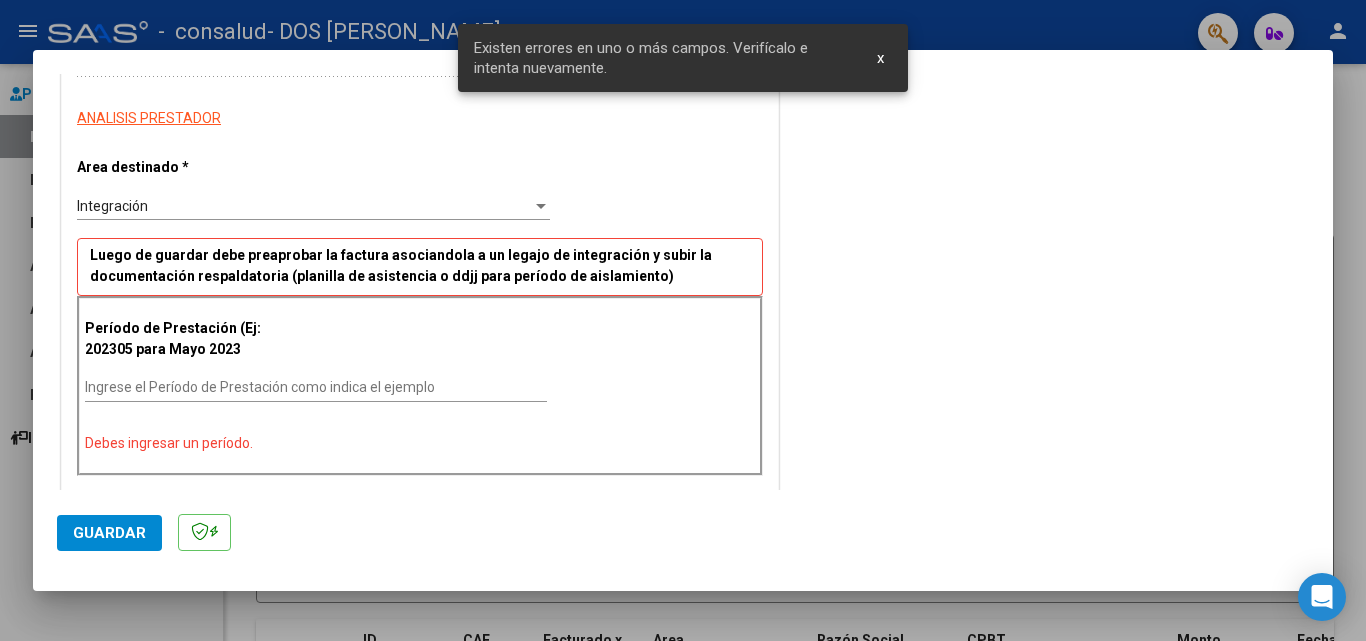 scroll, scrollTop: 419, scrollLeft: 0, axis: vertical 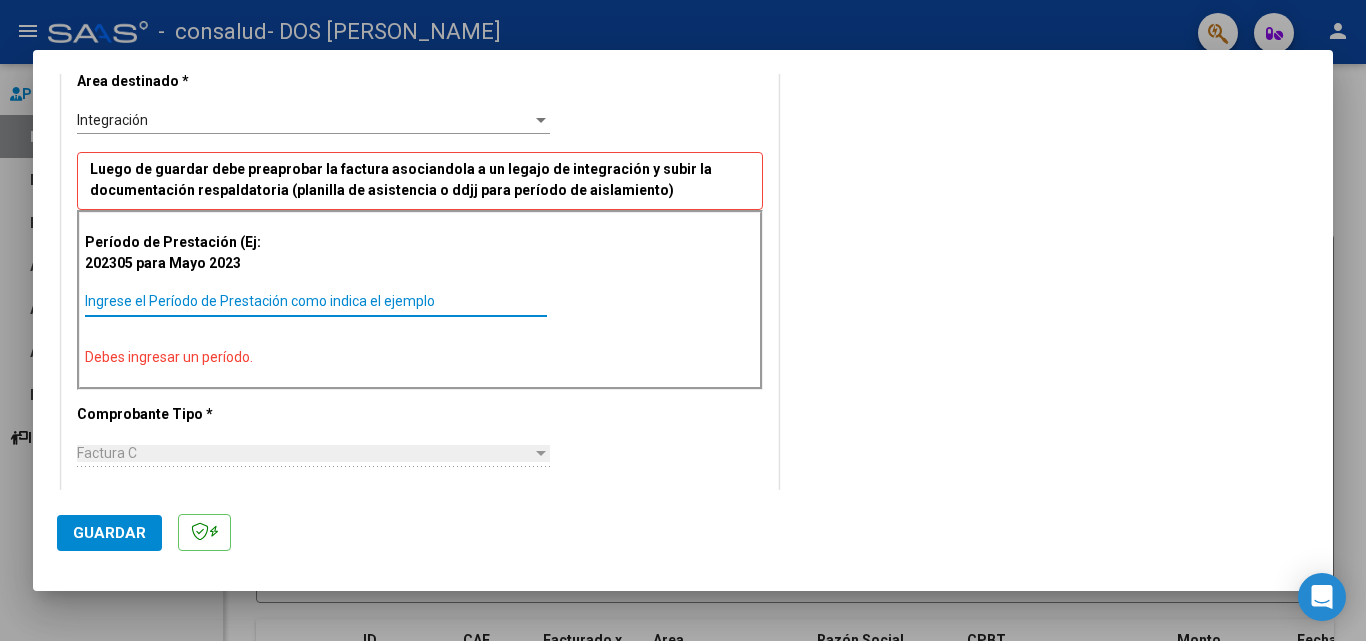 click on "Ingrese el Período de Prestación como indica el ejemplo" at bounding box center (316, 301) 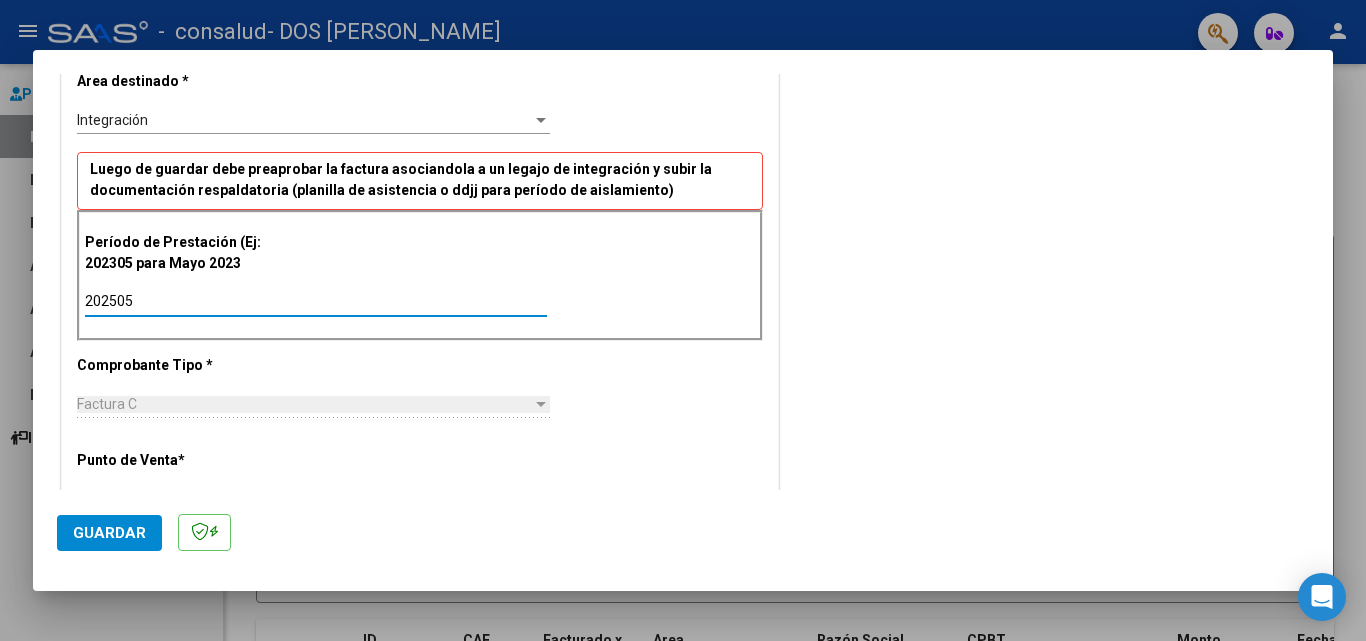 type on "202505" 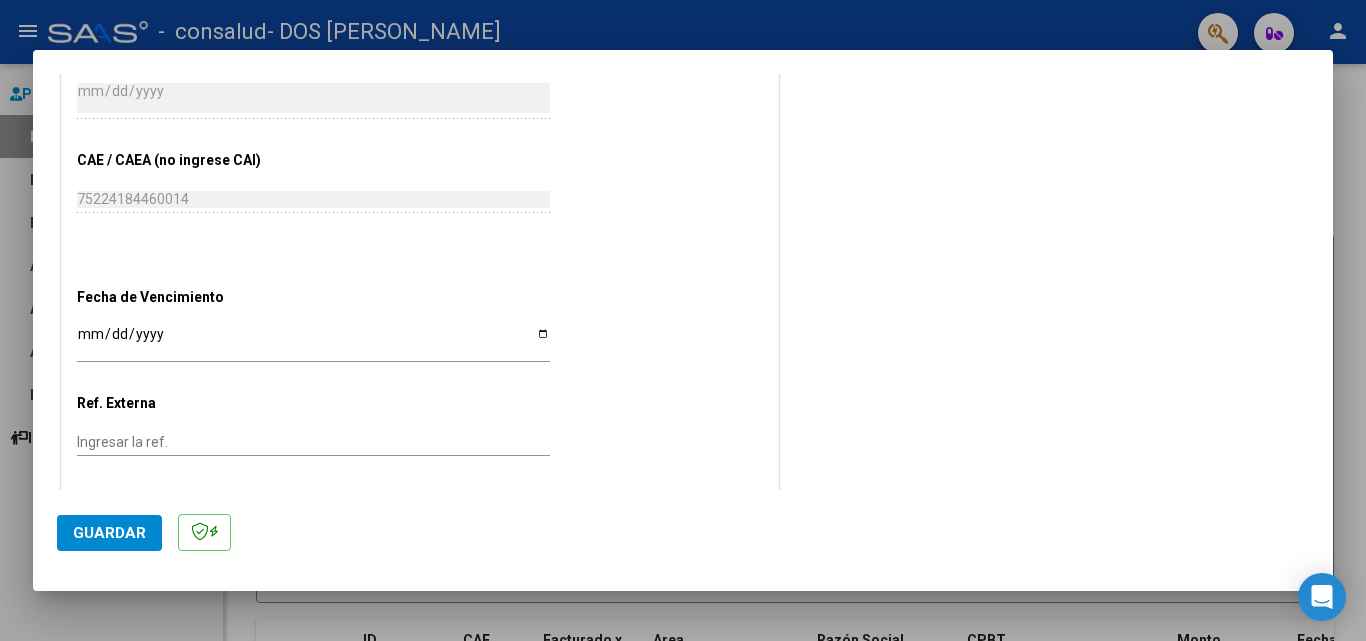 scroll, scrollTop: 1129, scrollLeft: 0, axis: vertical 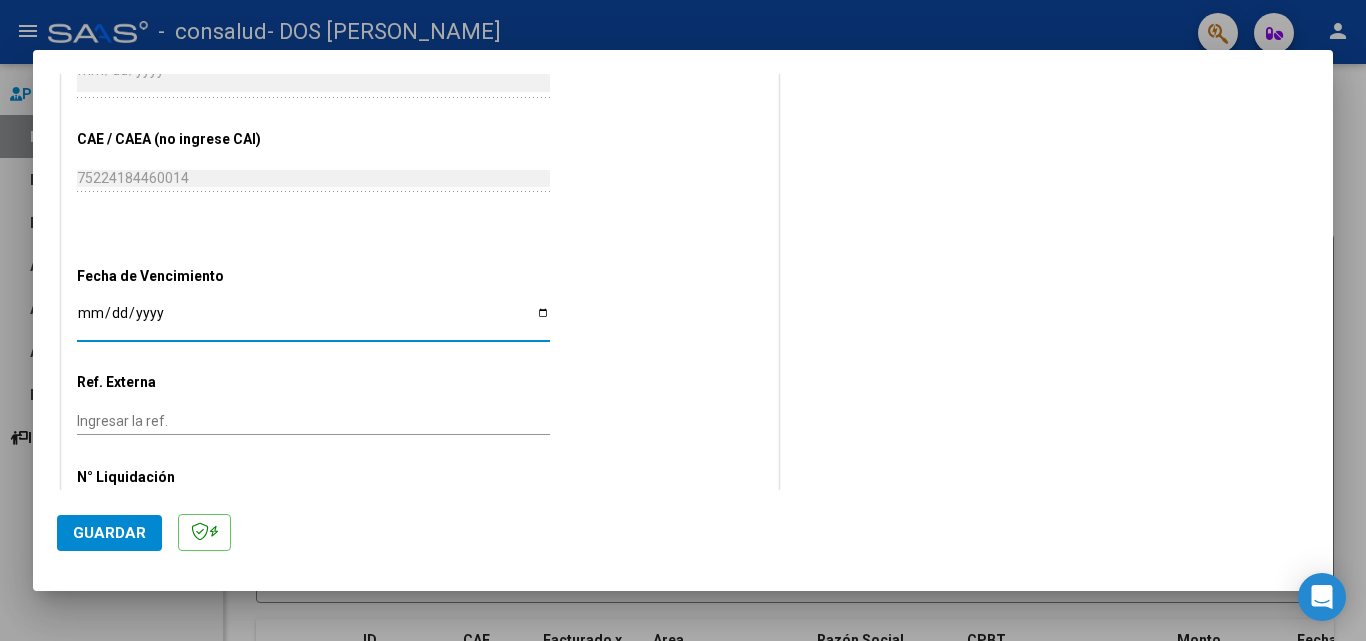 click on "Ingresar la fecha" at bounding box center [313, 320] 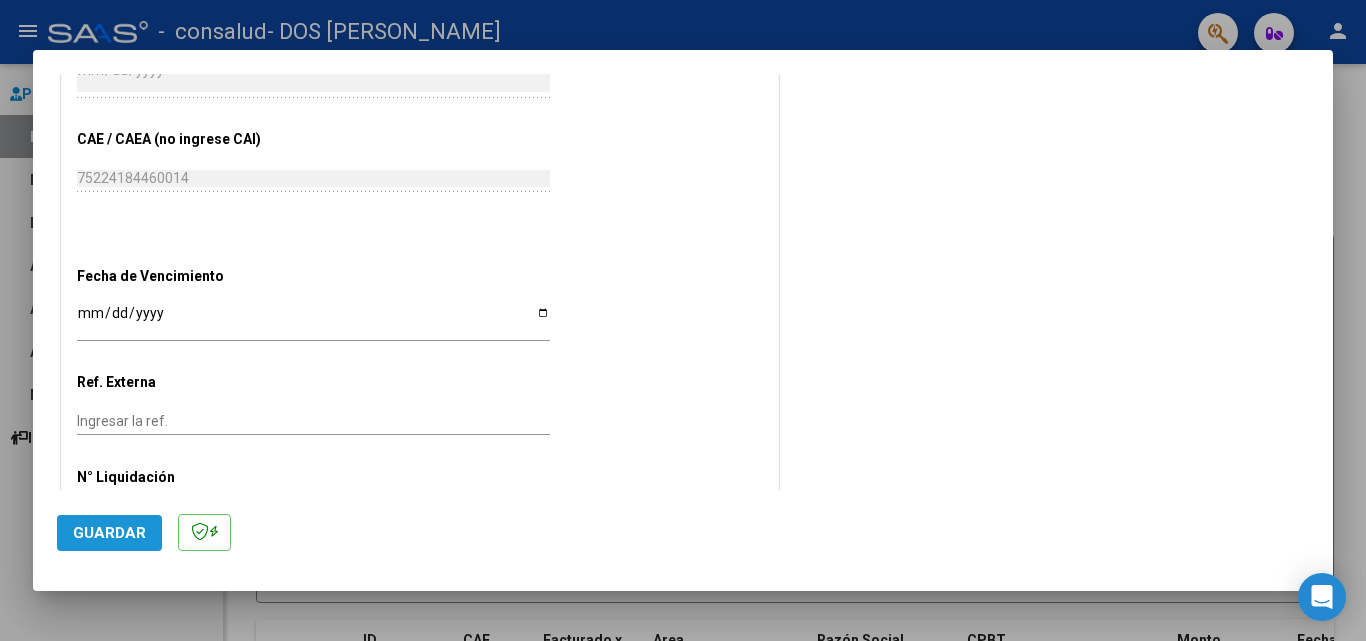 click on "Guardar" 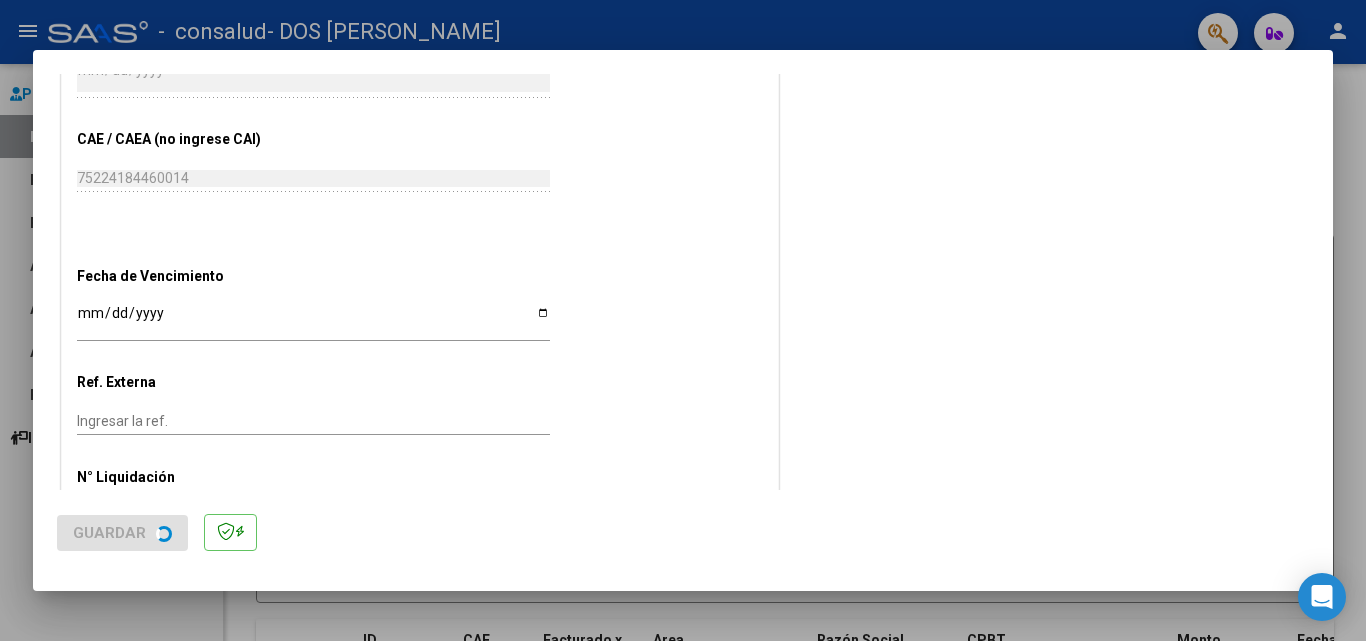 scroll, scrollTop: 0, scrollLeft: 0, axis: both 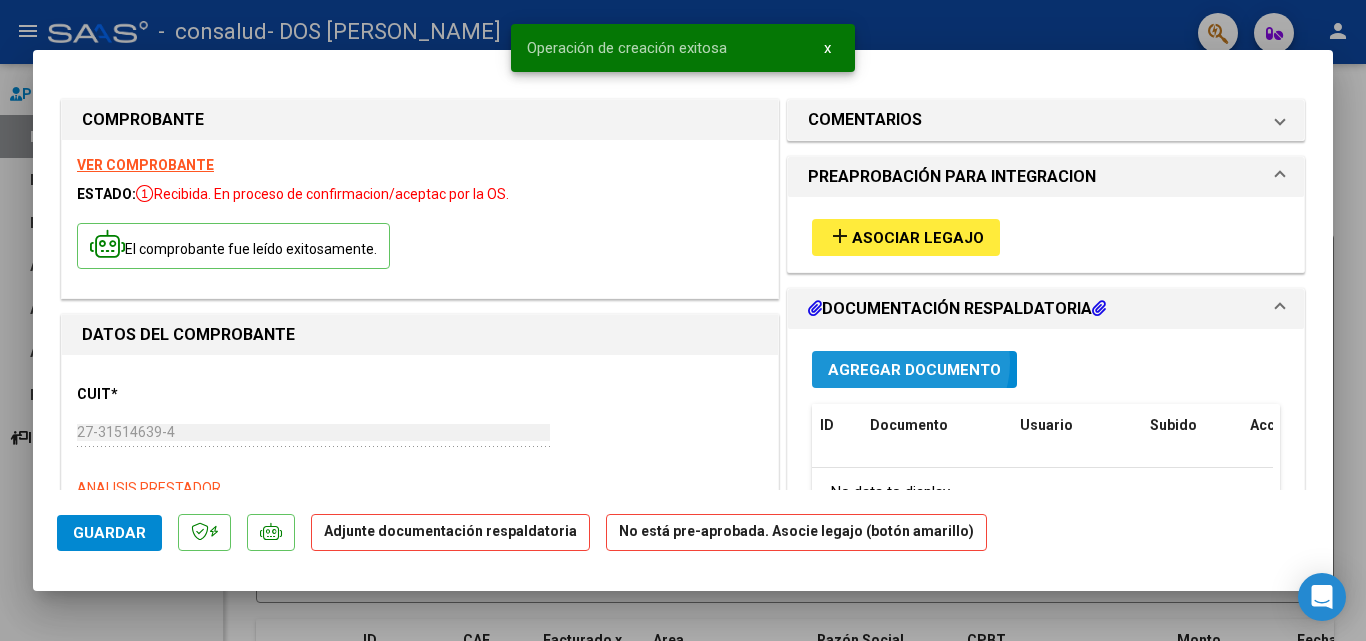 click on "Agregar Documento" at bounding box center (914, 370) 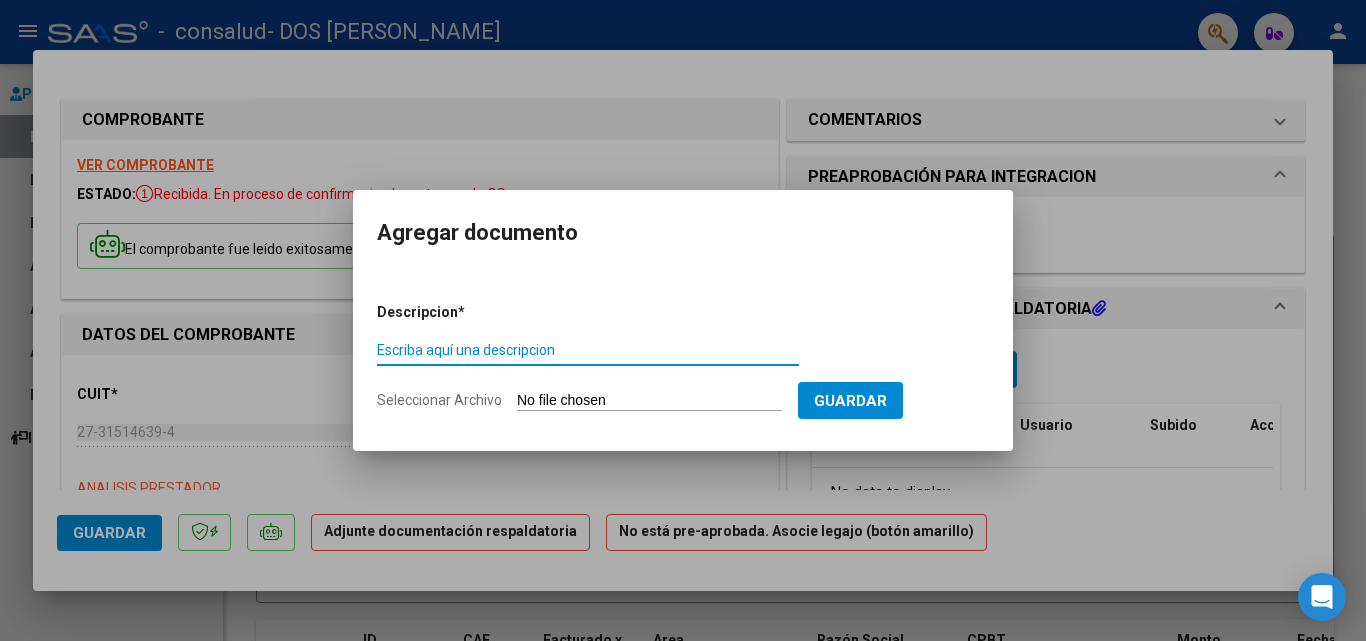 click on "Escriba aquí una descripcion" at bounding box center [588, 350] 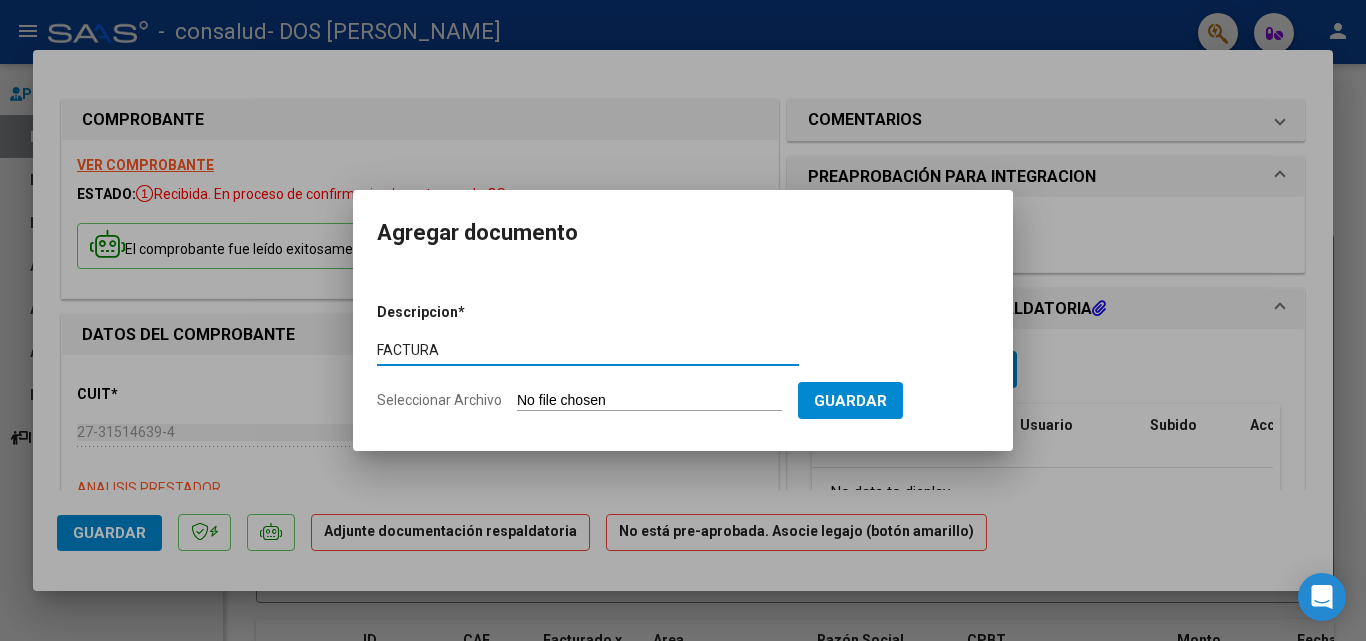 type on "FACTURA" 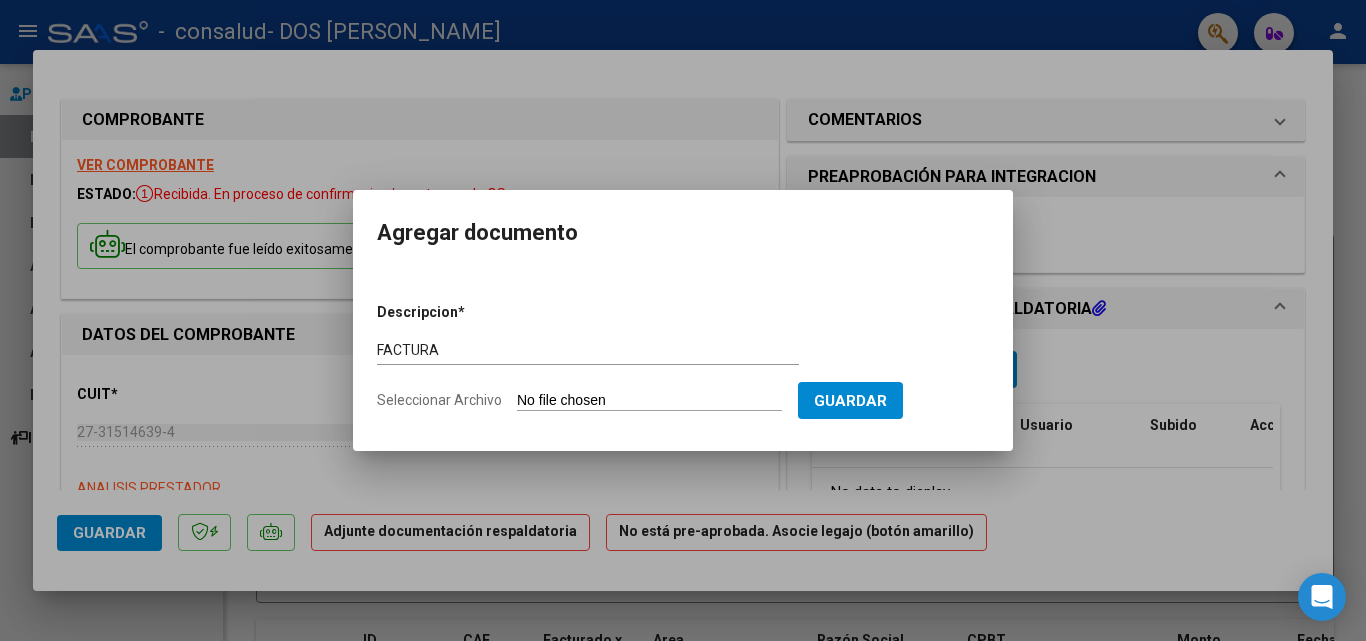 click on "Seleccionar Archivo" 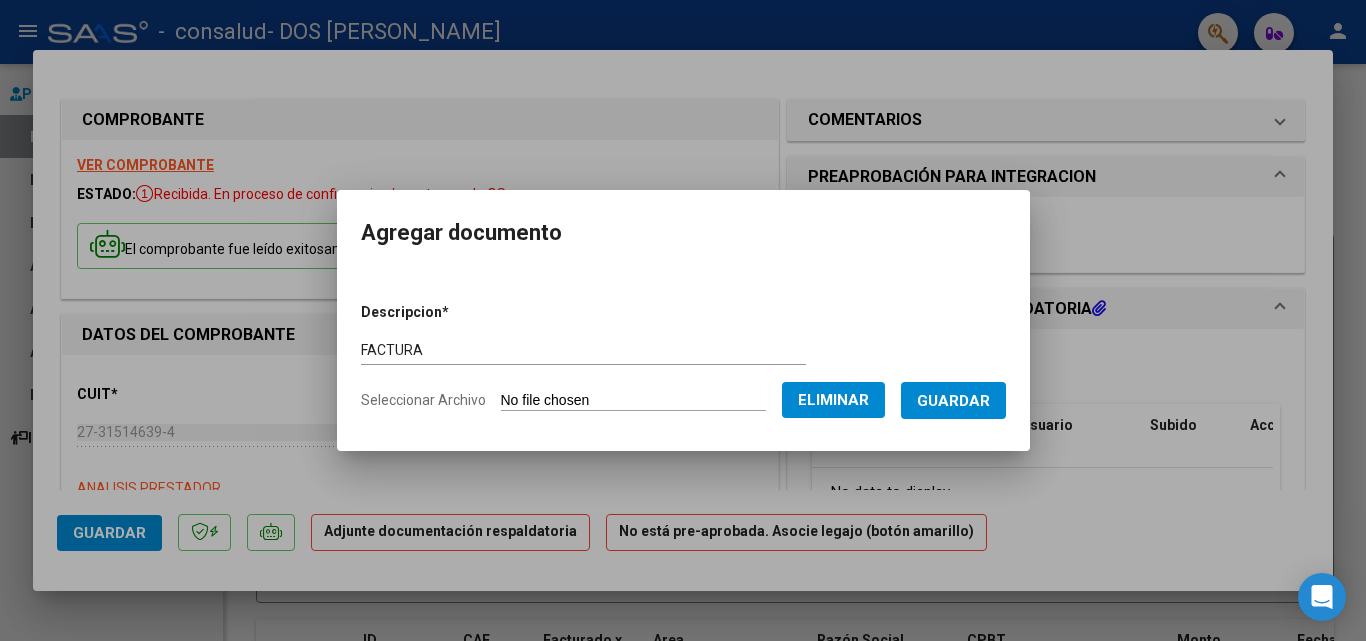 click on "Guardar" at bounding box center (953, 401) 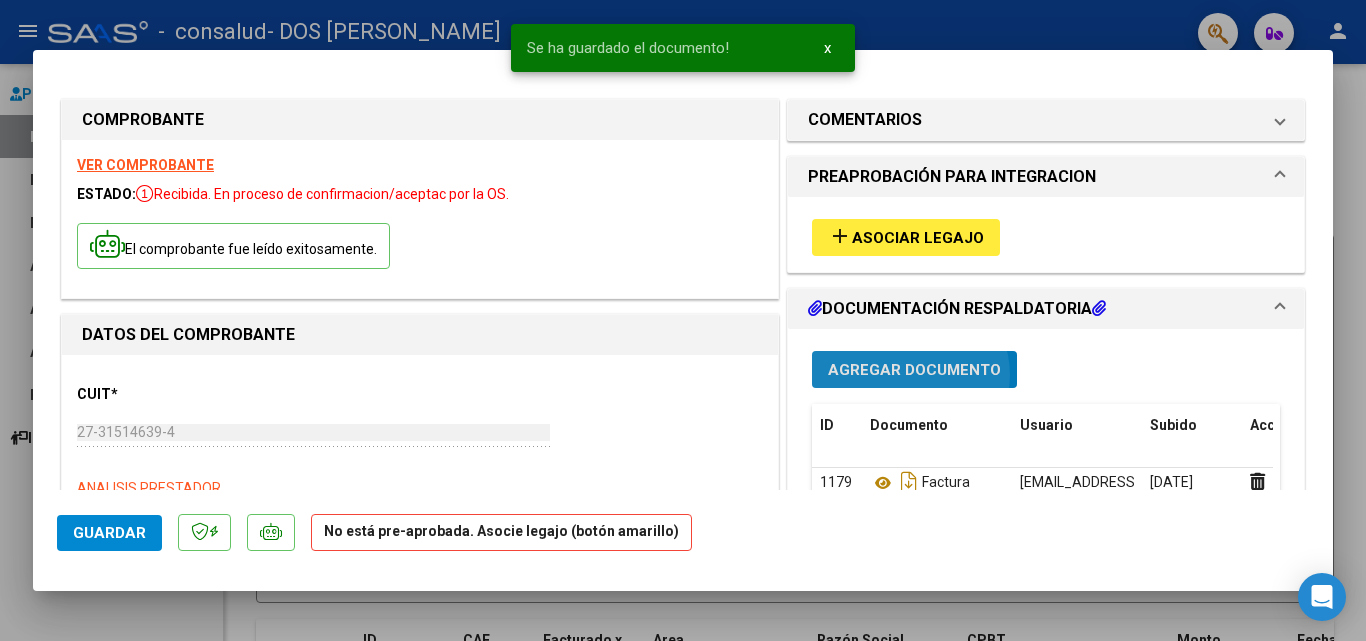 click on "Agregar Documento" at bounding box center [914, 370] 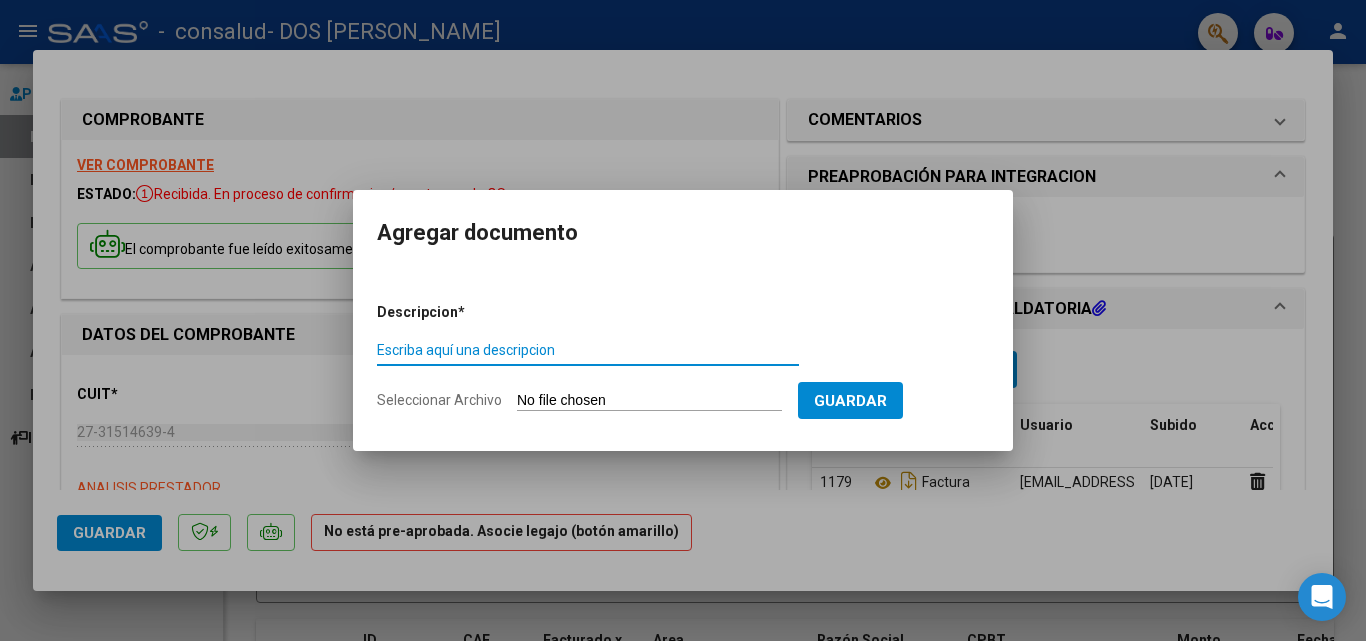 click on "Escriba aquí una descripcion" at bounding box center [588, 350] 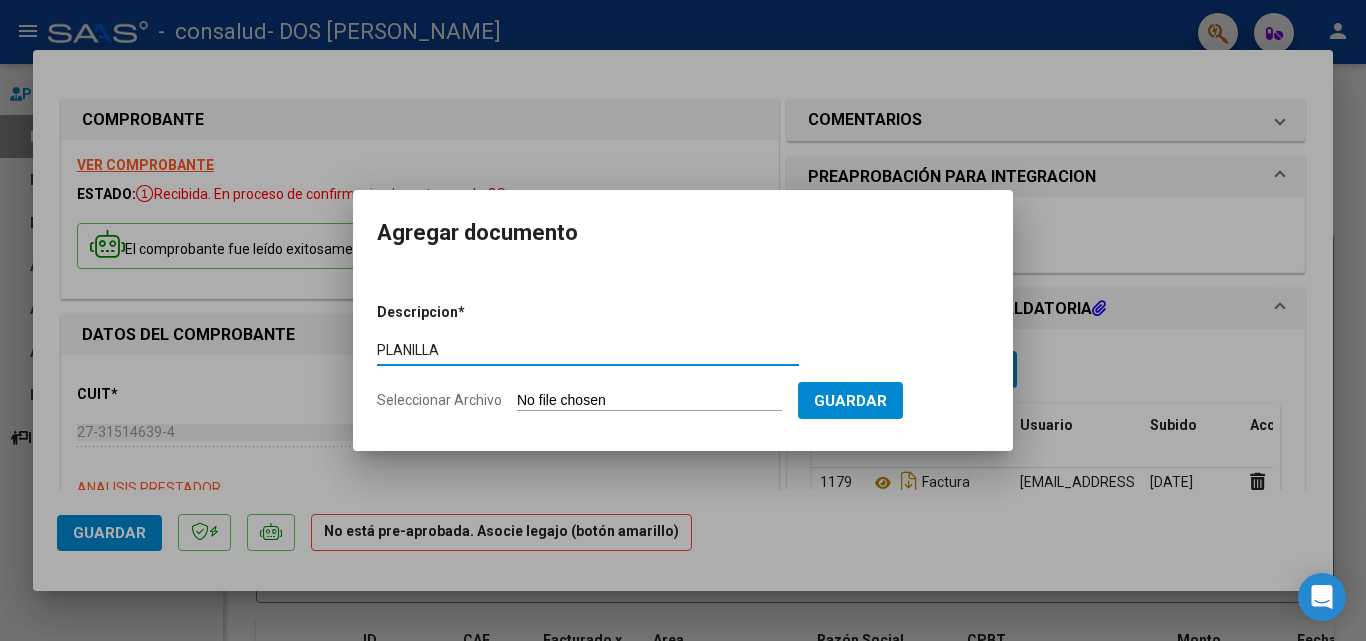 type on "PLANILLA" 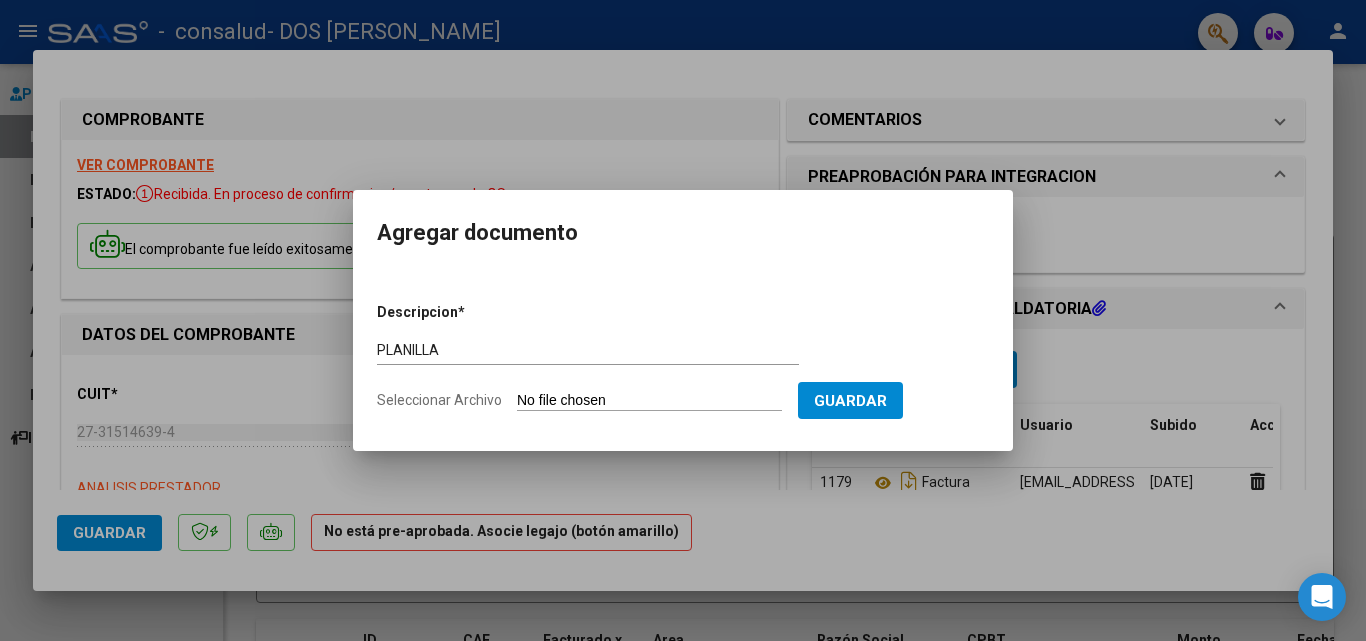 click on "Seleccionar Archivo" 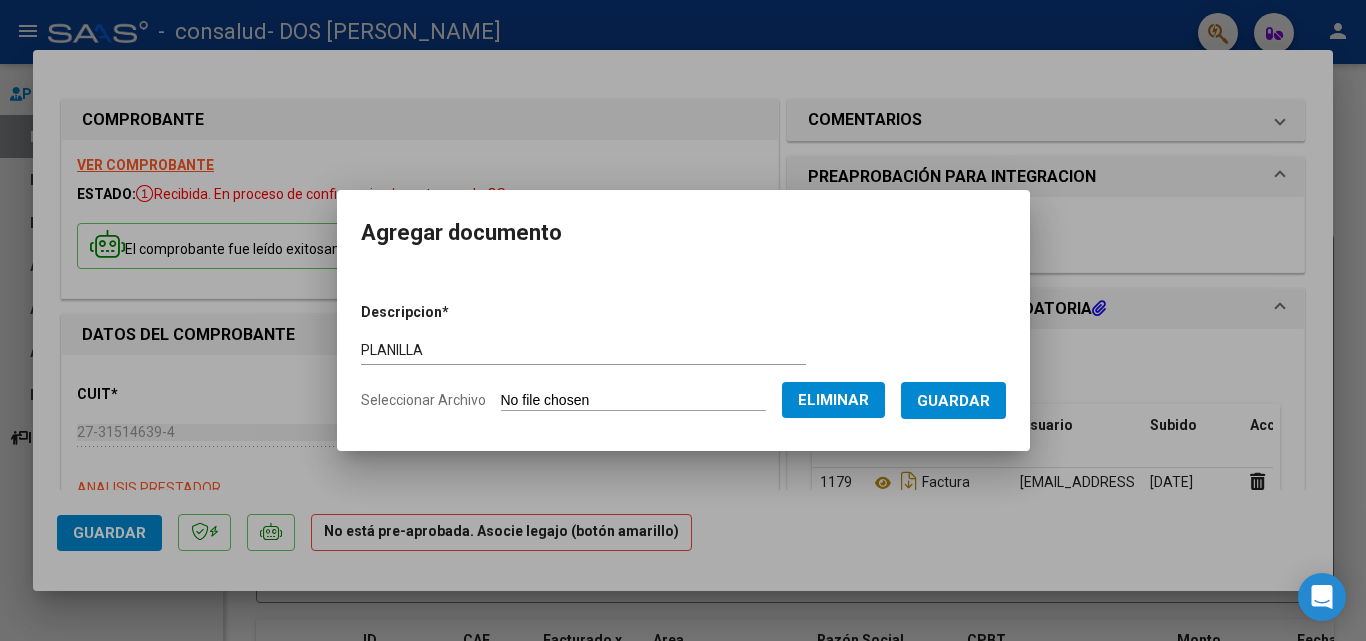 click on "Guardar" at bounding box center [953, 401] 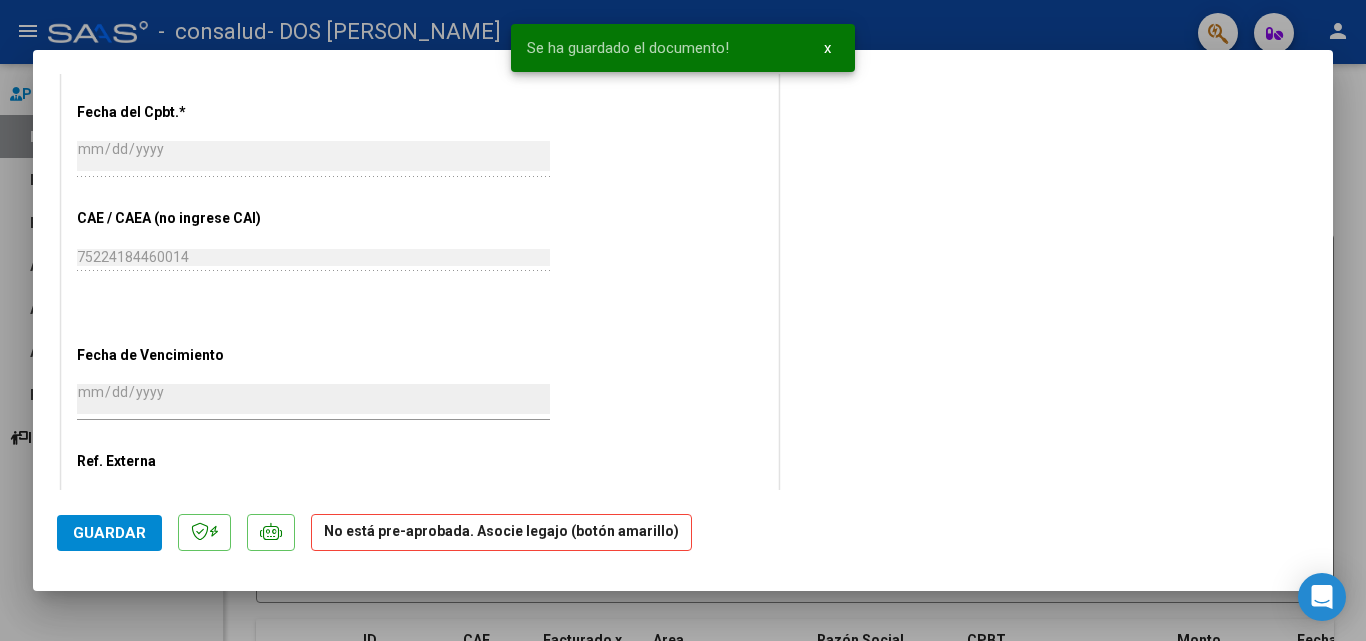 scroll, scrollTop: 1219, scrollLeft: 0, axis: vertical 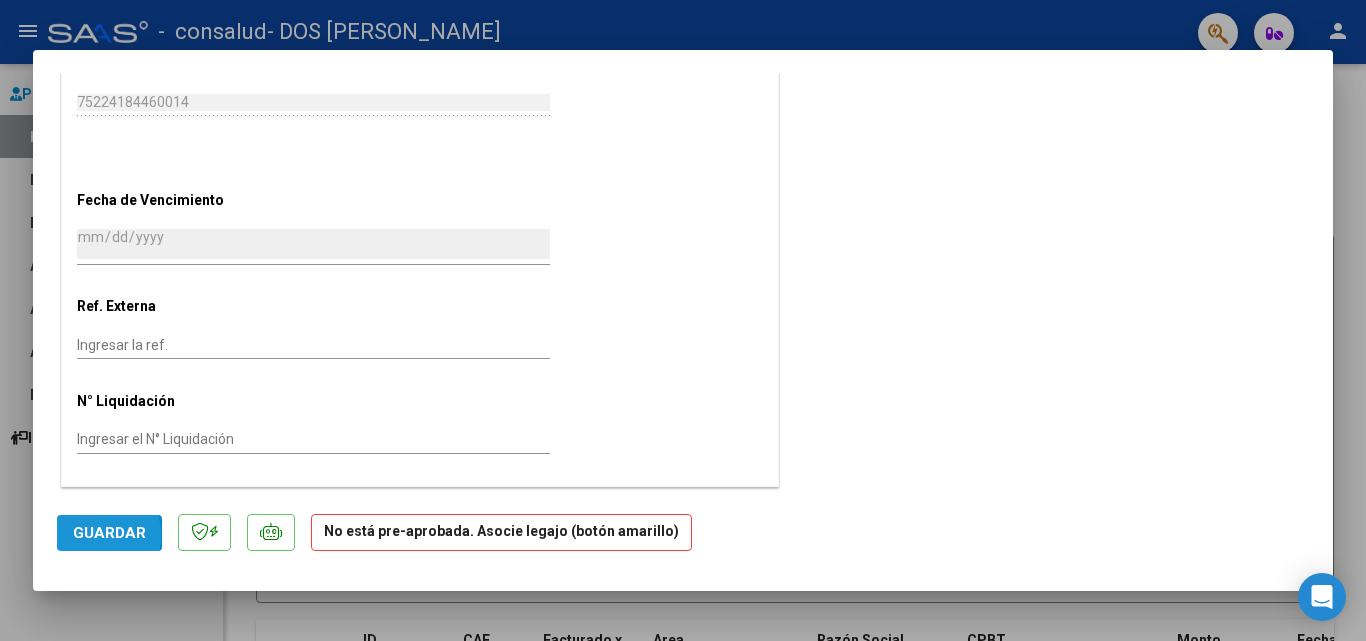 click on "Guardar" 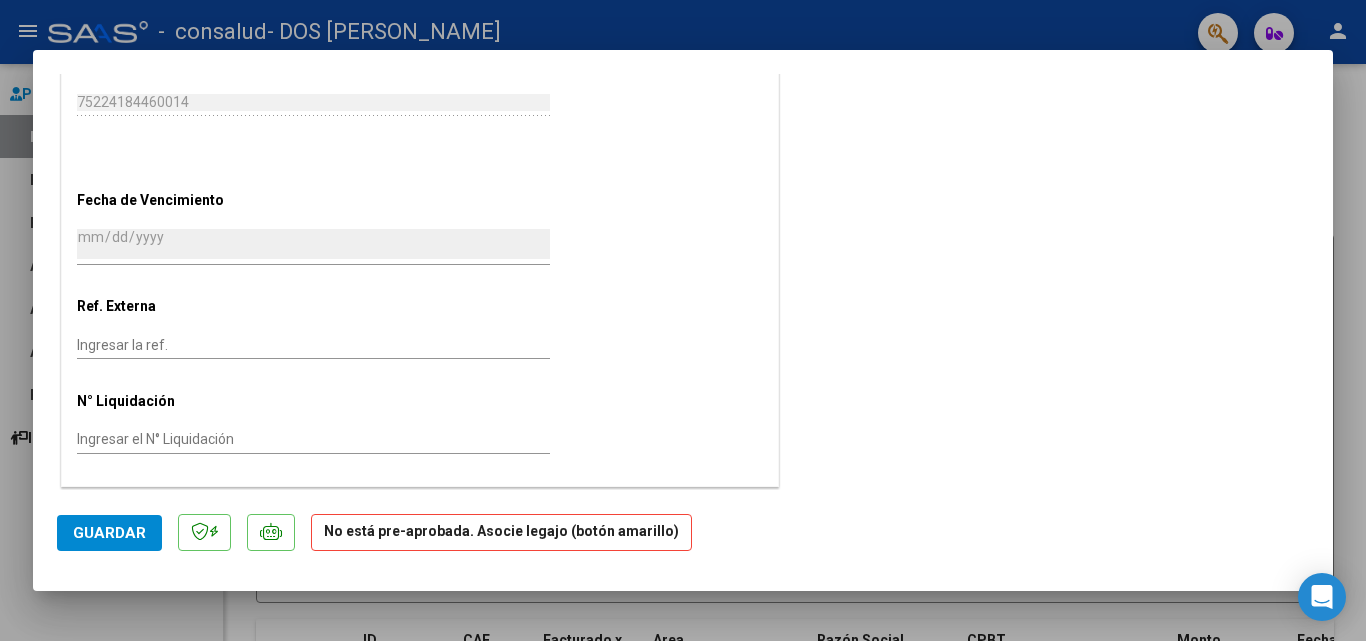 click at bounding box center (683, 320) 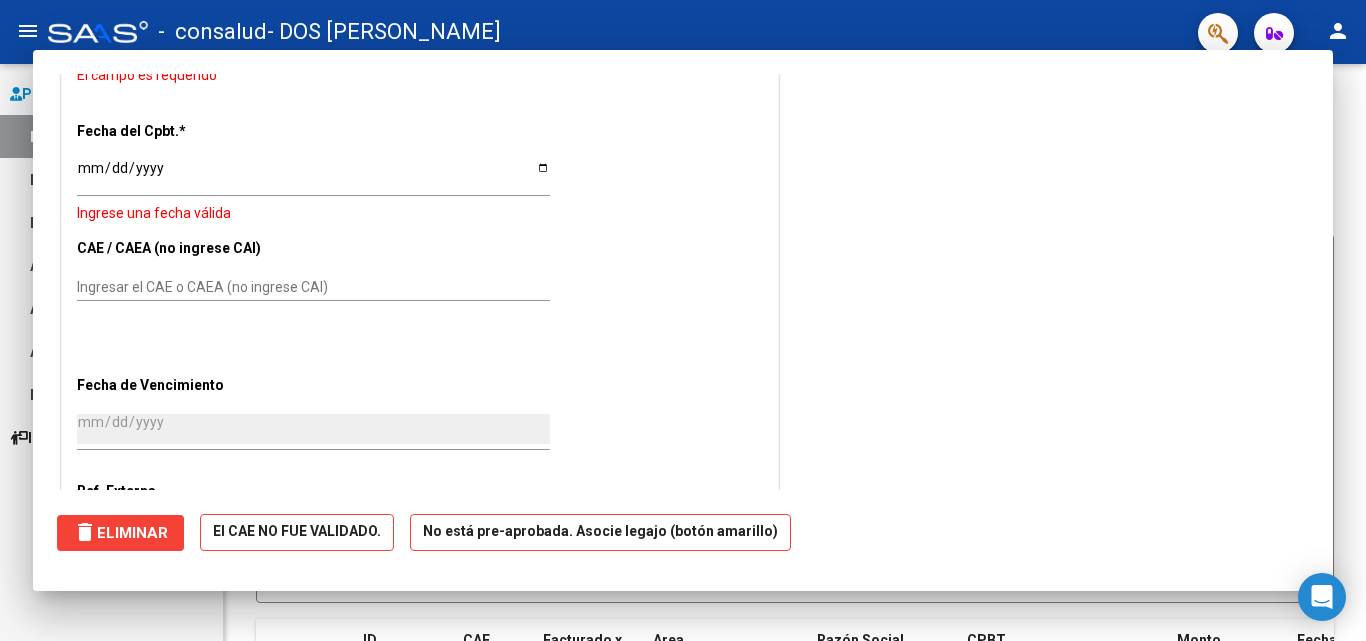 scroll, scrollTop: 0, scrollLeft: 0, axis: both 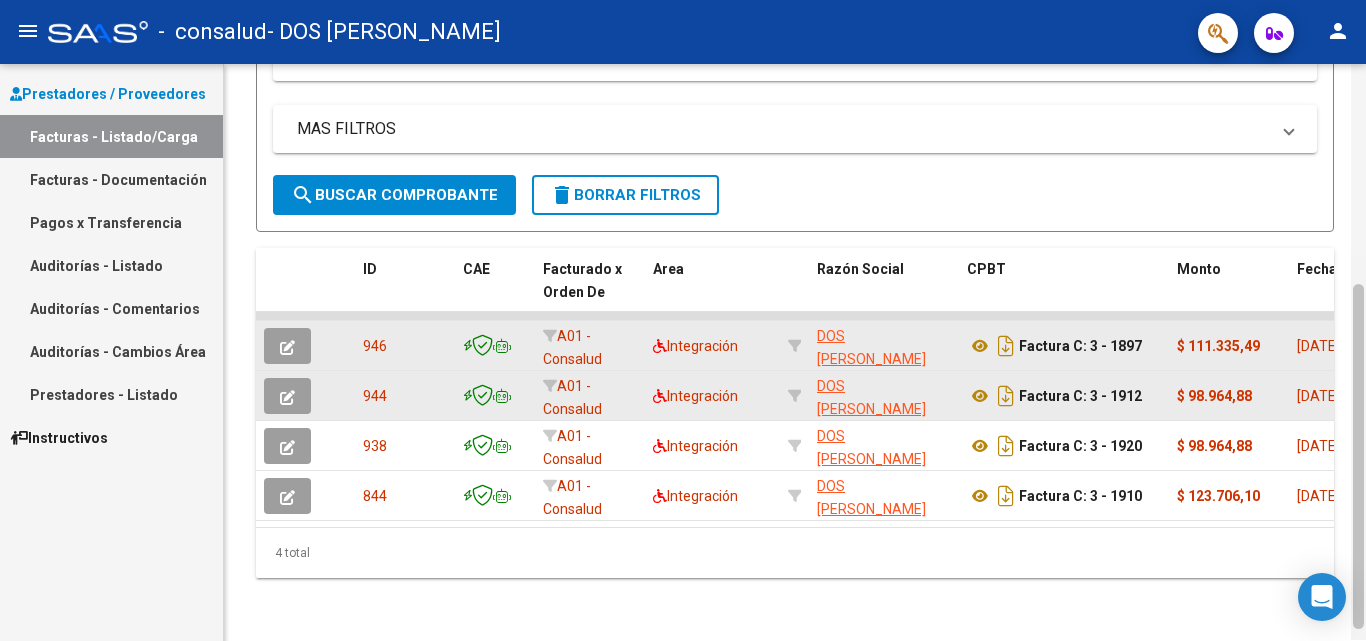 drag, startPoint x: 1363, startPoint y: 374, endPoint x: 1365, endPoint y: 609, distance: 235.00851 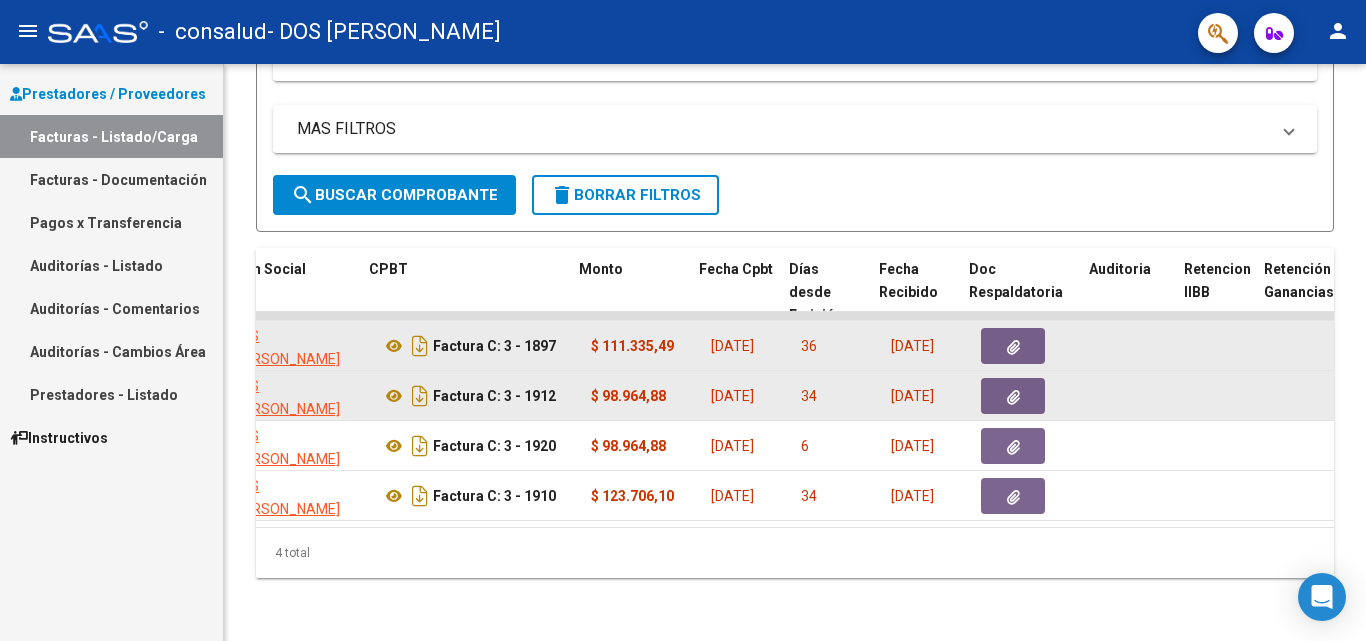 scroll, scrollTop: 0, scrollLeft: 615, axis: horizontal 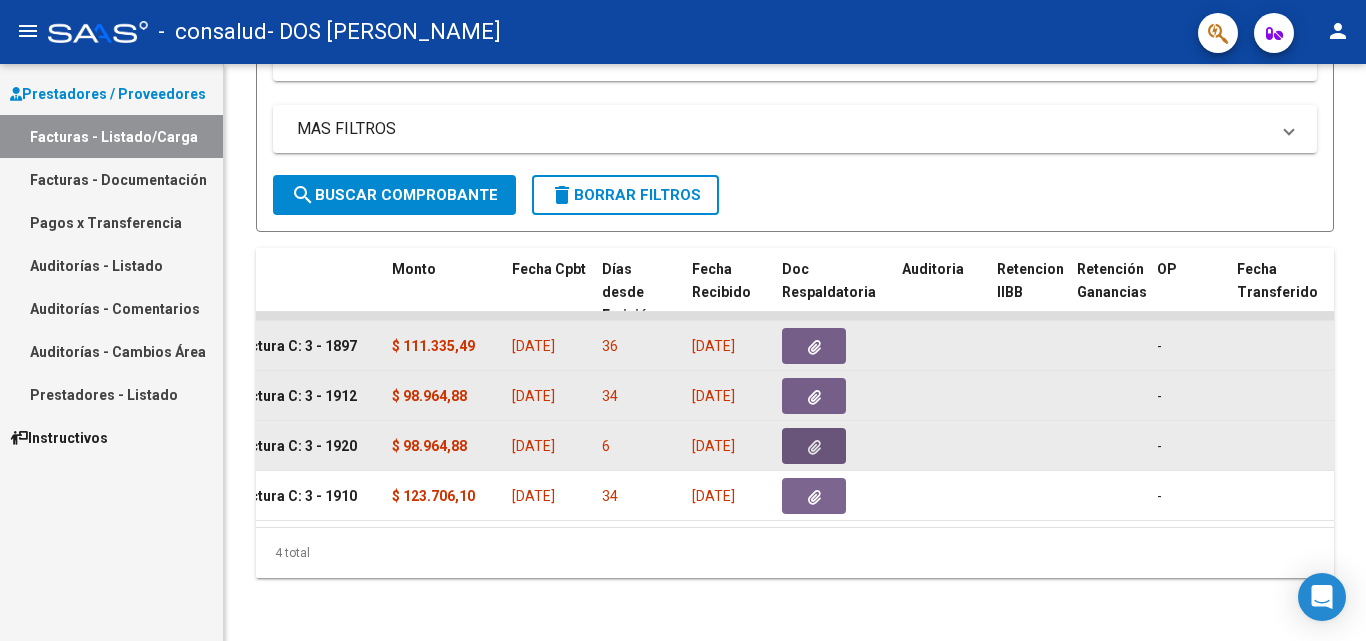 click 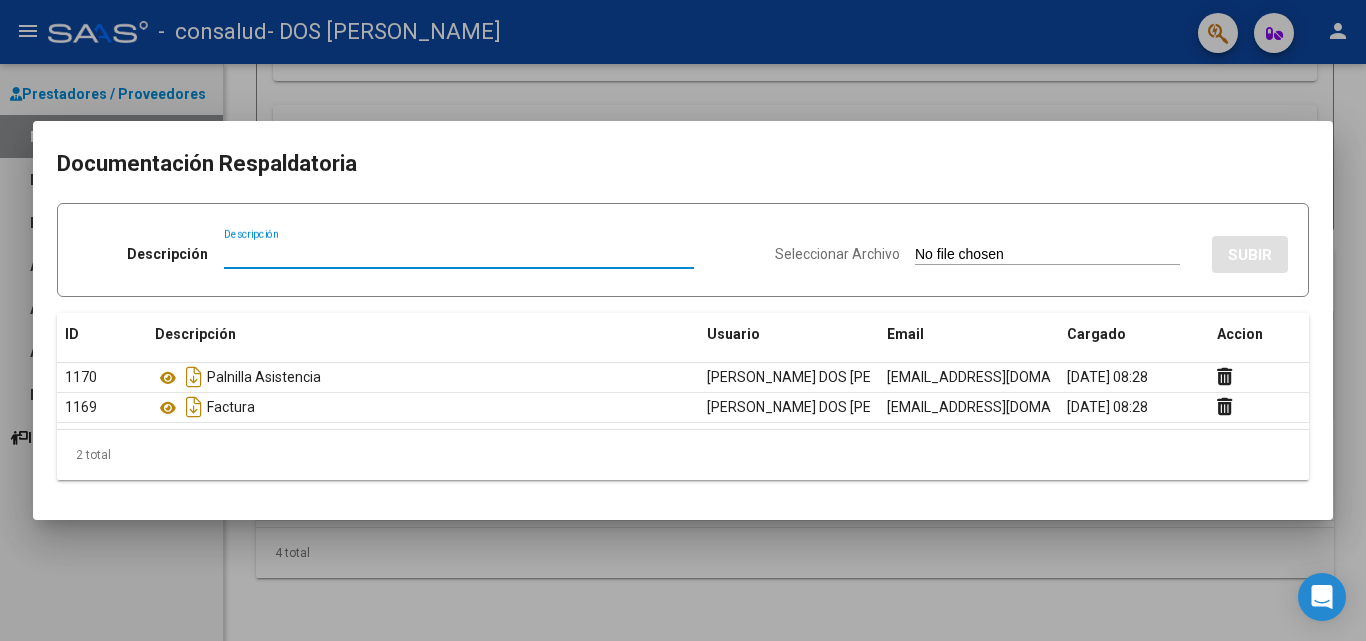 click on "Descripción" at bounding box center (459, 254) 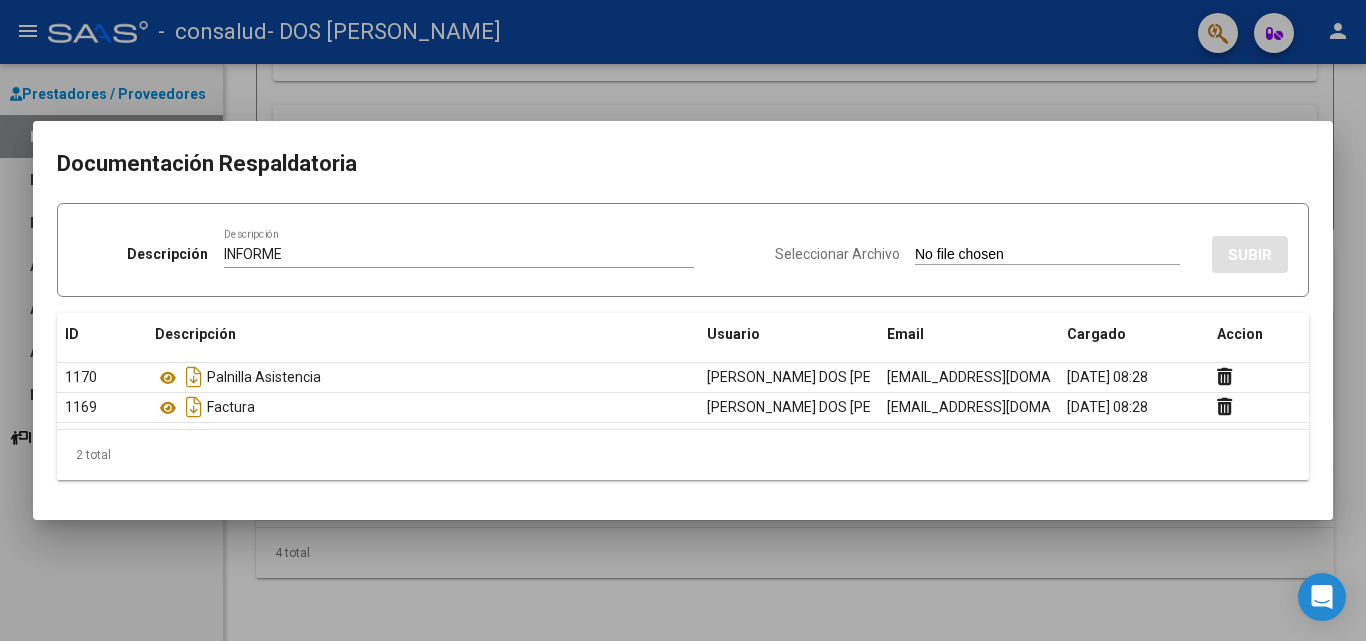 click on "Seleccionar Archivo" at bounding box center [837, 254] 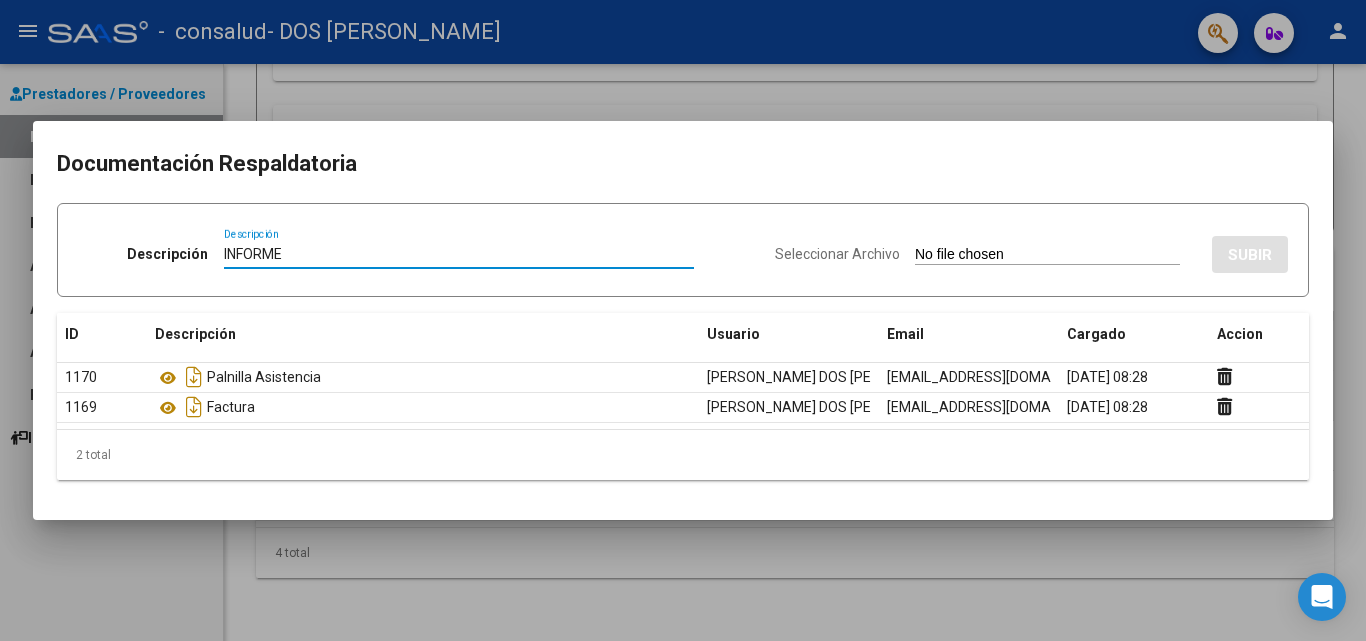 click on "INFORME" at bounding box center [459, 254] 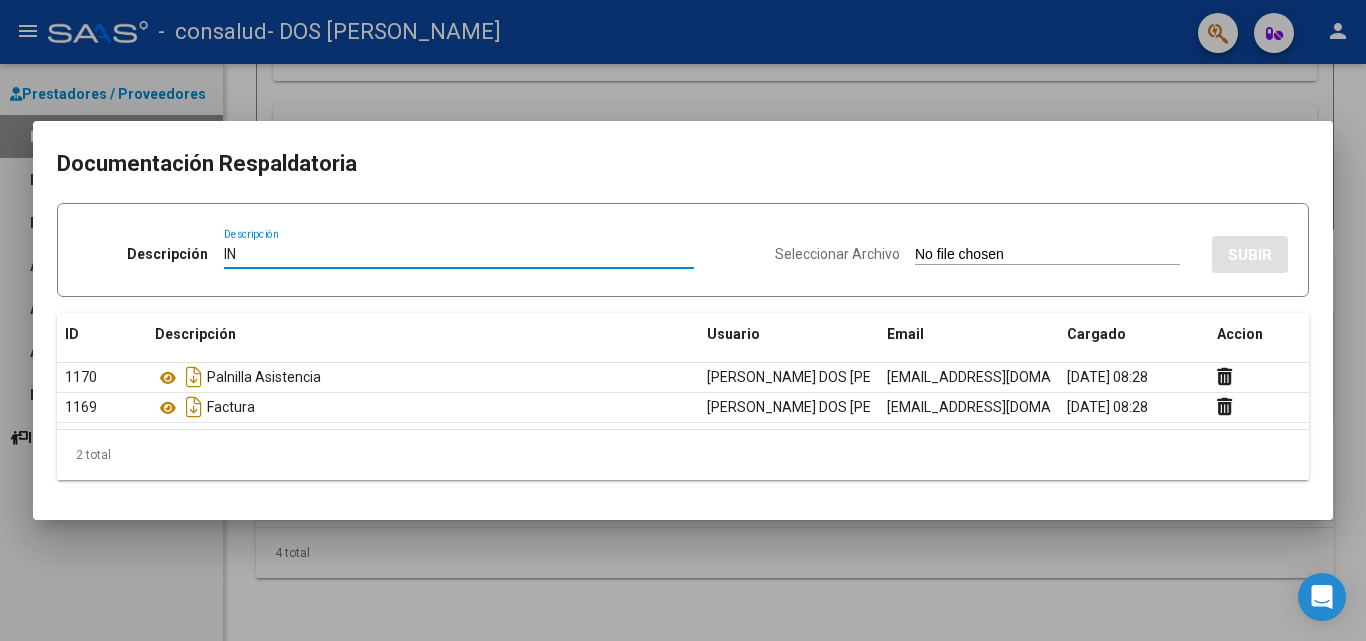 type on "I" 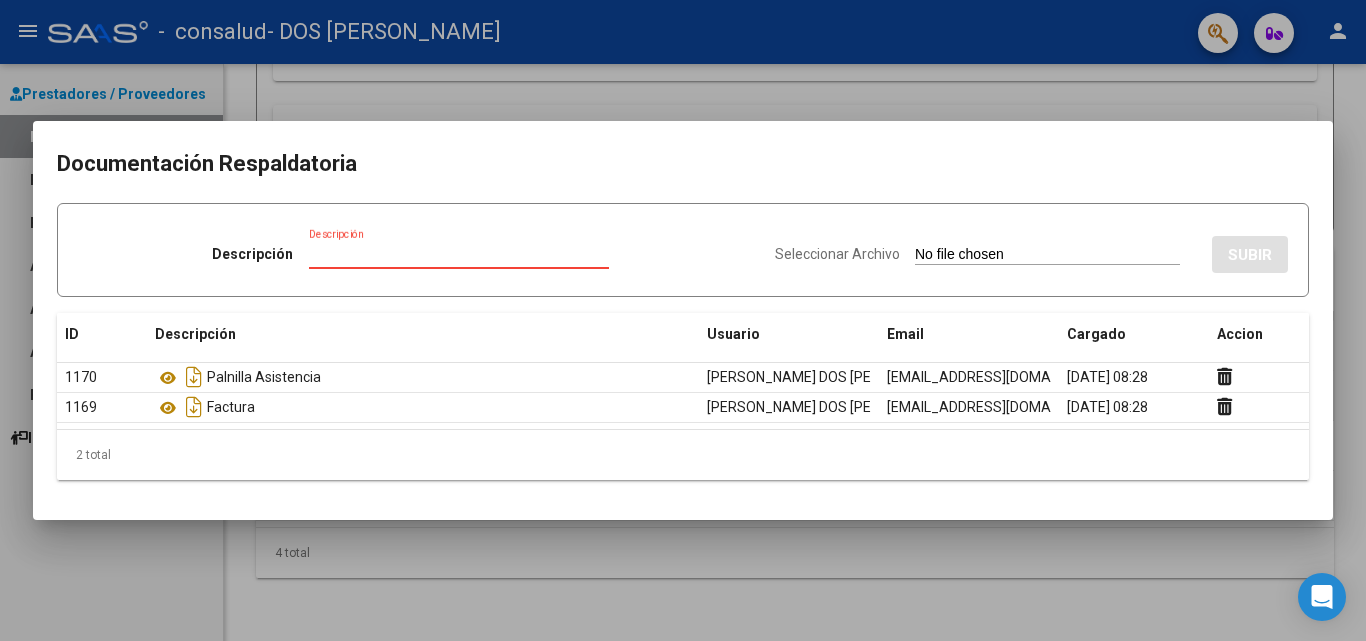 type 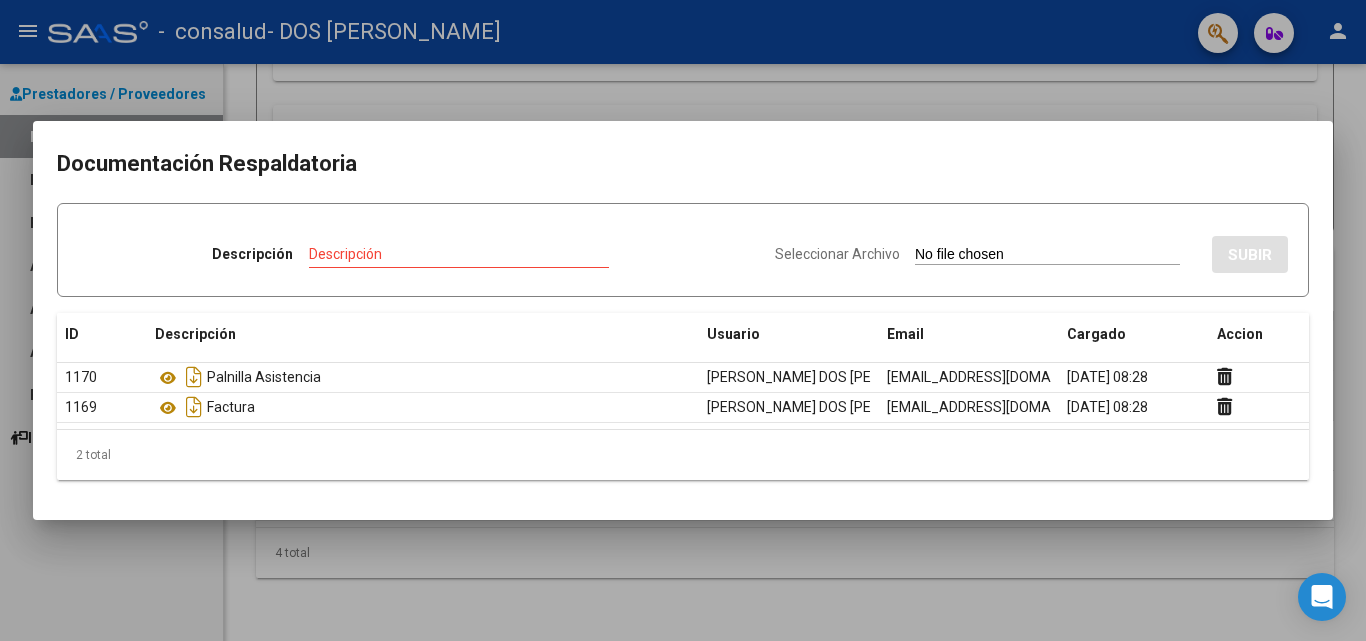 click at bounding box center [683, 320] 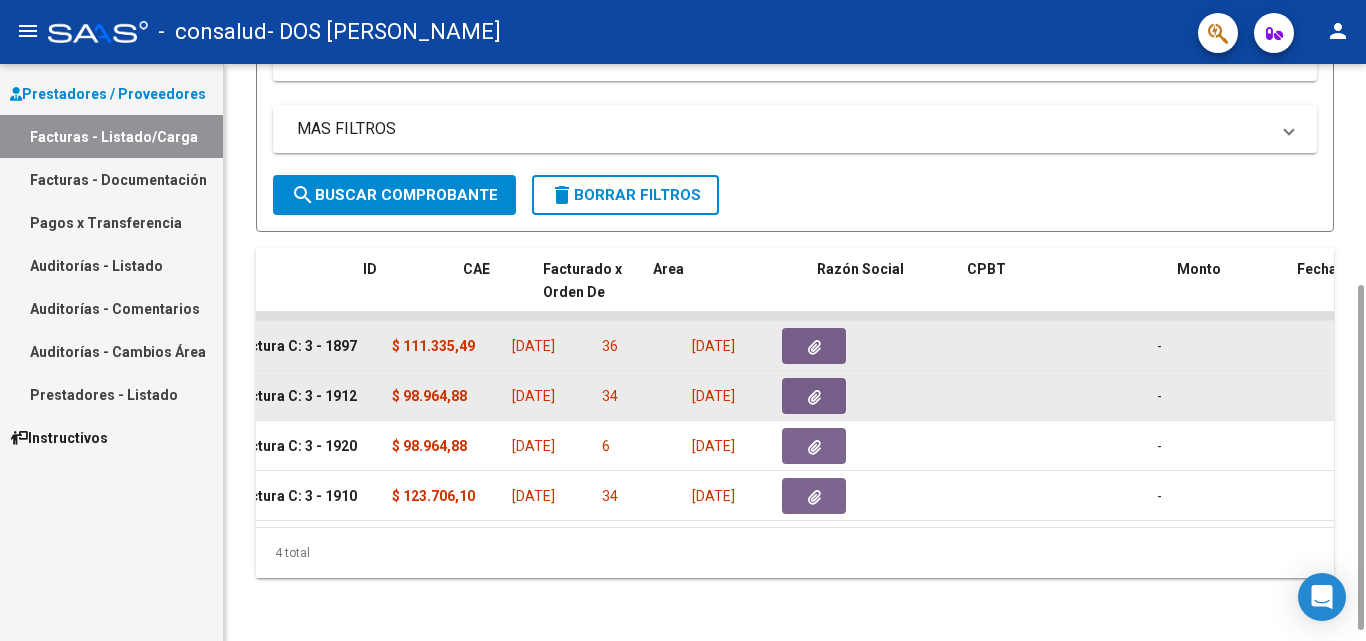 scroll, scrollTop: 0, scrollLeft: 0, axis: both 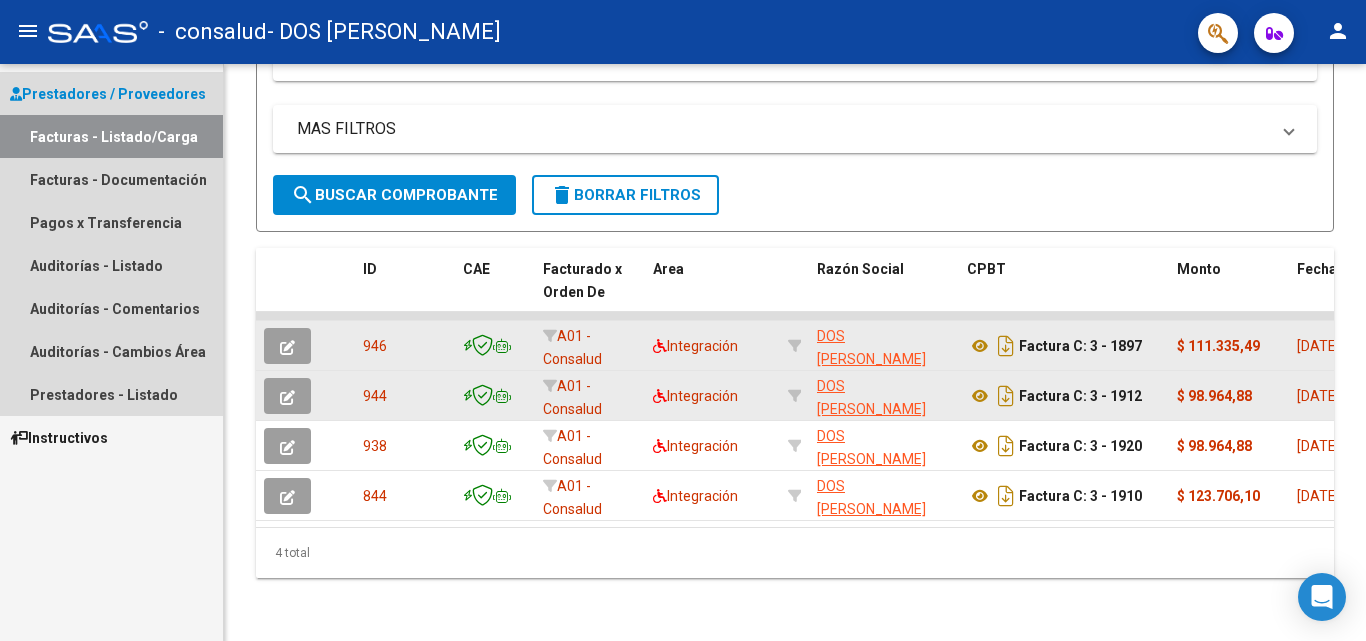 click on "Facturas - Listado/Carga" at bounding box center [111, 136] 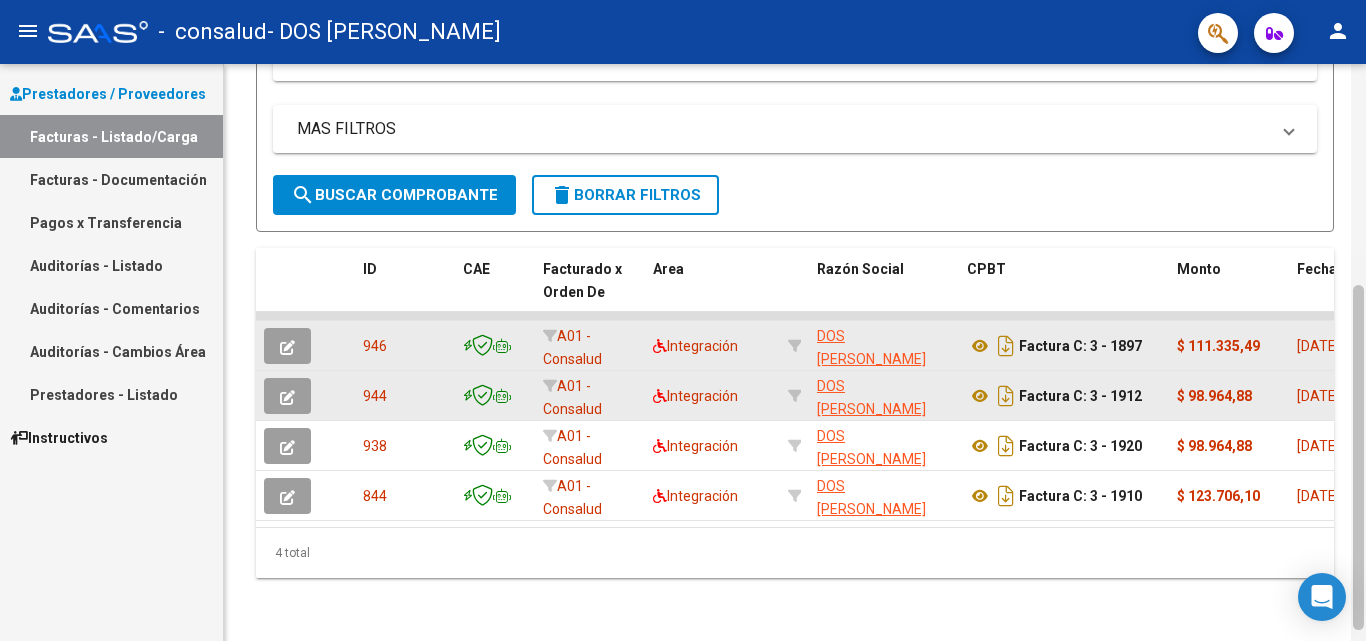 scroll, scrollTop: 388, scrollLeft: 0, axis: vertical 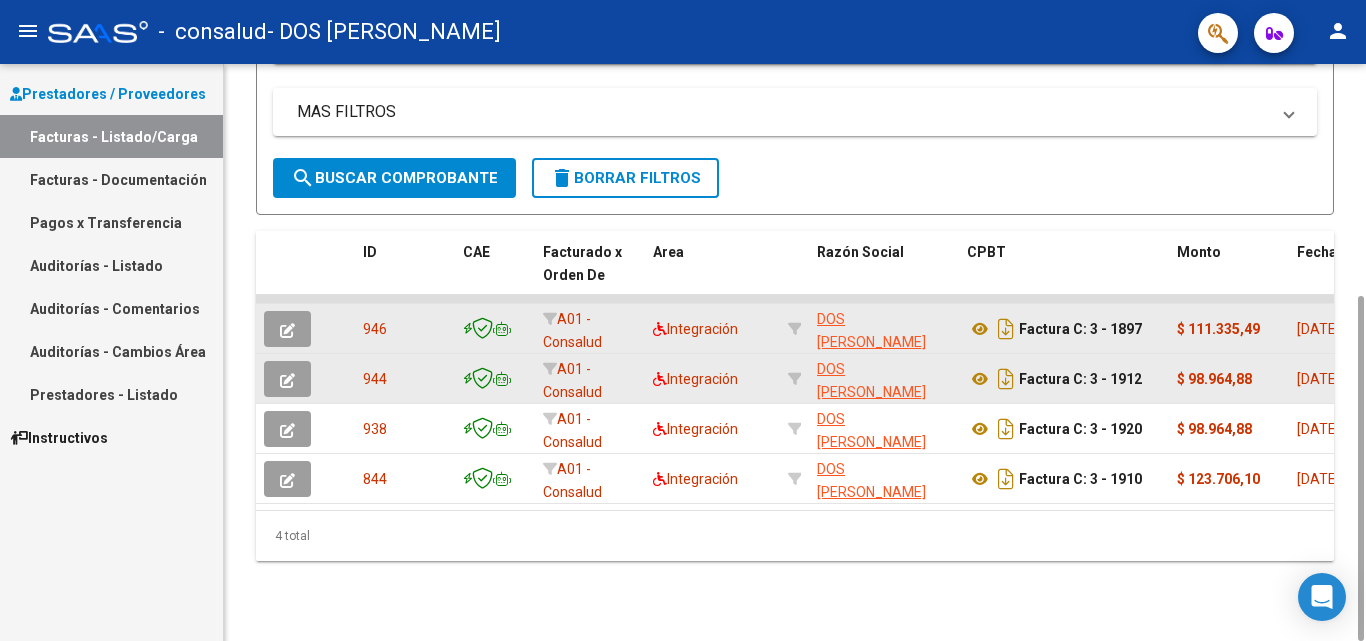 drag, startPoint x: 1365, startPoint y: 345, endPoint x: 1346, endPoint y: 212, distance: 134.3503 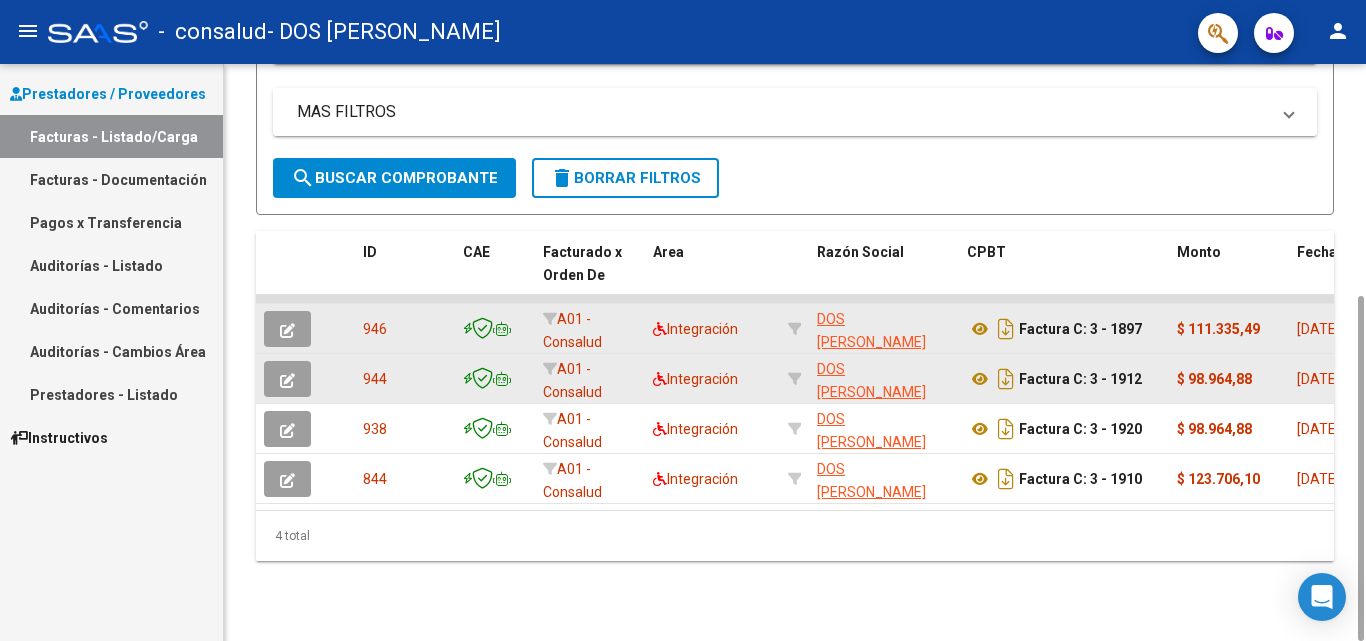 click on "MAS FILTROS" at bounding box center [795, 112] 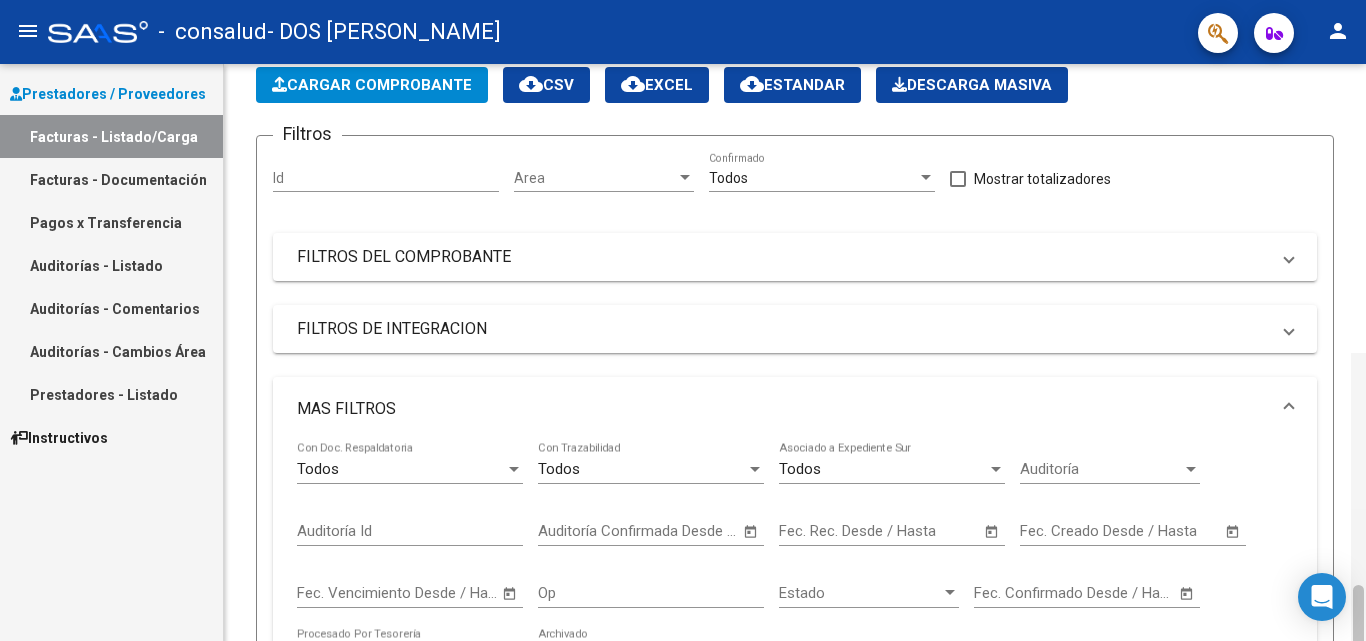 drag, startPoint x: 1361, startPoint y: 342, endPoint x: 1355, endPoint y: 159, distance: 183.09833 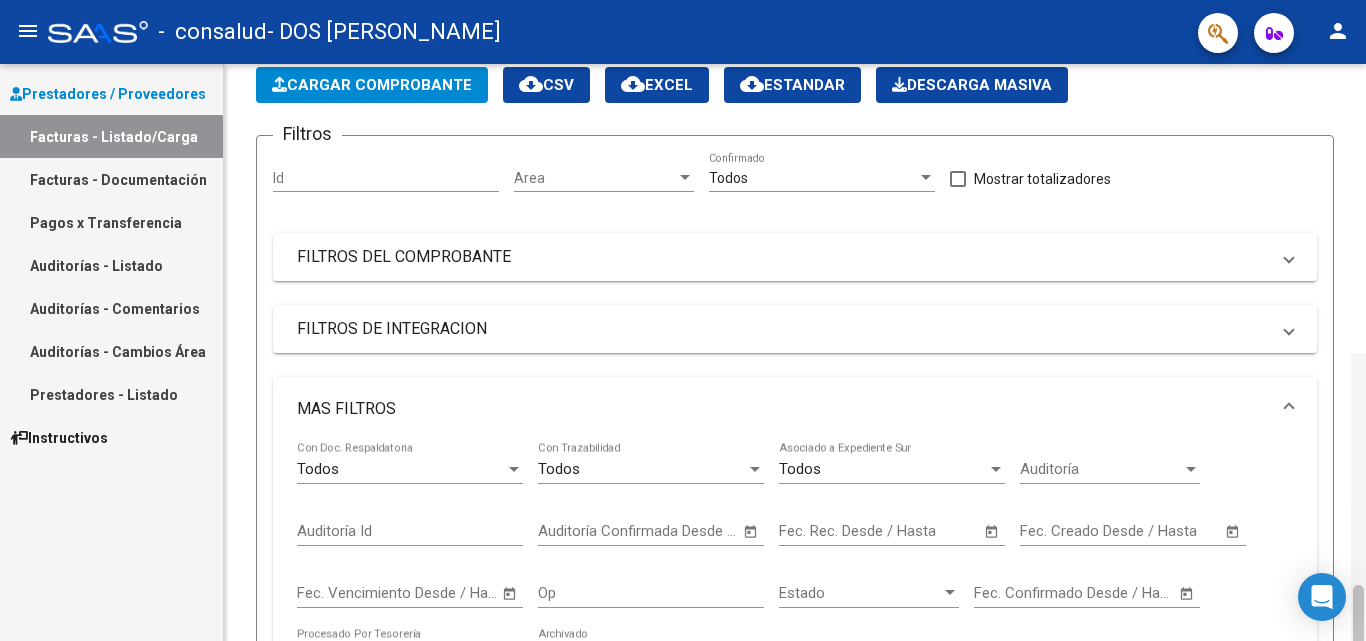 click 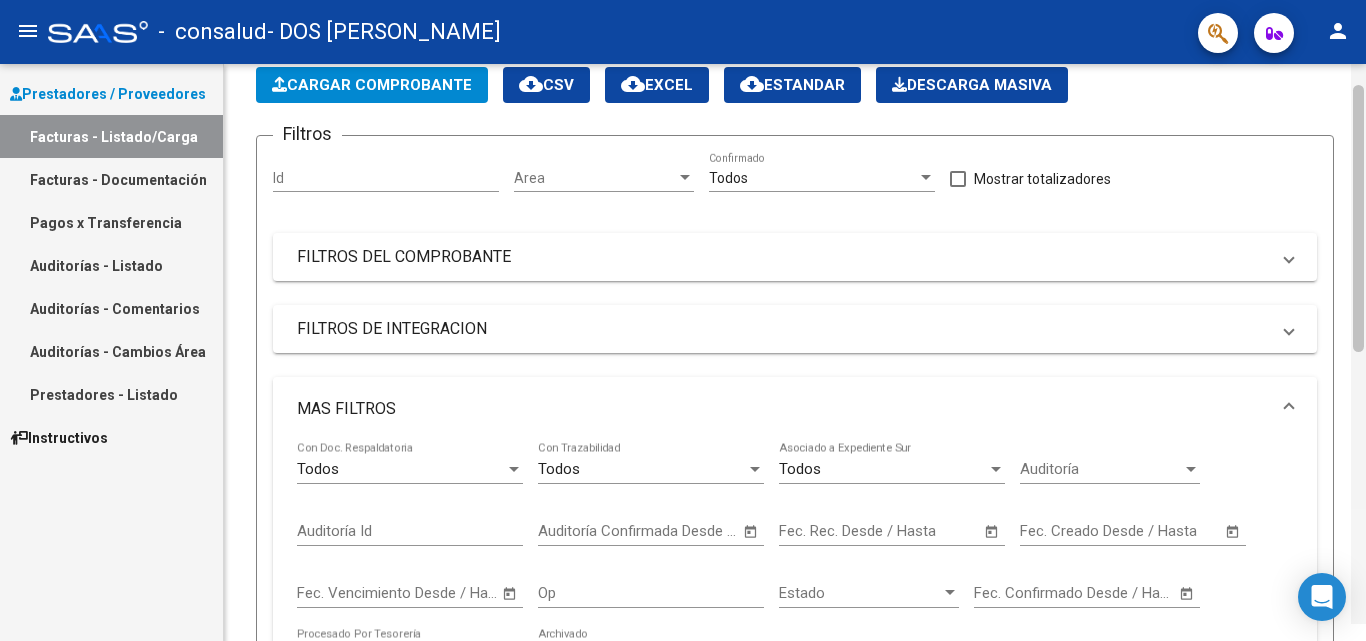 scroll, scrollTop: 82, scrollLeft: 0, axis: vertical 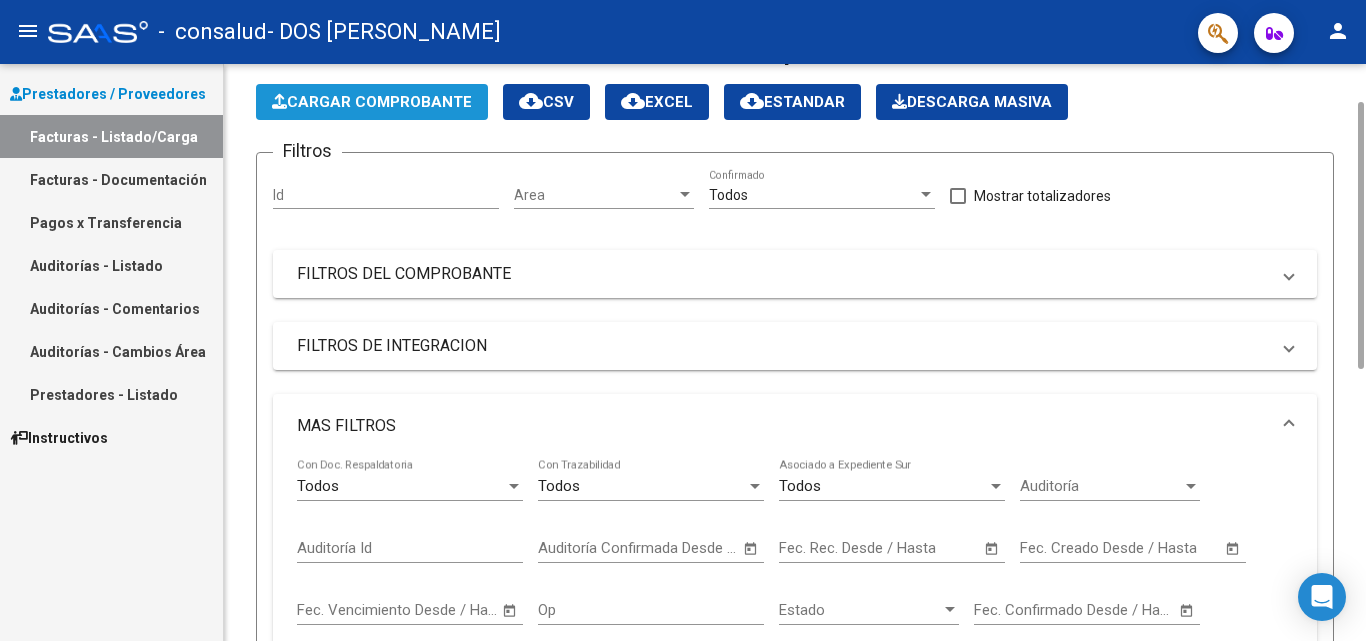 click on "Cargar Comprobante" 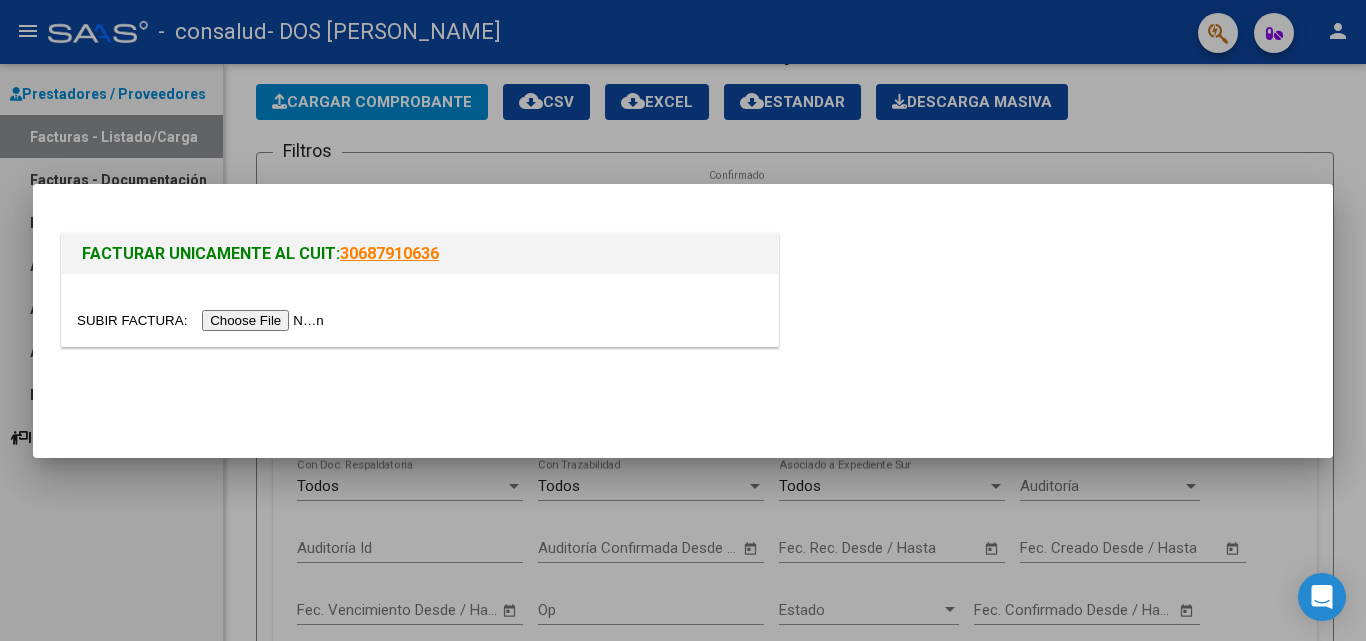 click at bounding box center (203, 320) 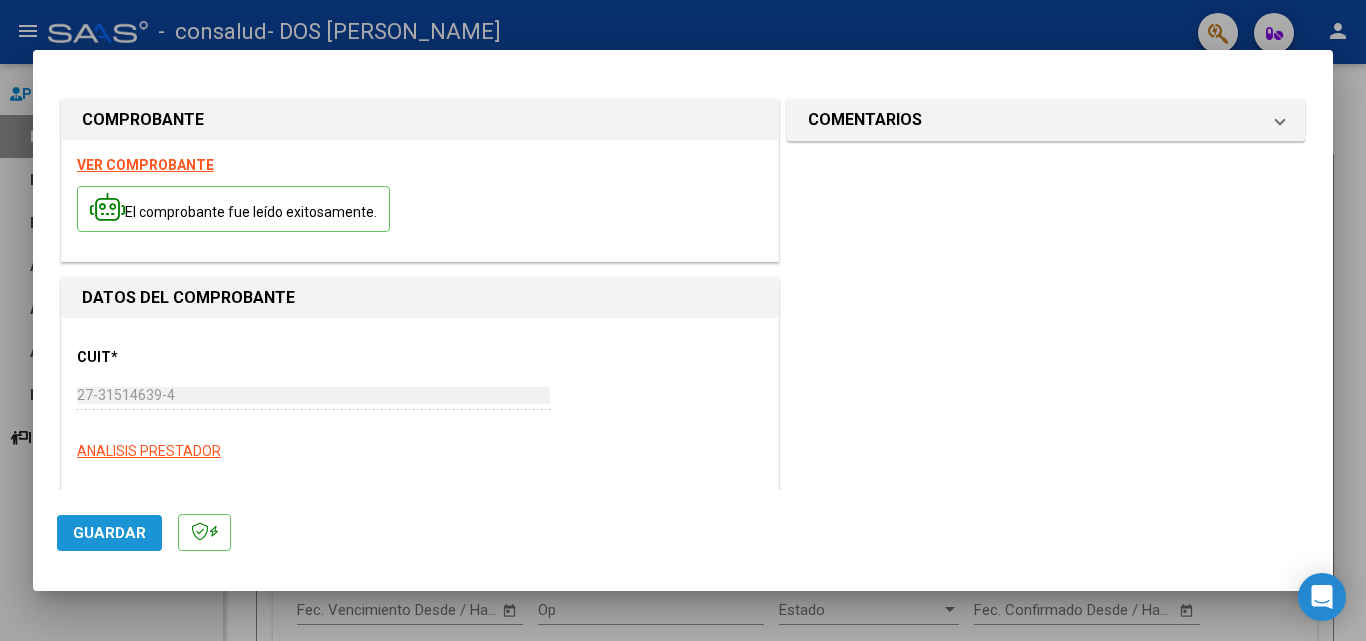 click on "Guardar" 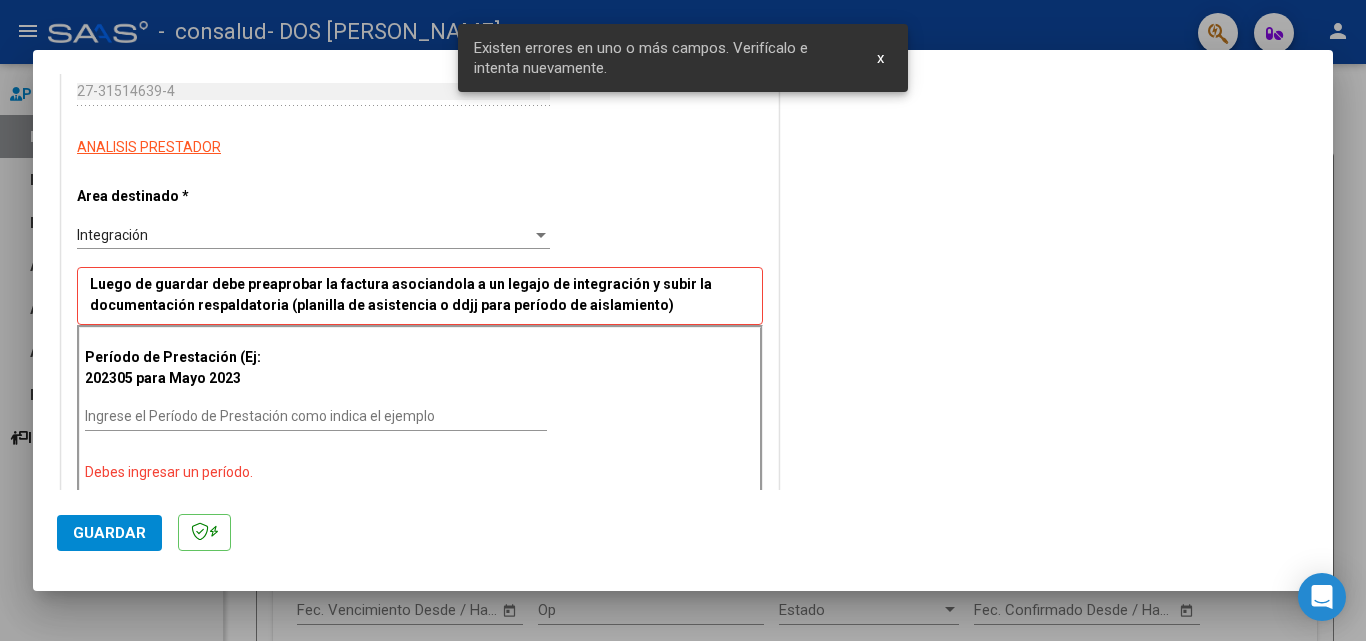 scroll, scrollTop: 419, scrollLeft: 0, axis: vertical 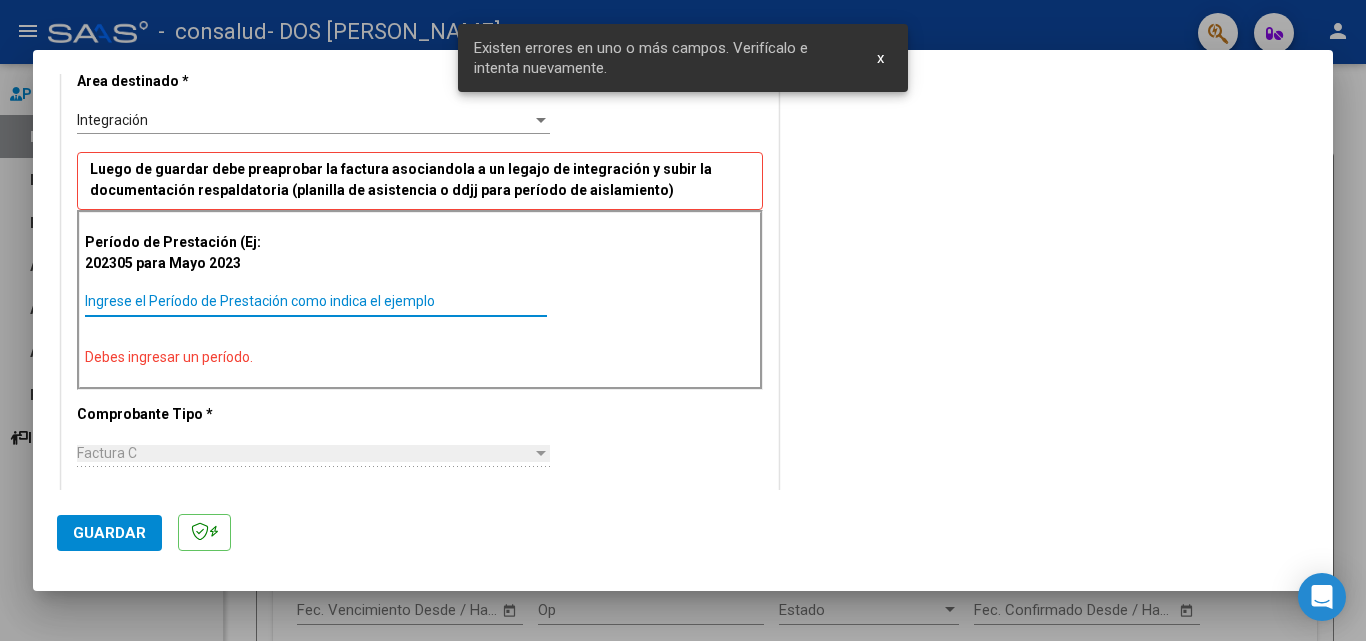 click on "Ingrese el Período de Prestación como indica el ejemplo" at bounding box center (316, 301) 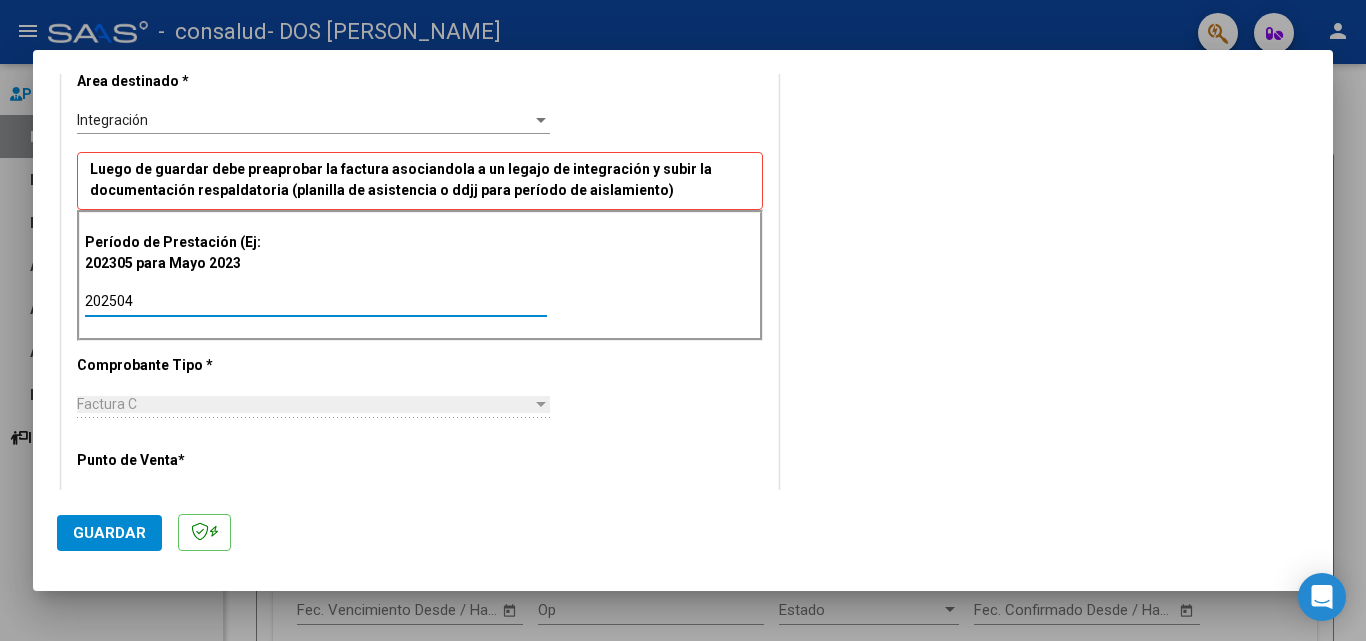 type on "202504" 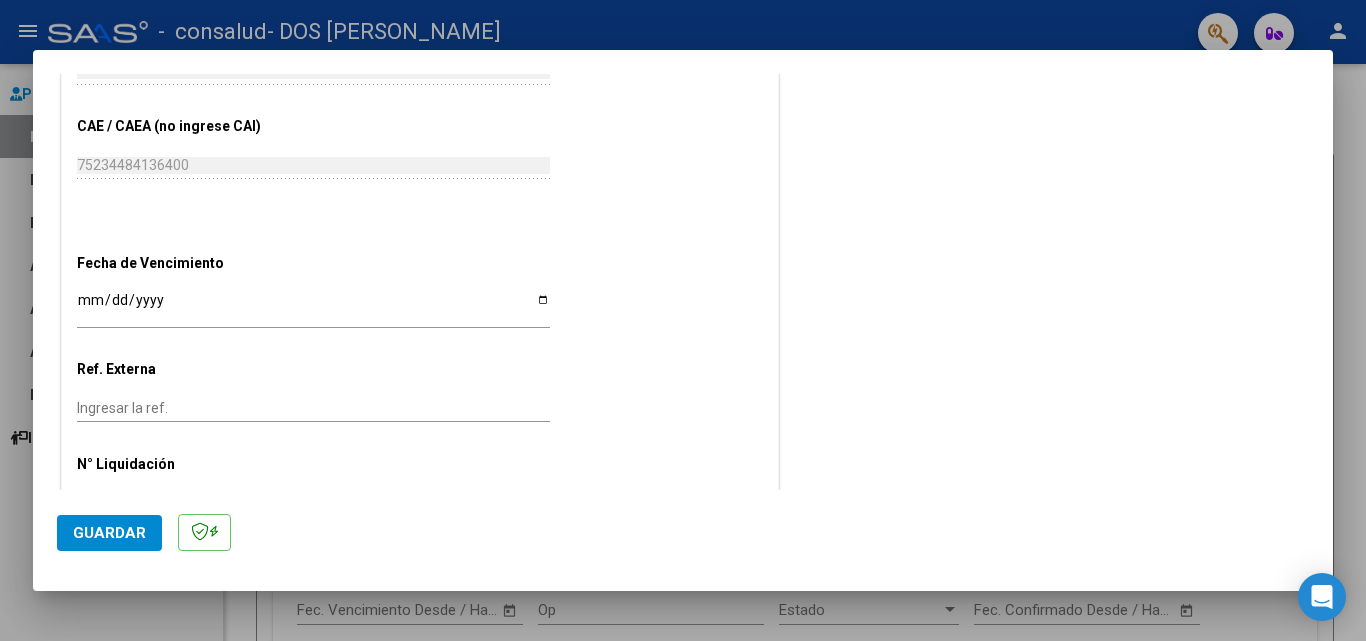 scroll, scrollTop: 1159, scrollLeft: 0, axis: vertical 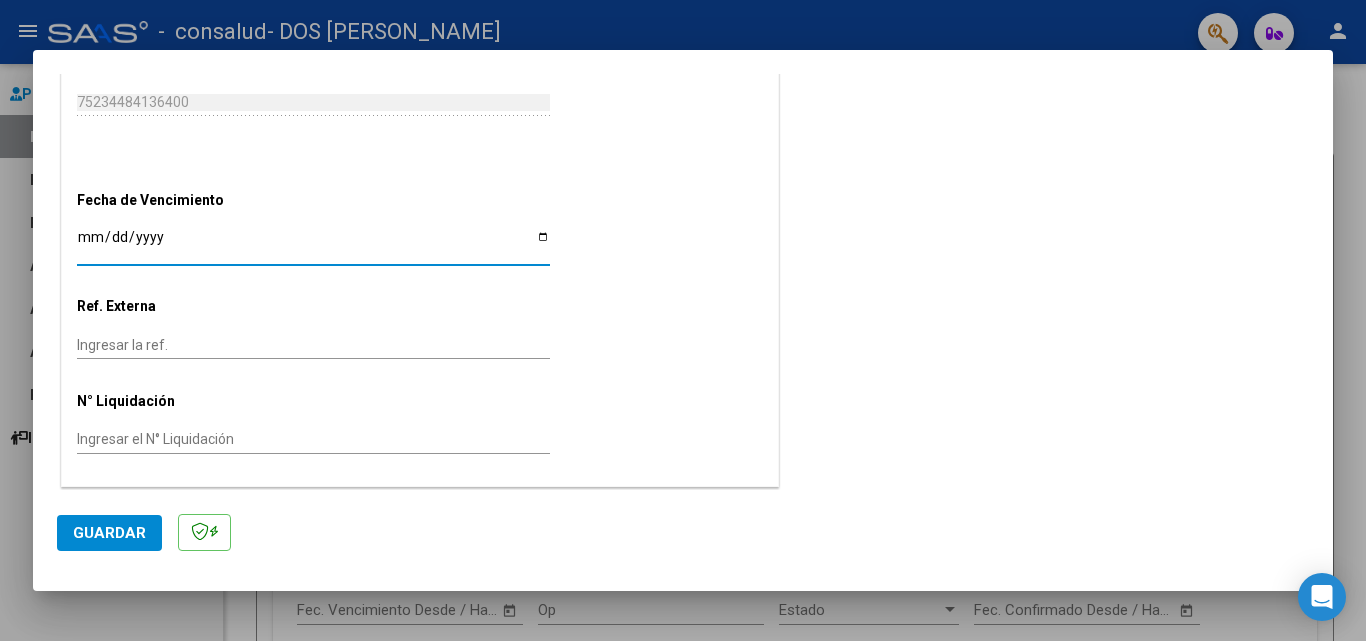 click on "Ingresar la fecha" at bounding box center [313, 244] 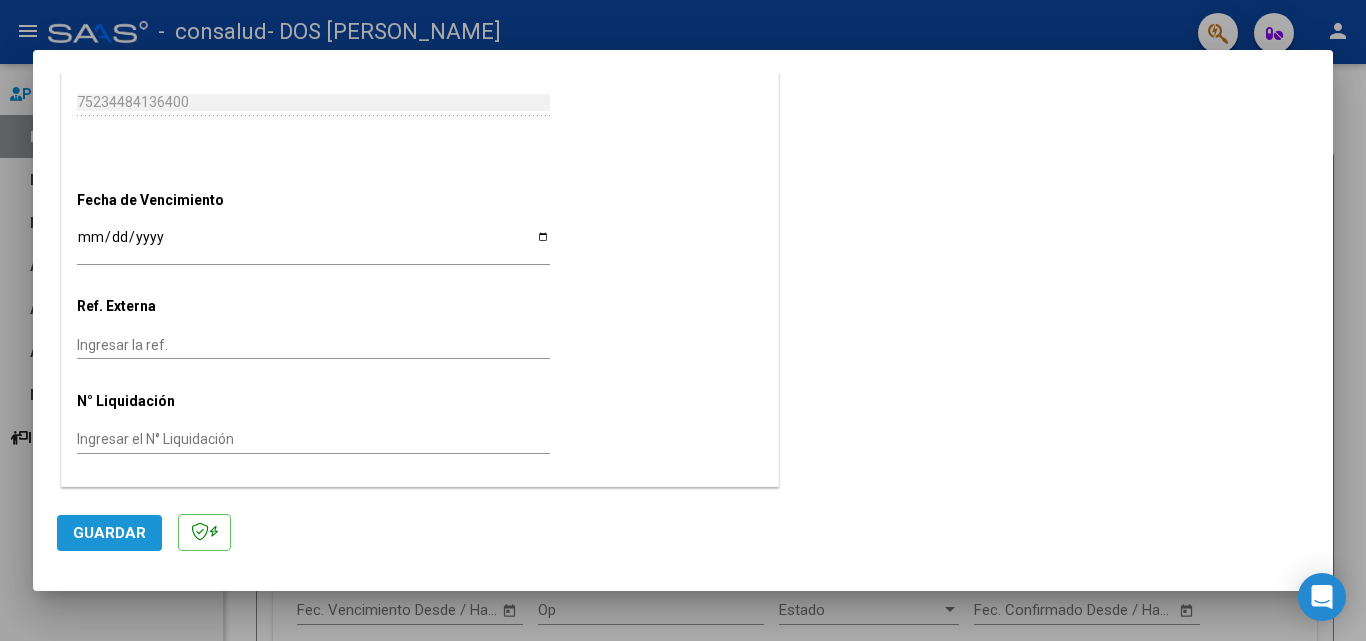 click on "Guardar" 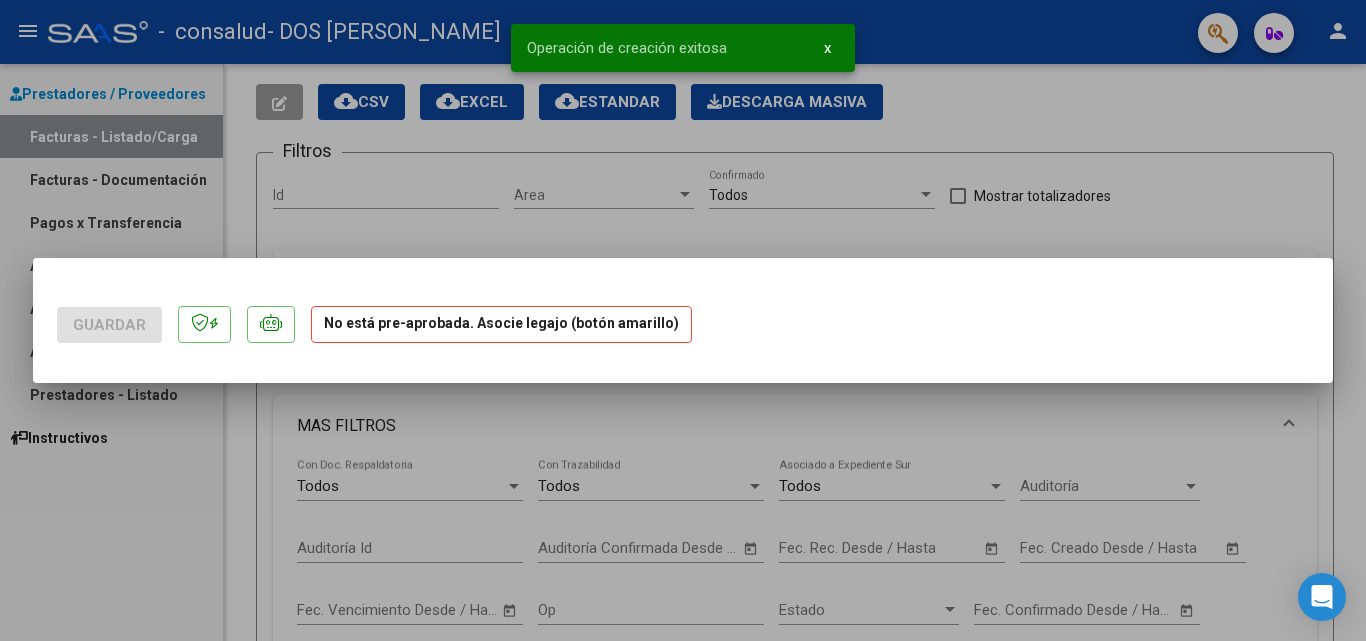 scroll, scrollTop: 0, scrollLeft: 0, axis: both 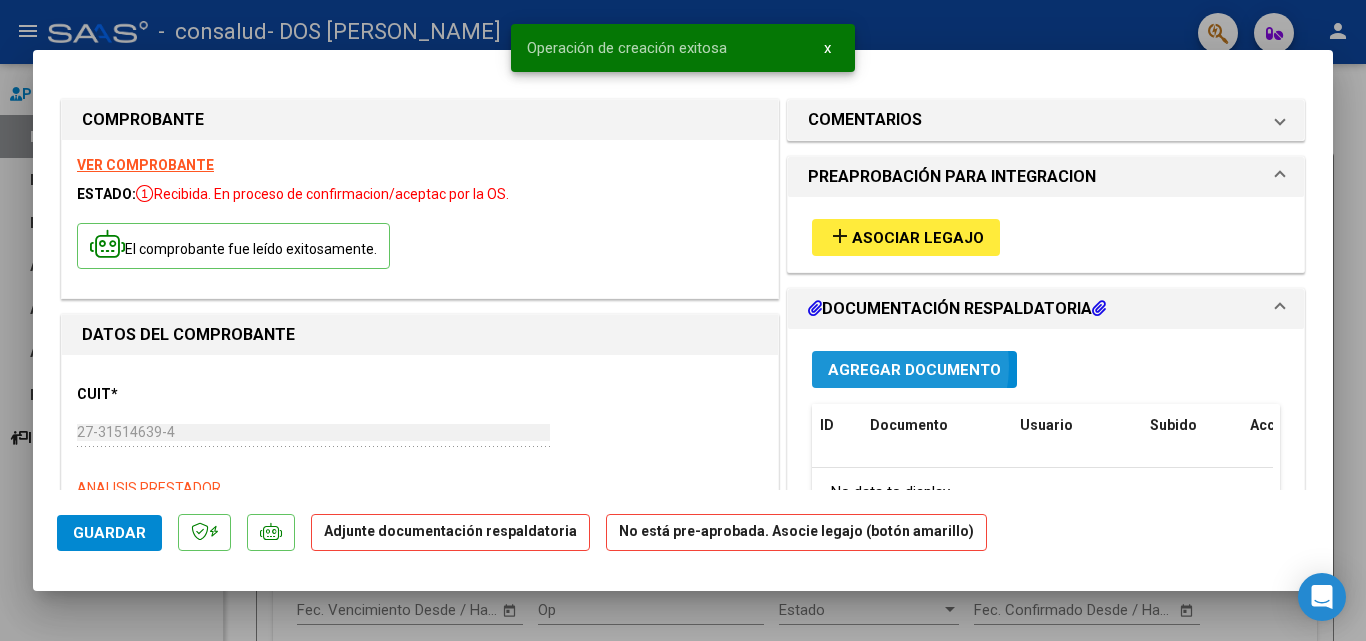 click on "Agregar Documento" at bounding box center (914, 370) 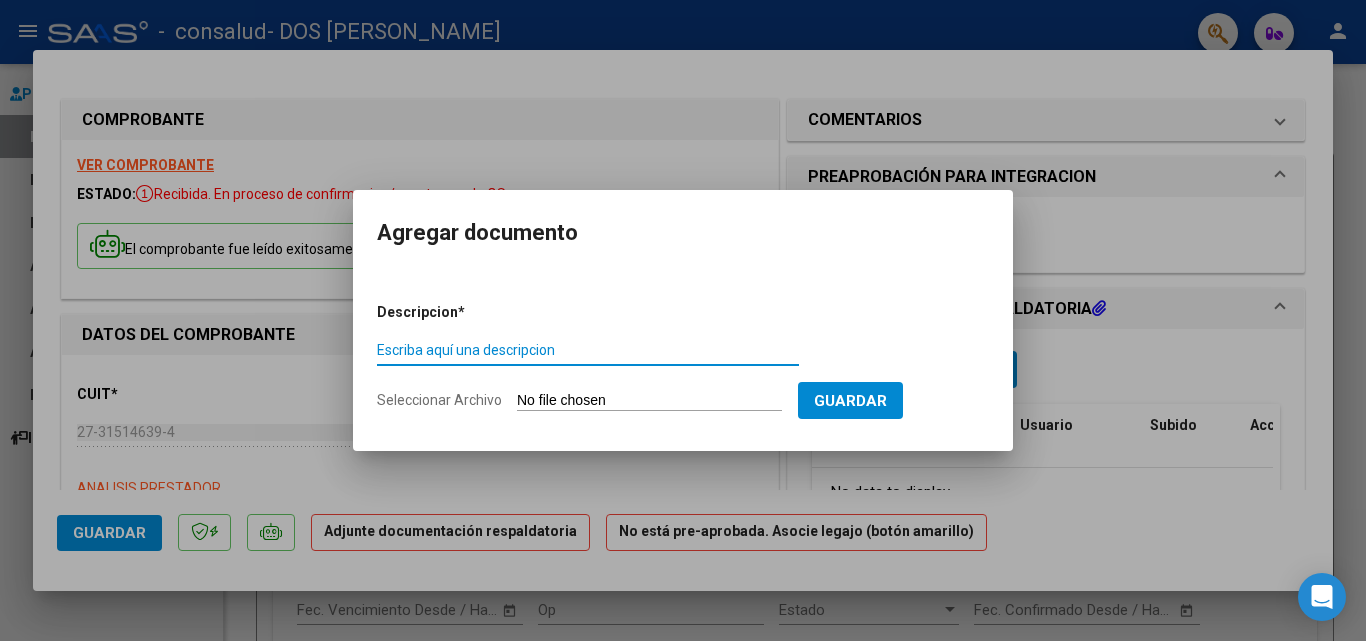 click on "Escriba aquí una descripcion" at bounding box center (588, 350) 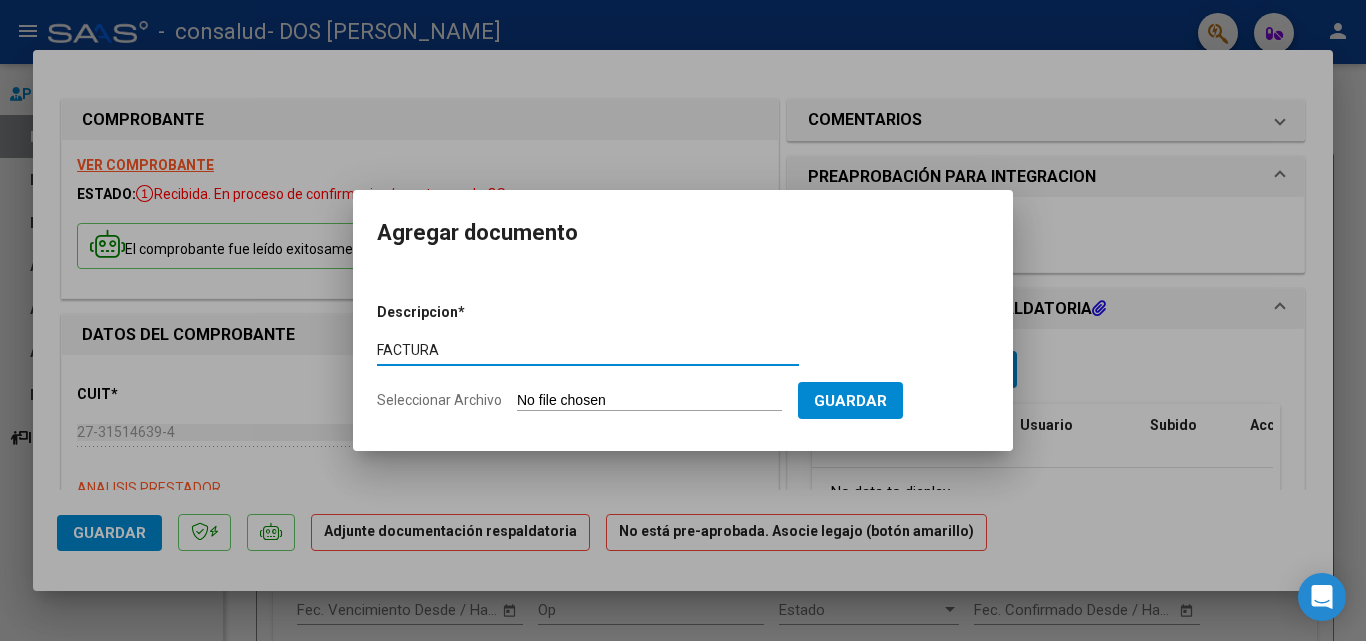 type on "FACTURA" 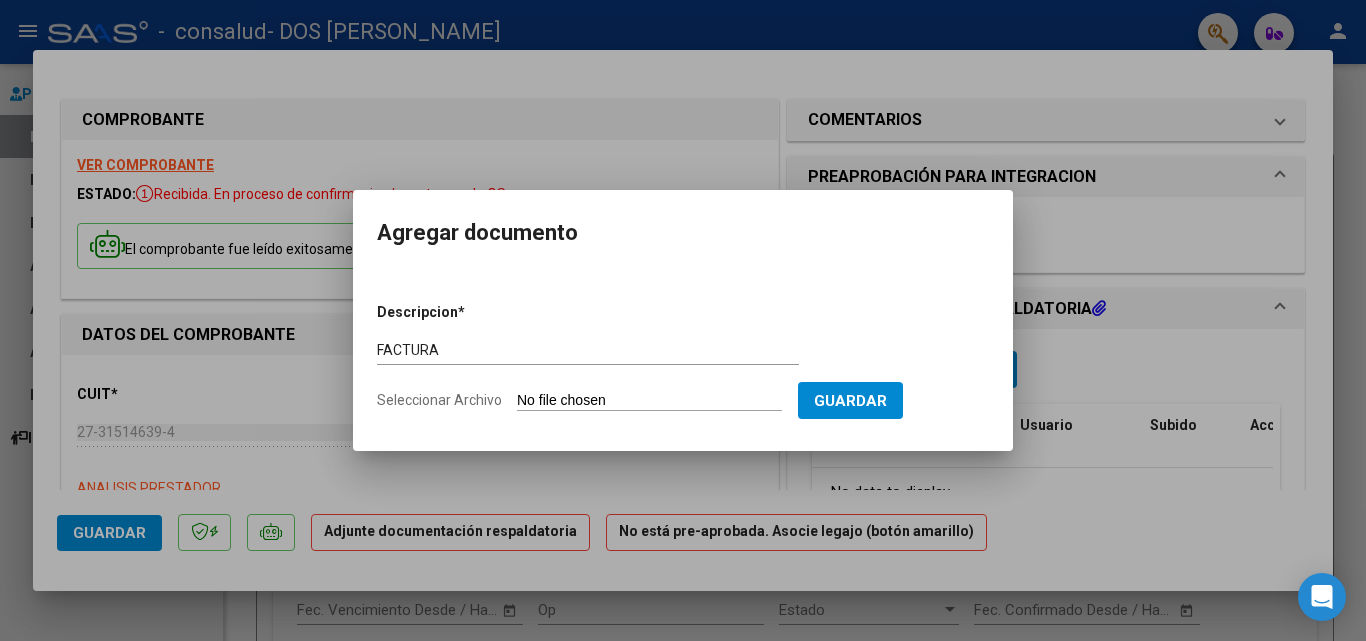 click on "Seleccionar Archivo" 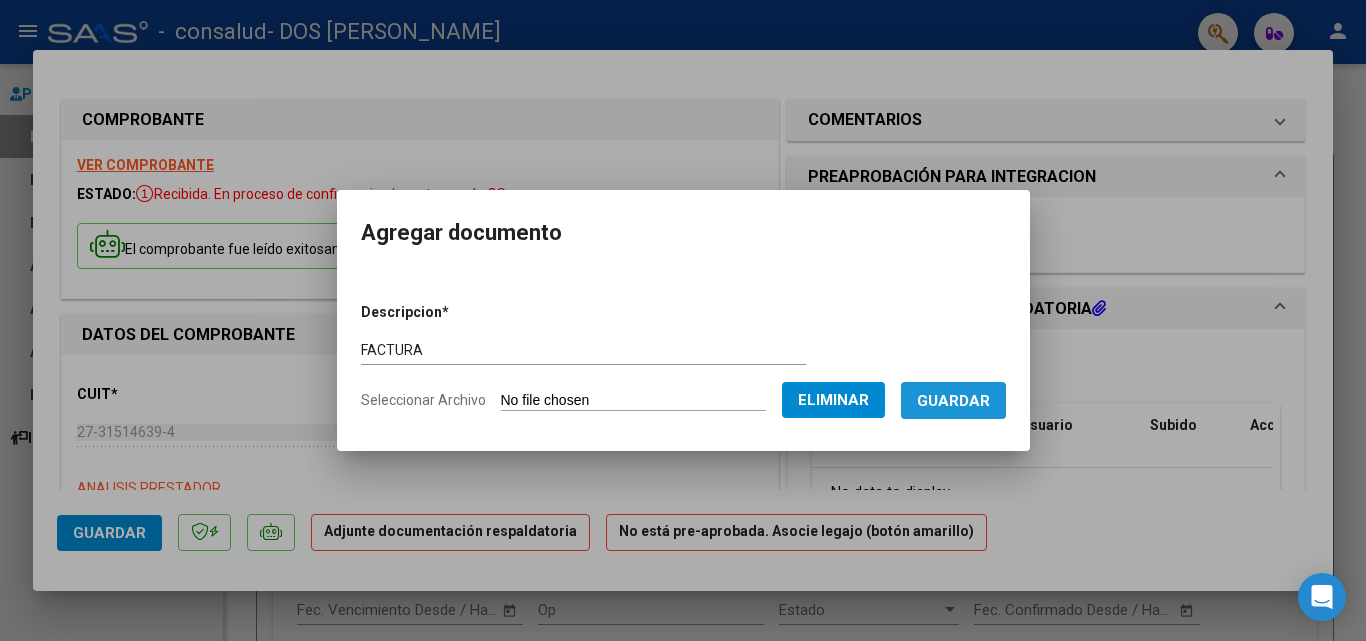 click on "Guardar" at bounding box center (953, 401) 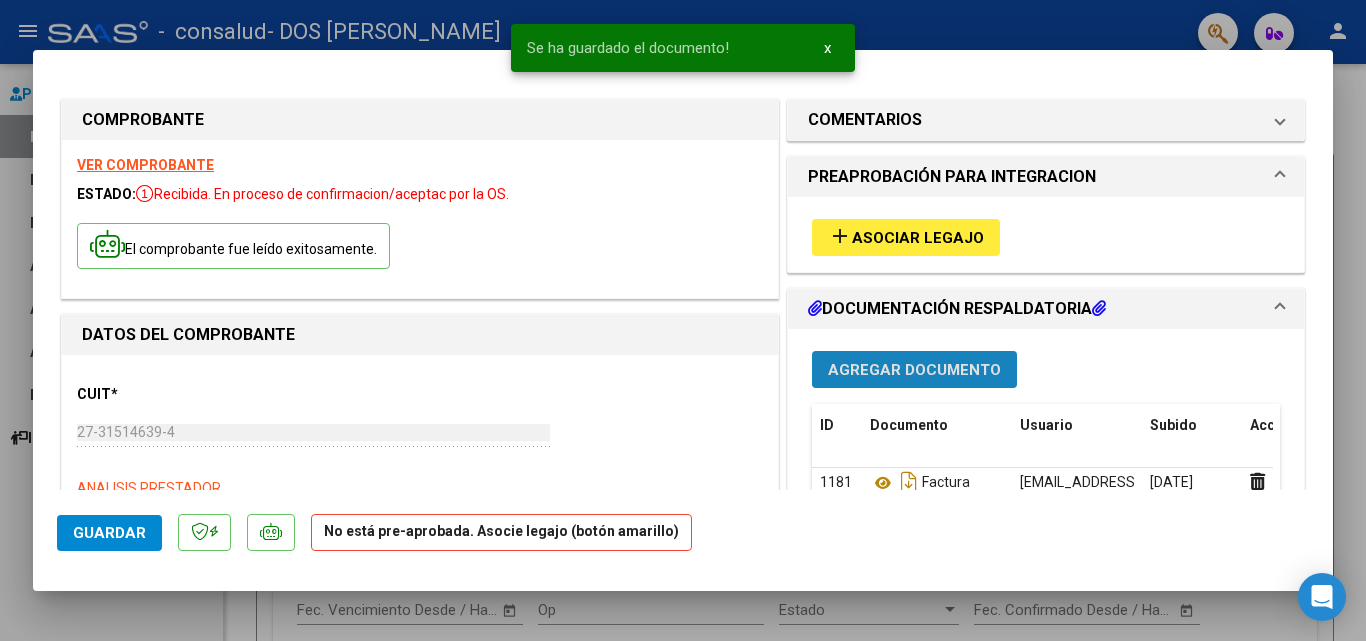 click on "Agregar Documento" at bounding box center [914, 370] 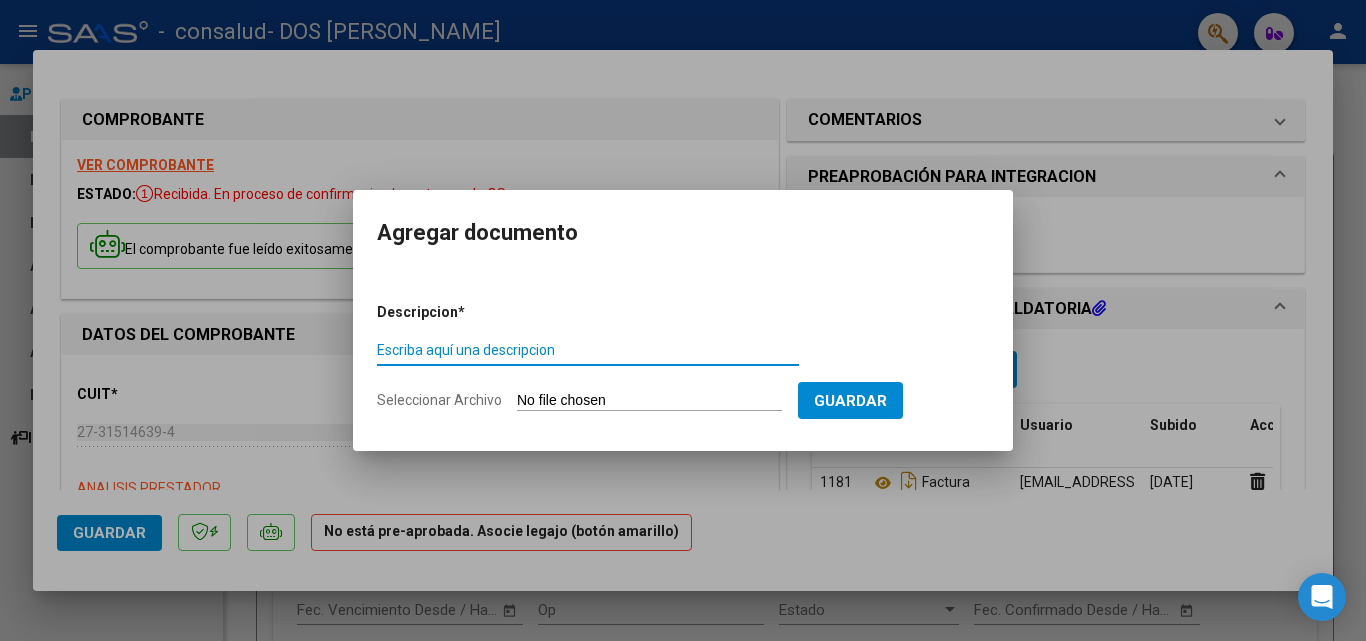 click on "Escriba aquí una descripcion" at bounding box center (588, 350) 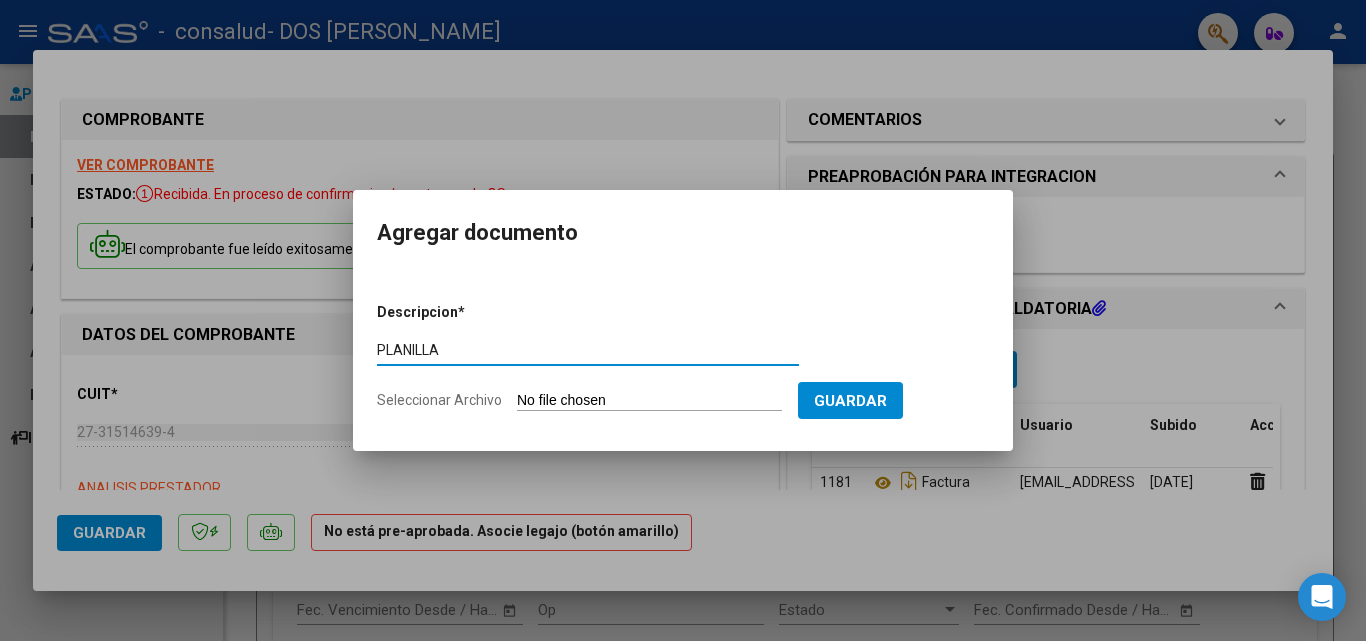 type on "PLANILLA" 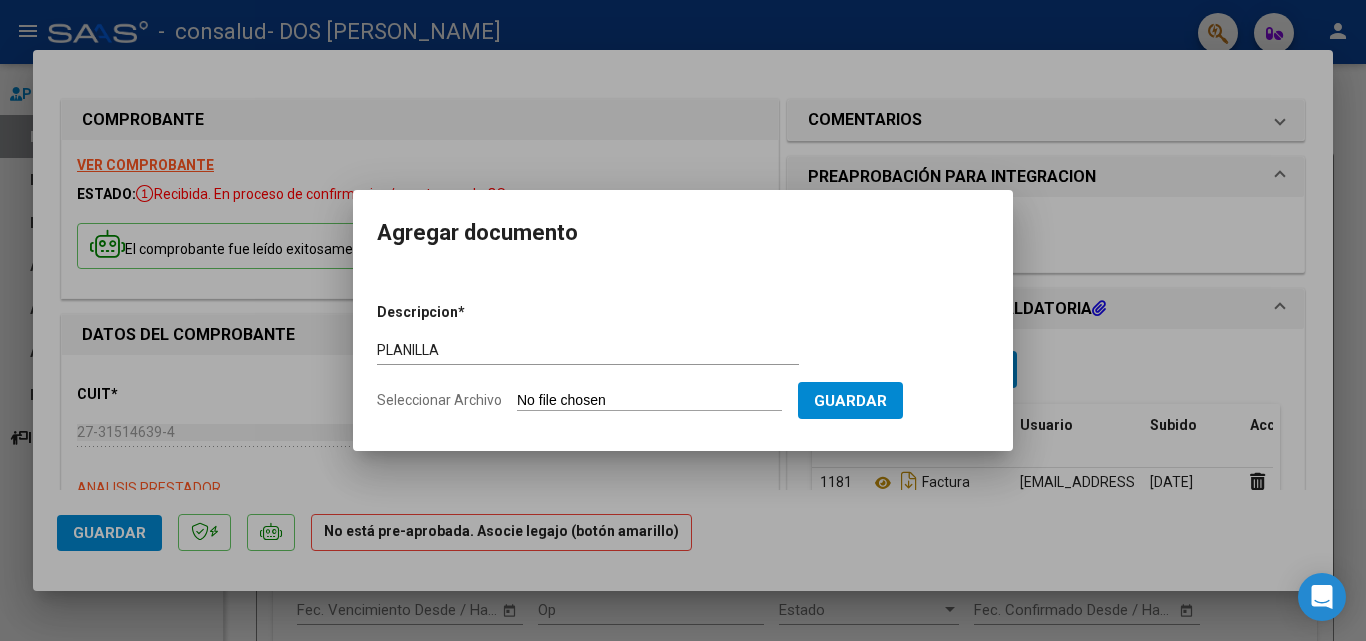 click on "Seleccionar Archivo" 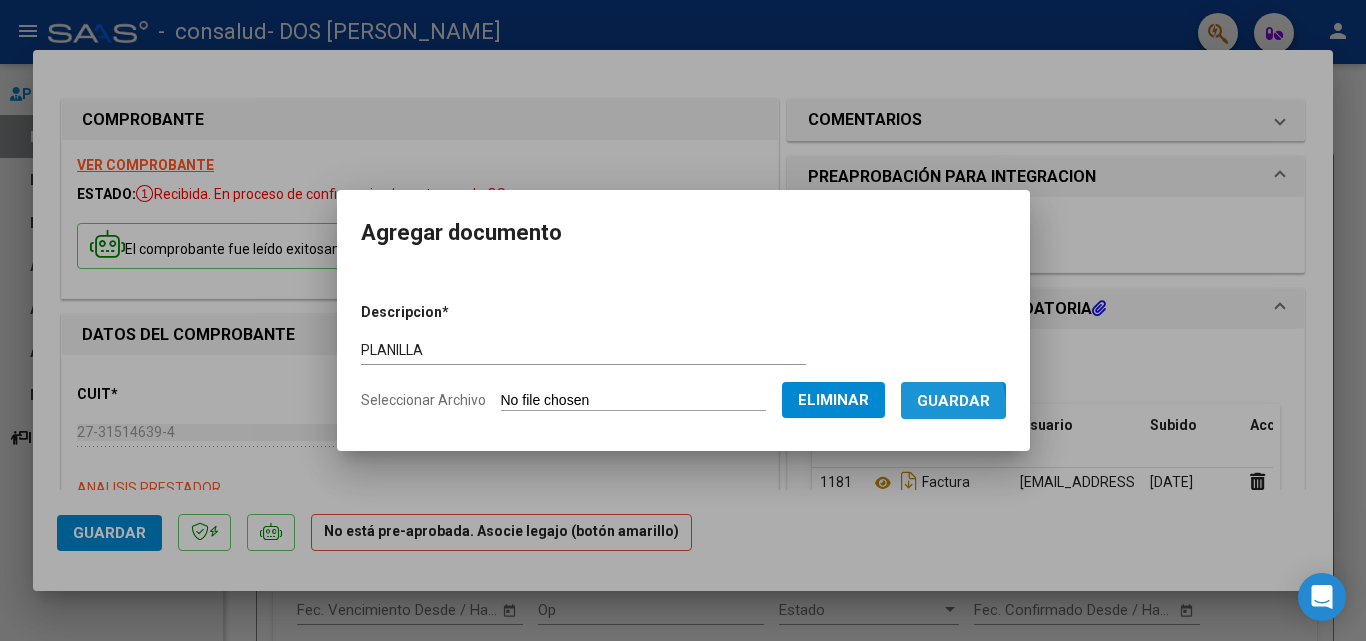 click on "Guardar" at bounding box center (953, 401) 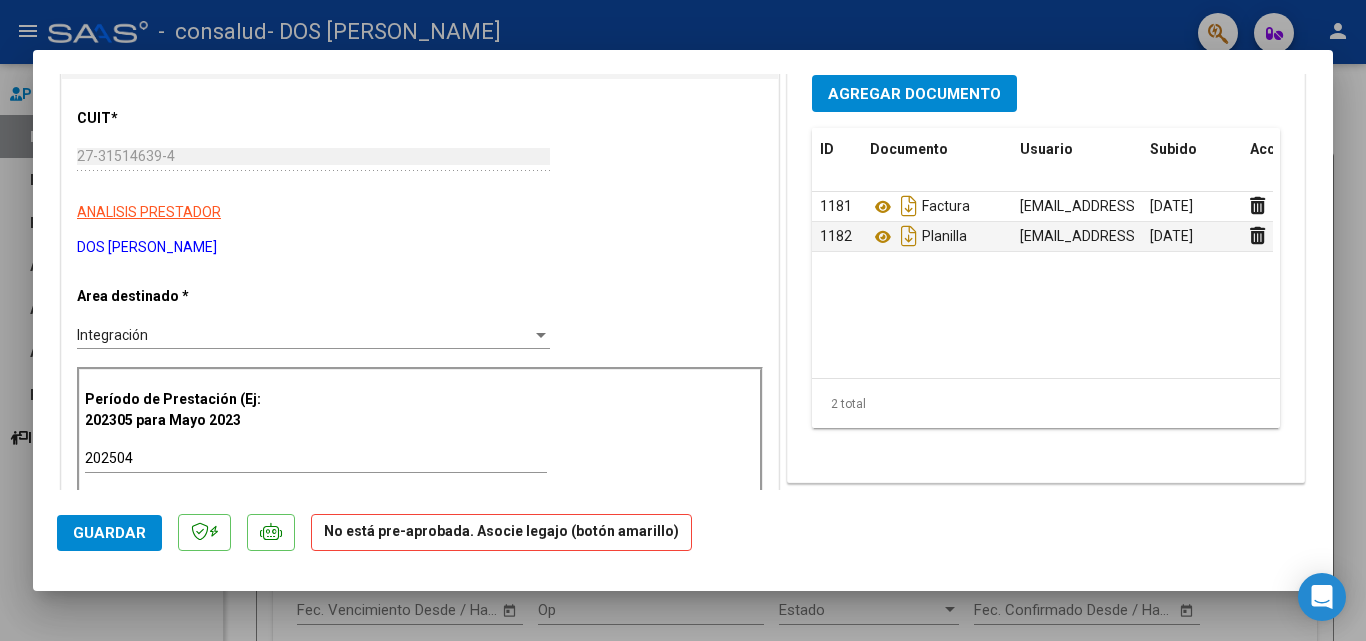 scroll, scrollTop: 280, scrollLeft: 0, axis: vertical 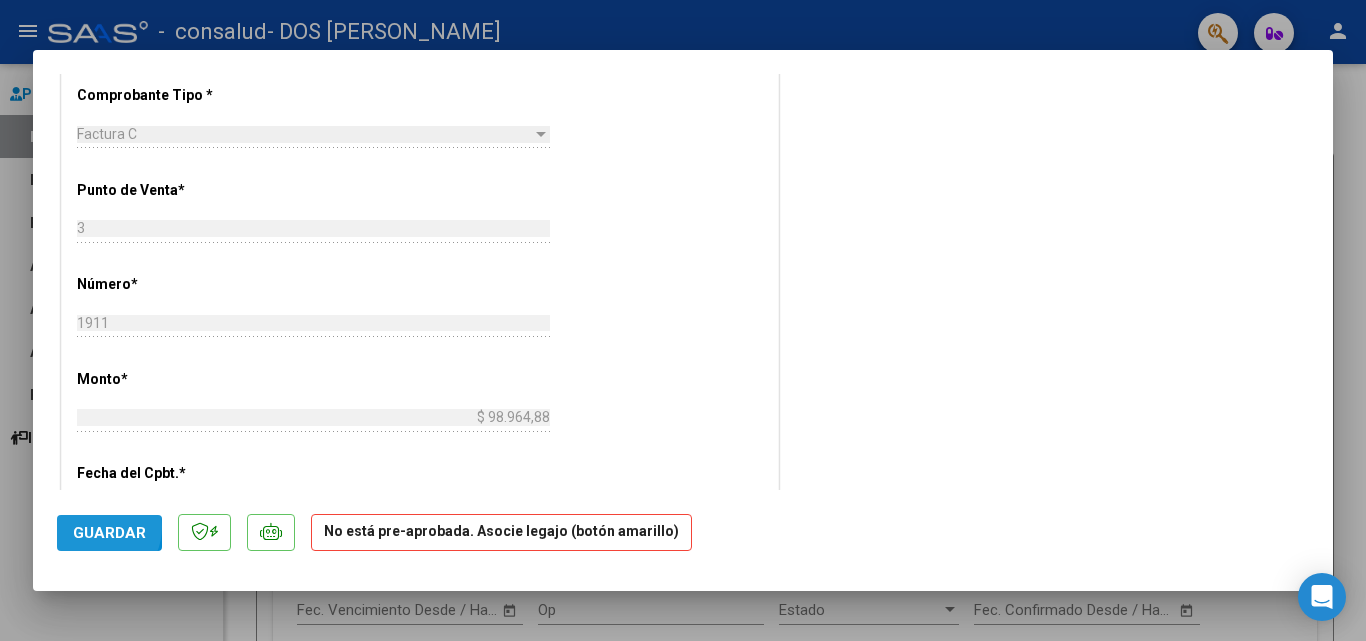 click on "Guardar" 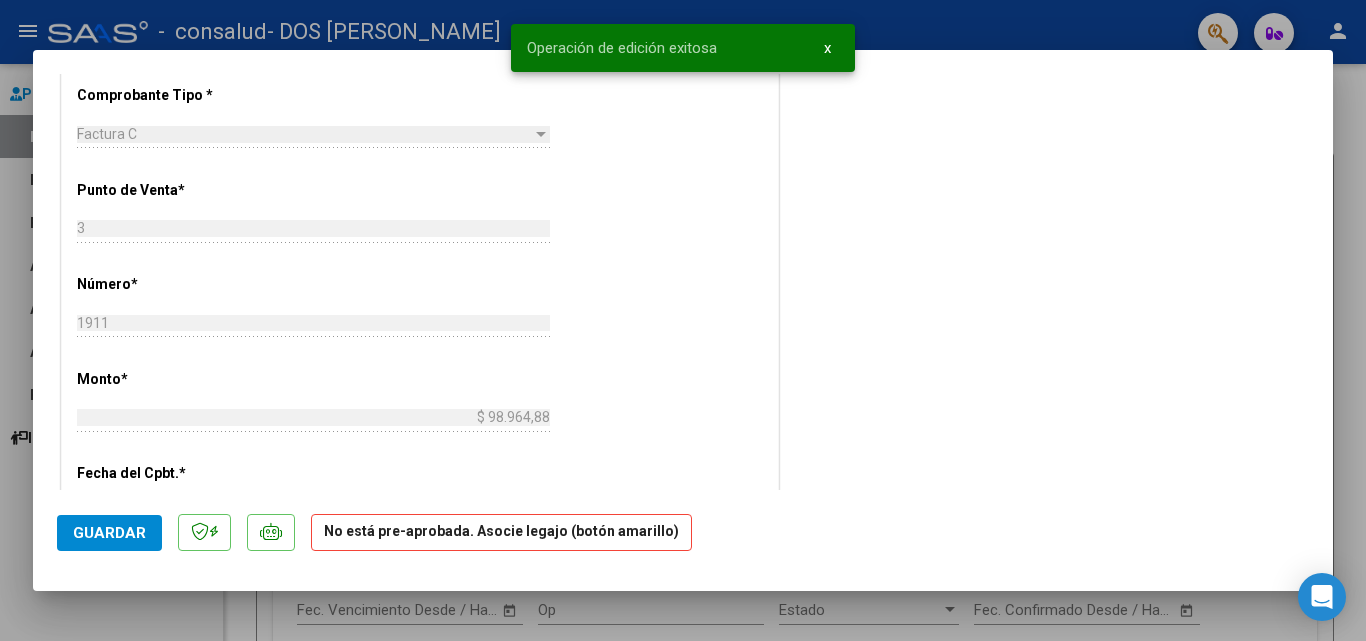 click at bounding box center [683, 320] 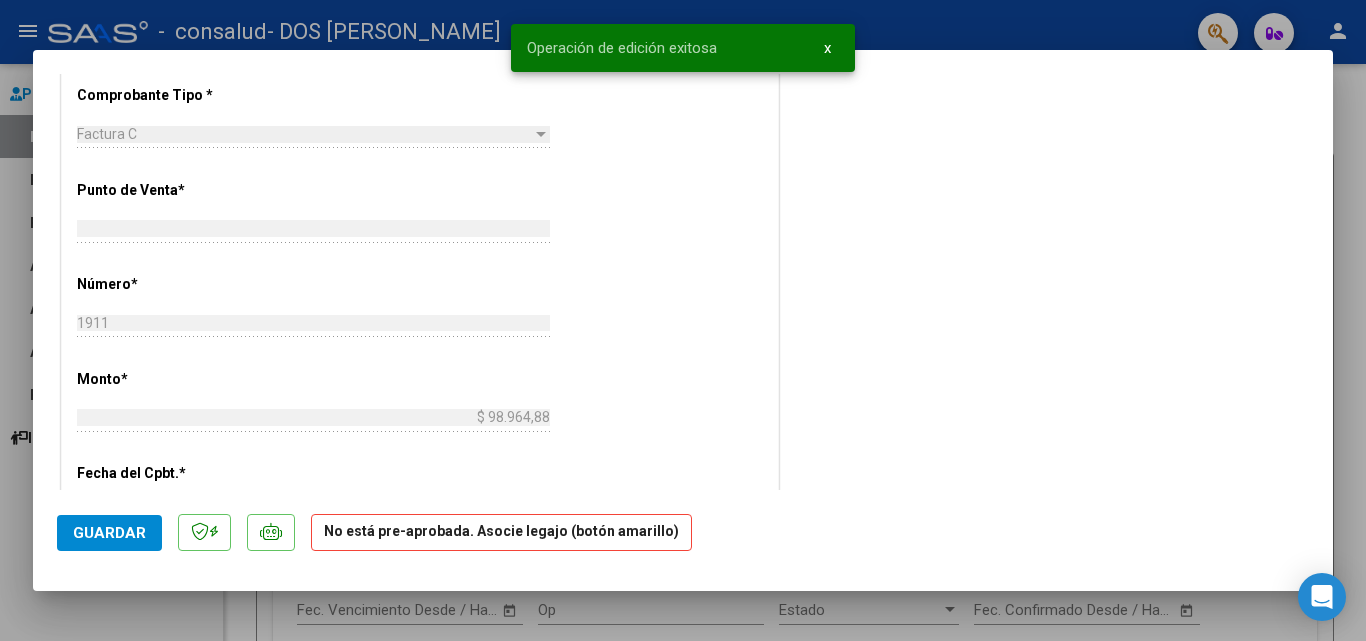 type 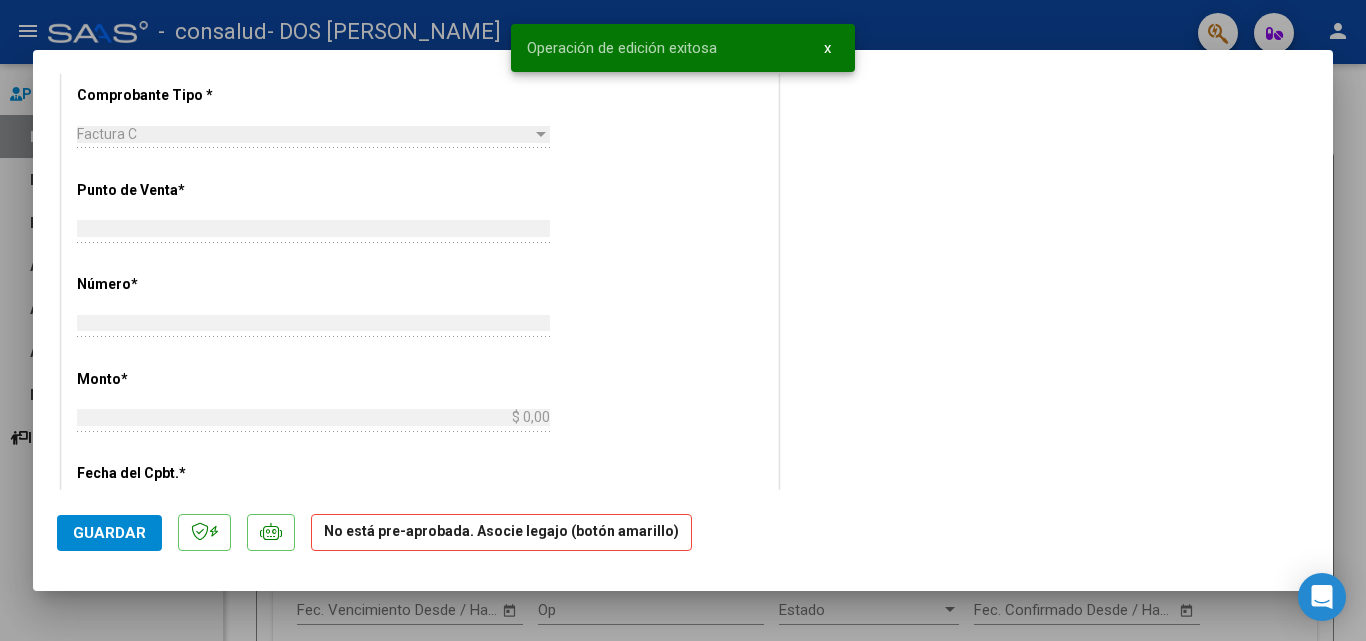 scroll, scrollTop: 644, scrollLeft: 0, axis: vertical 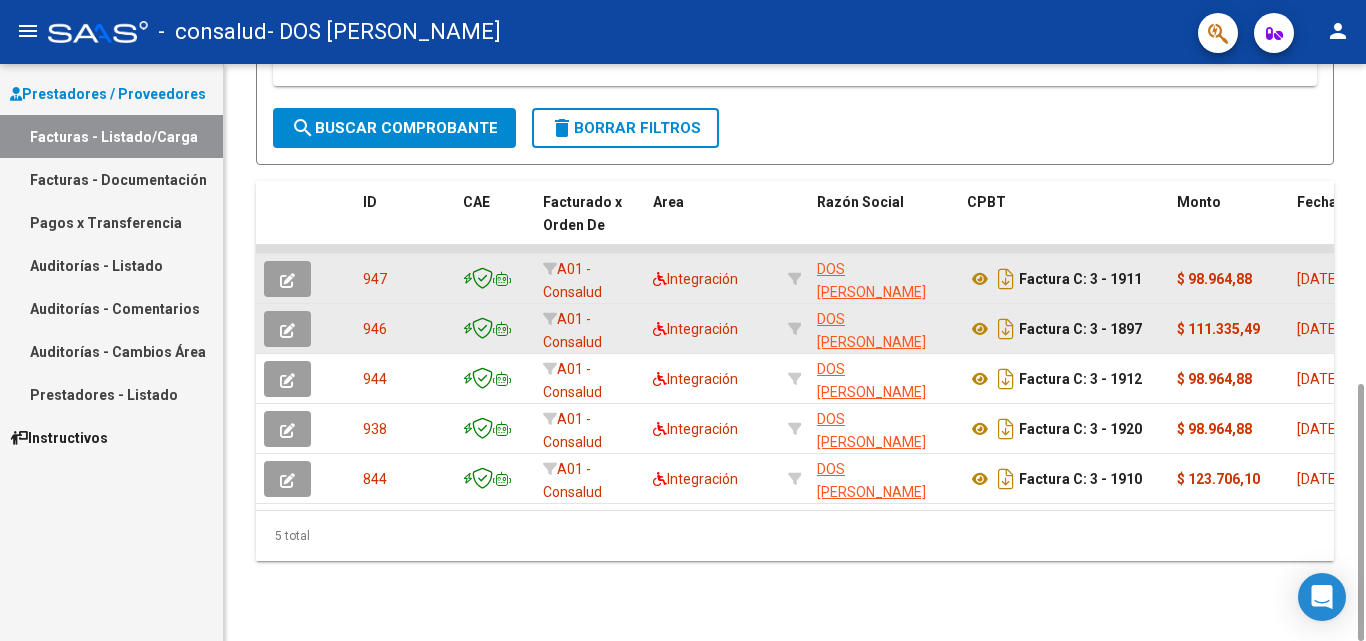 drag, startPoint x: 1361, startPoint y: 231, endPoint x: 1365, endPoint y: 680, distance: 449.01782 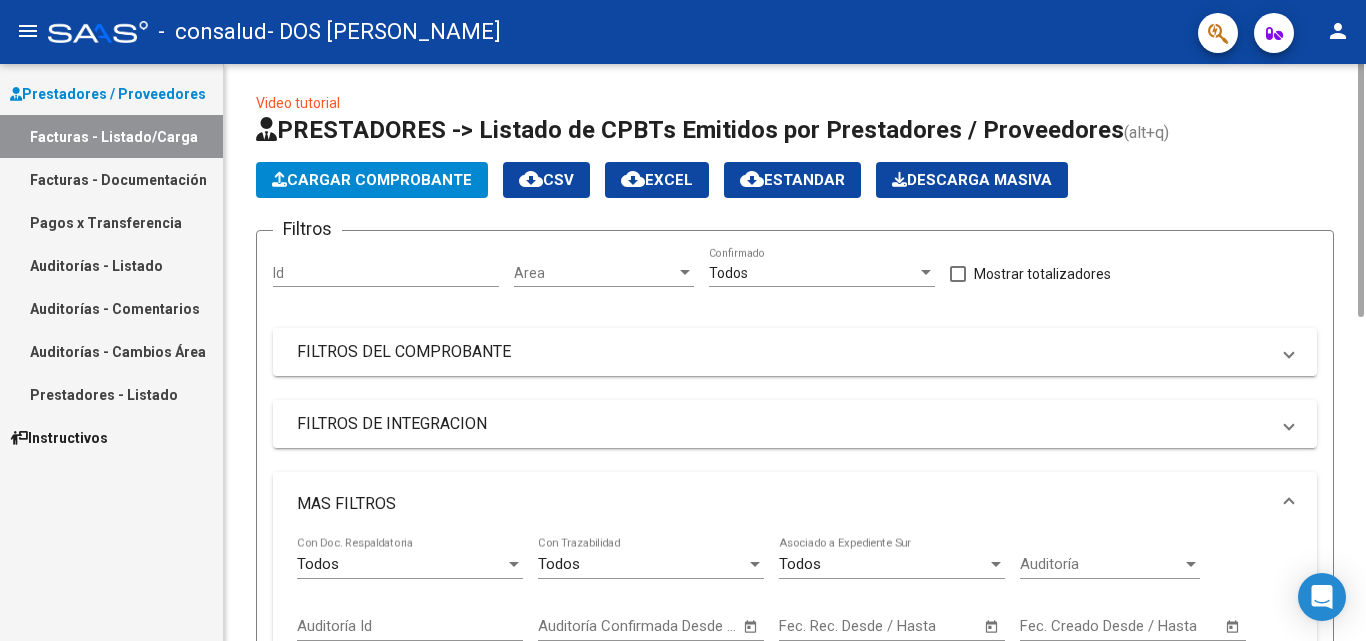 scroll, scrollTop: 0, scrollLeft: 0, axis: both 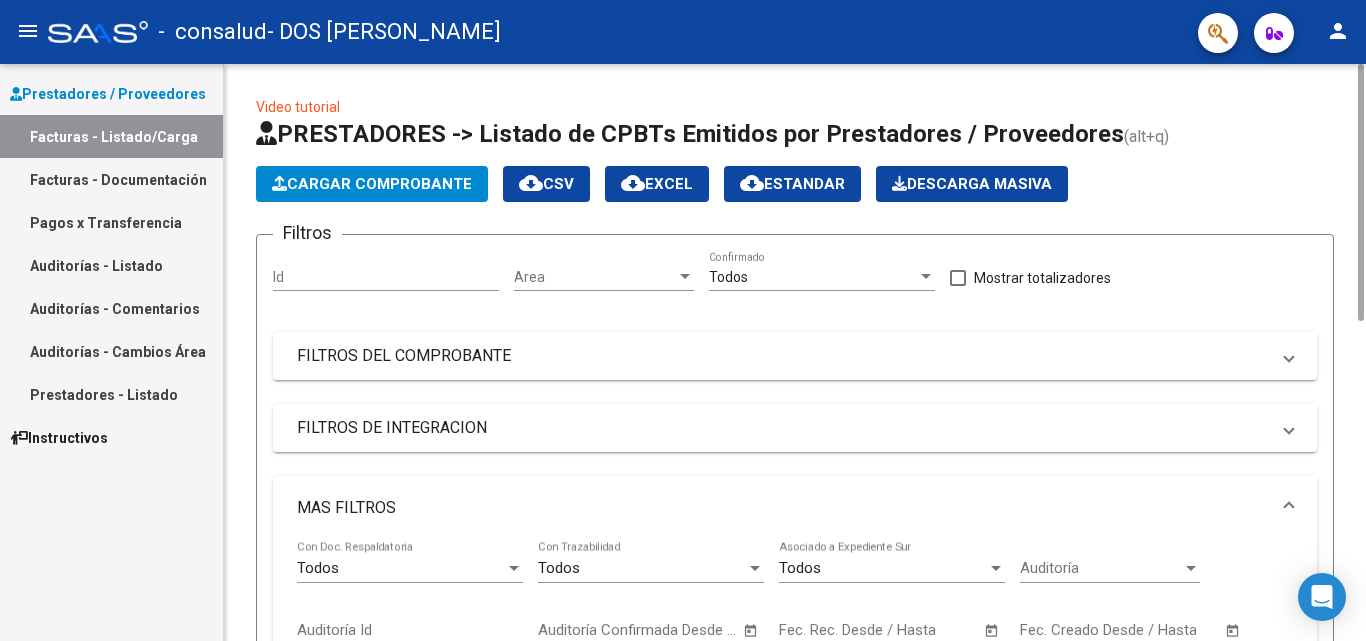 drag, startPoint x: 1358, startPoint y: 400, endPoint x: 1329, endPoint y: 64, distance: 337.24918 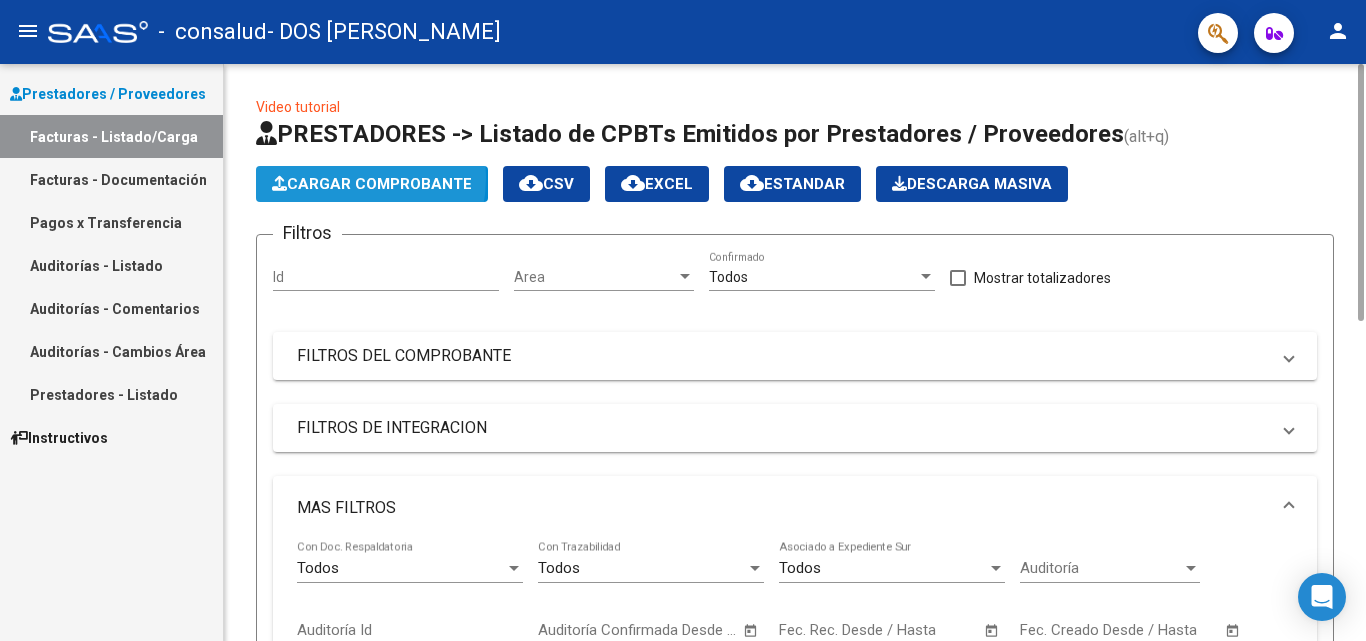 click on "Cargar Comprobante" 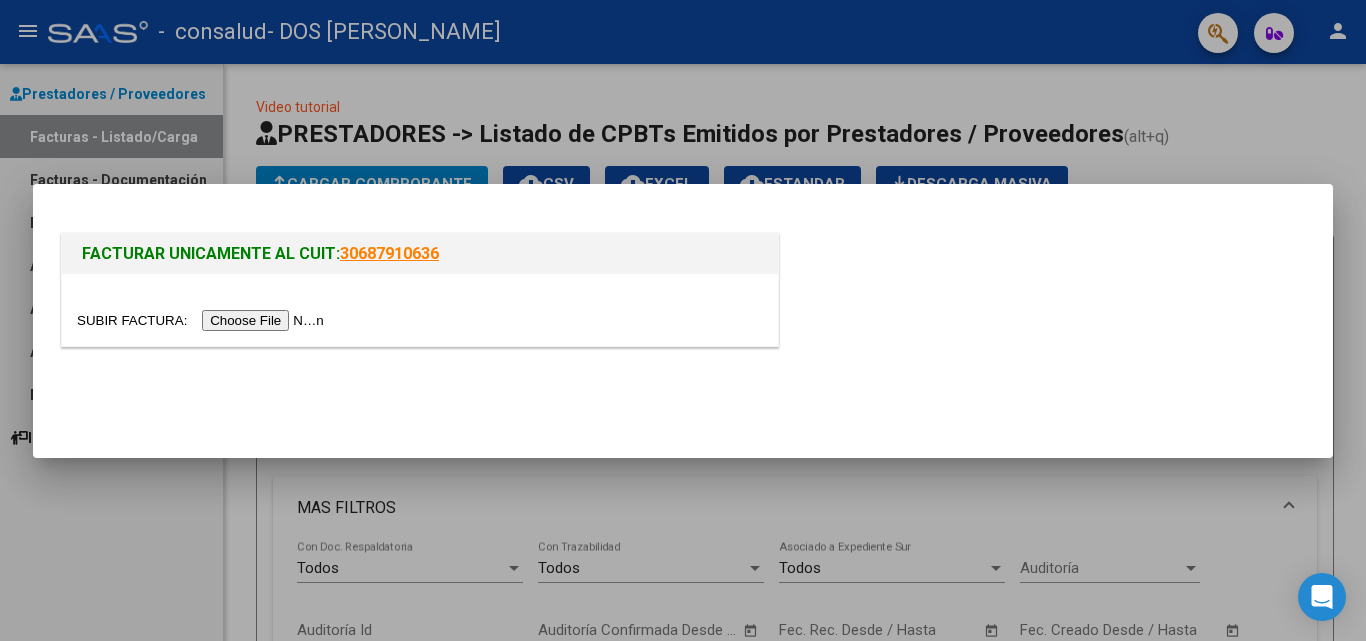 click at bounding box center [203, 320] 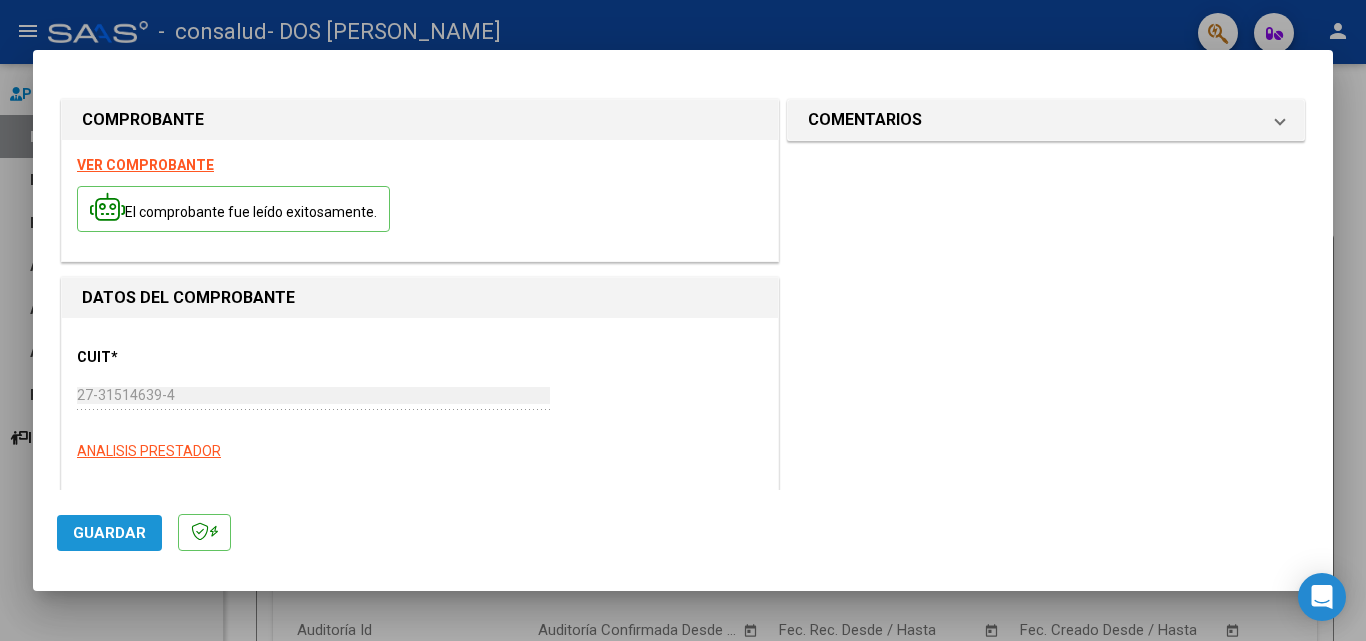 click on "Guardar" 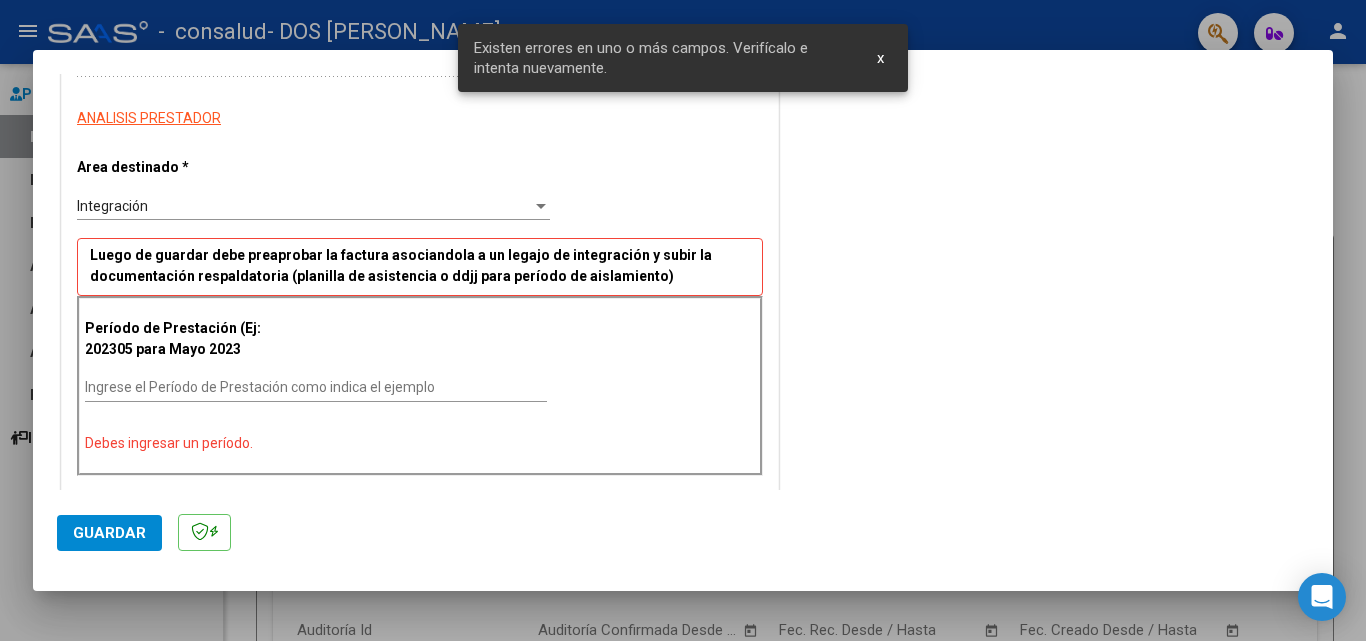 scroll, scrollTop: 419, scrollLeft: 0, axis: vertical 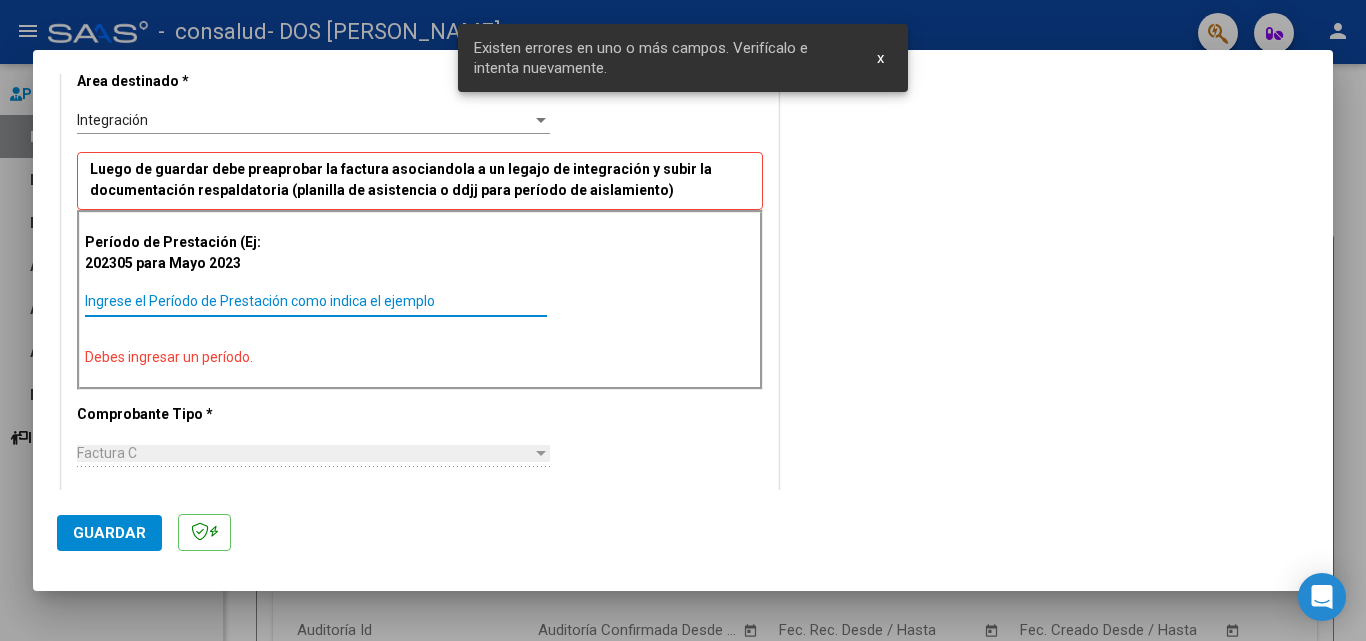 click on "Ingrese el Período de Prestación como indica el ejemplo" at bounding box center [316, 301] 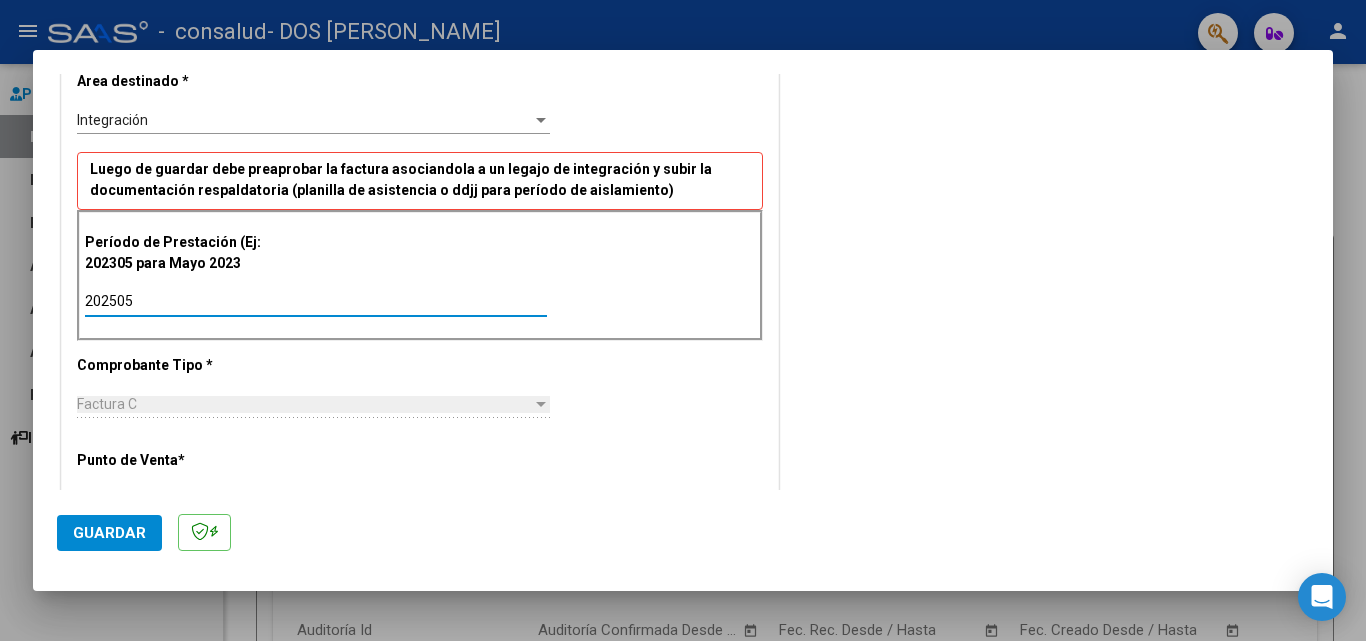 type on "202505" 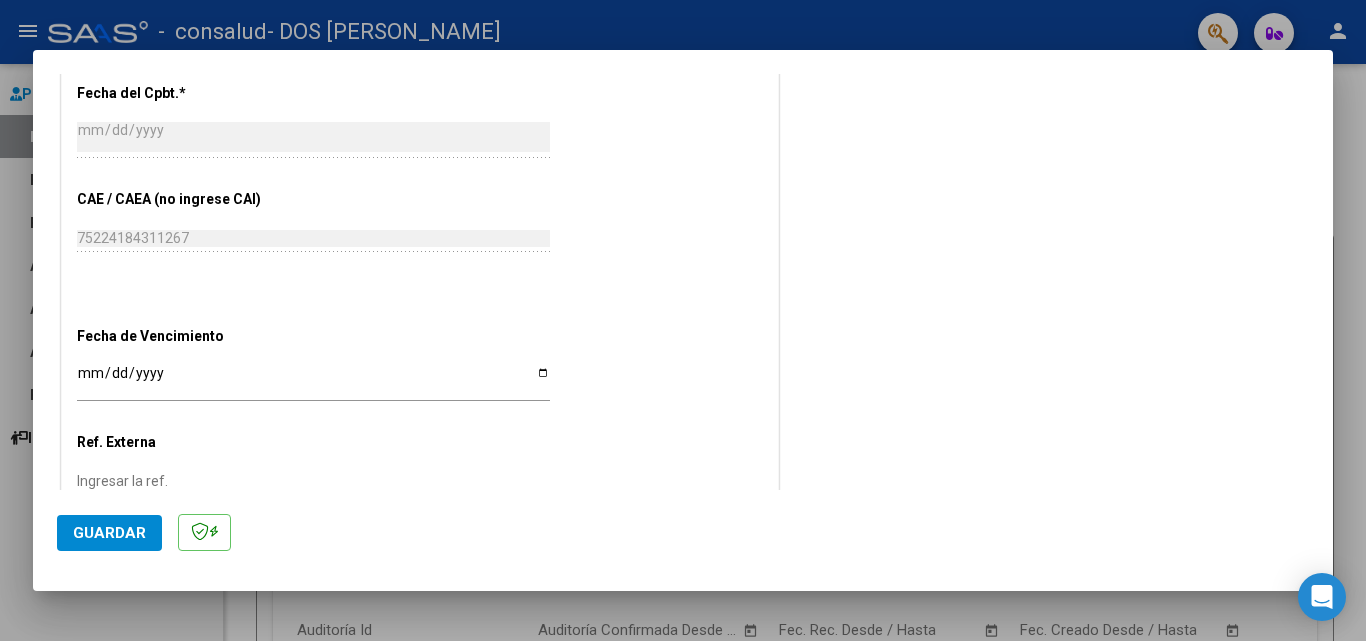 scroll, scrollTop: 1073, scrollLeft: 0, axis: vertical 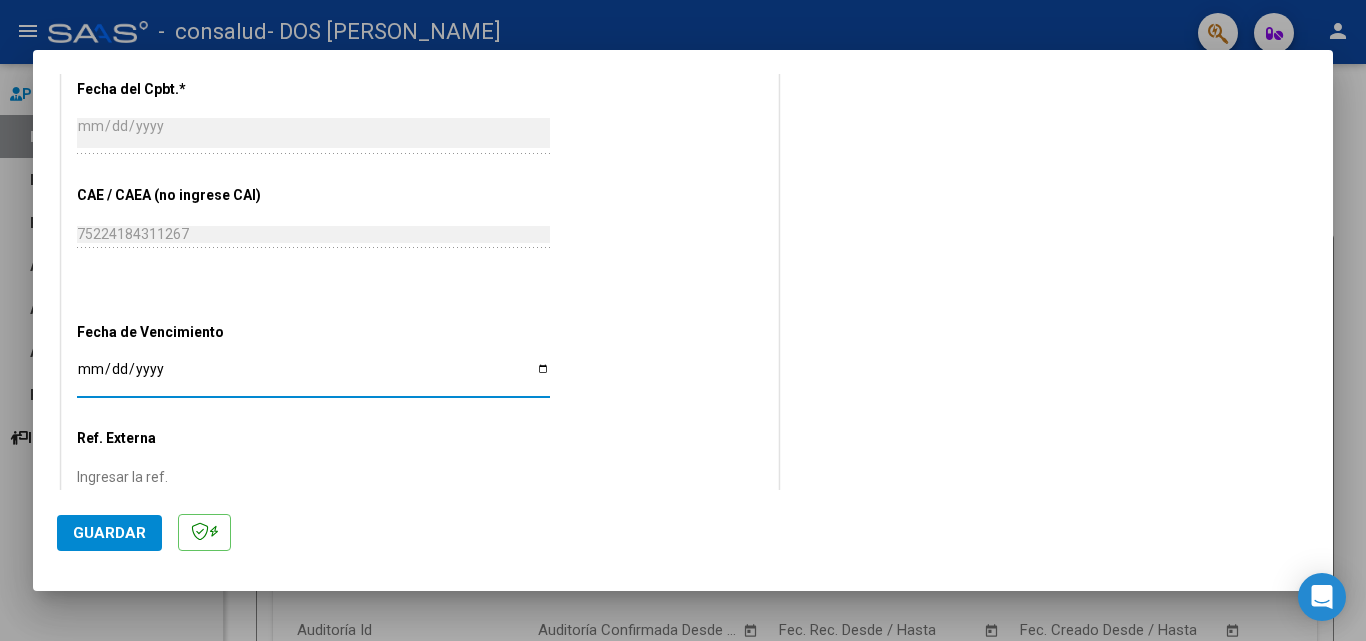 click on "Ingresar la fecha" at bounding box center [313, 376] 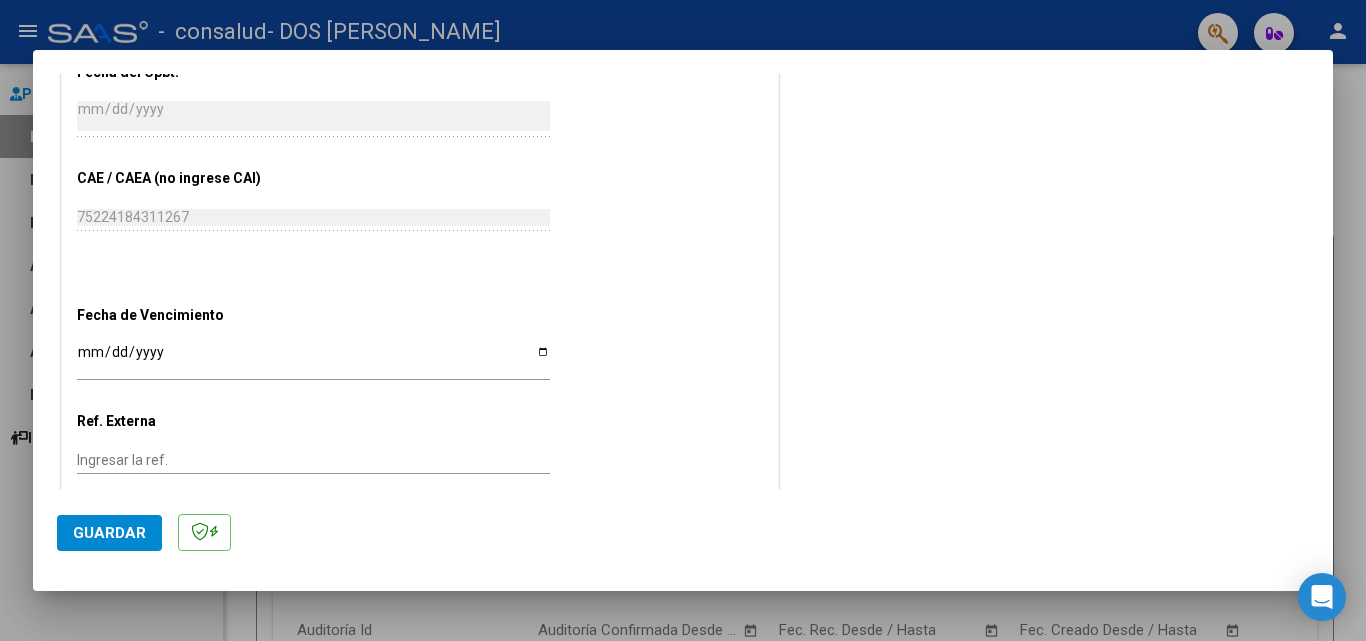 scroll, scrollTop: 1116, scrollLeft: 0, axis: vertical 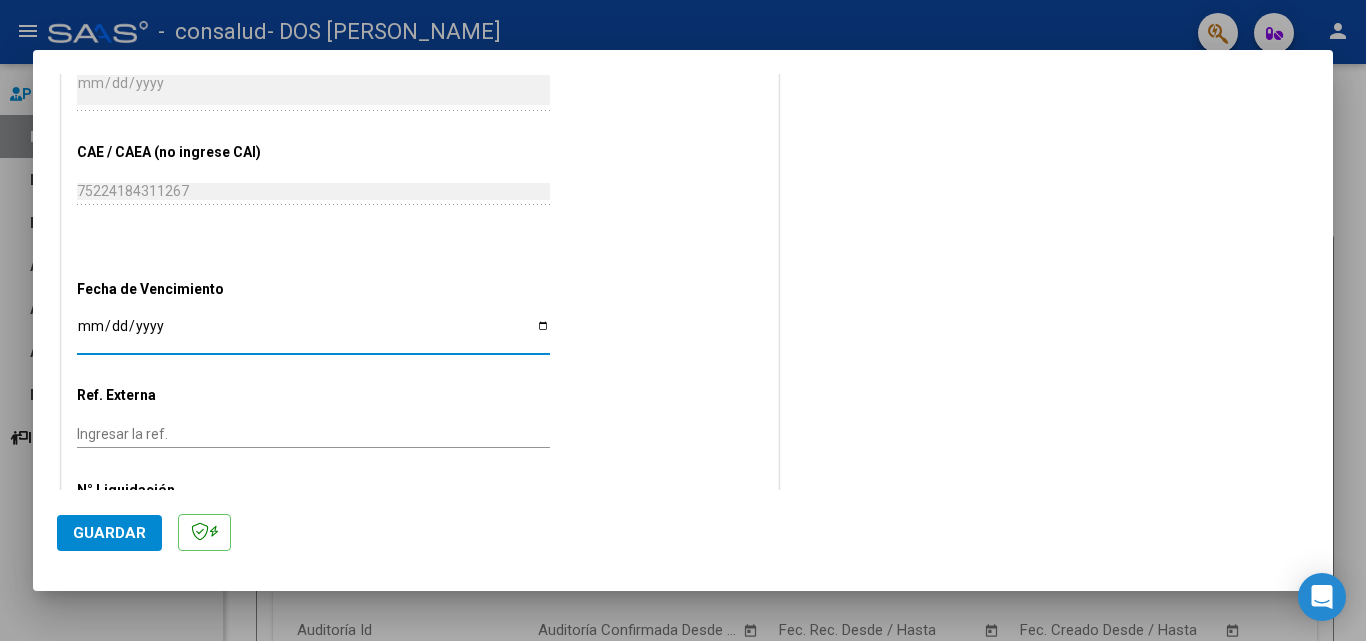 click on "Ingresar la fecha" at bounding box center [313, 333] 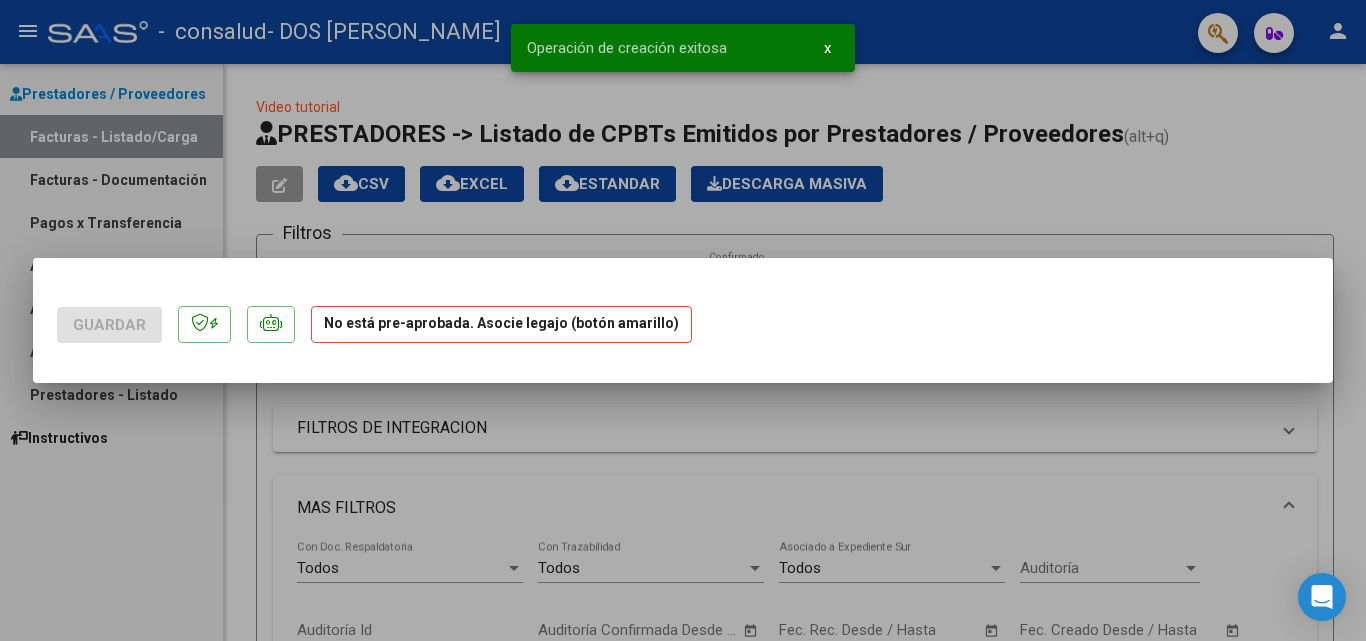 scroll, scrollTop: 0, scrollLeft: 0, axis: both 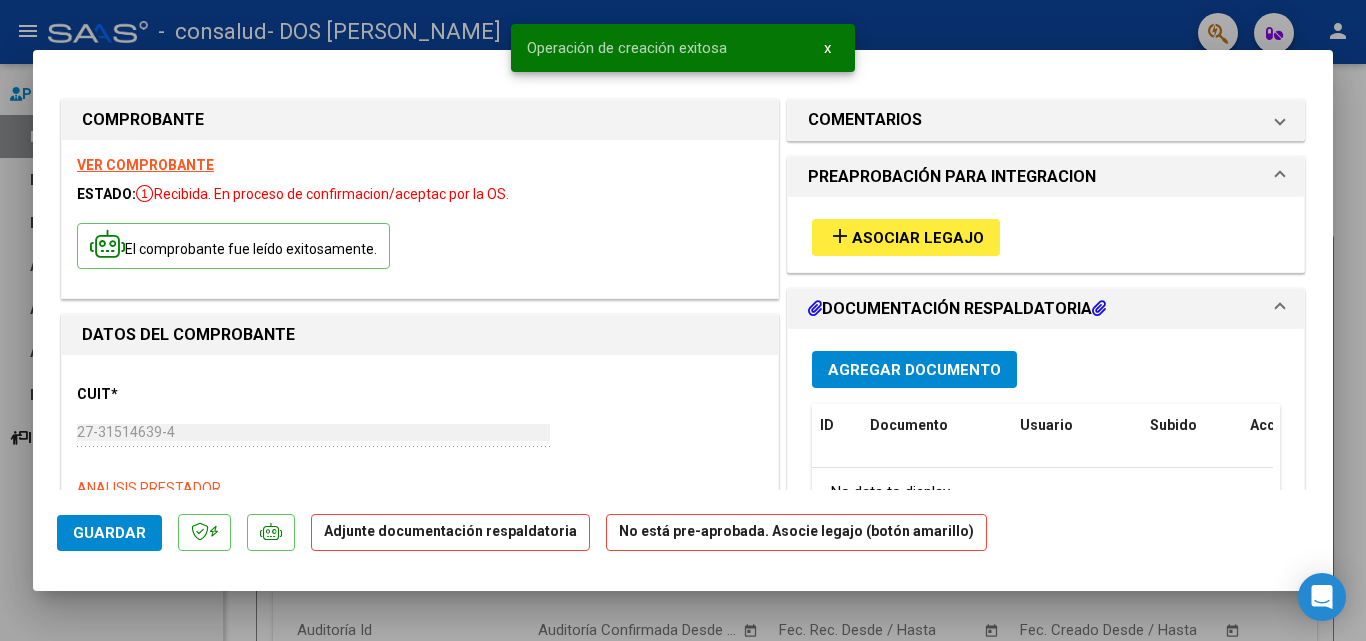 click on "Agregar Documento" at bounding box center [914, 369] 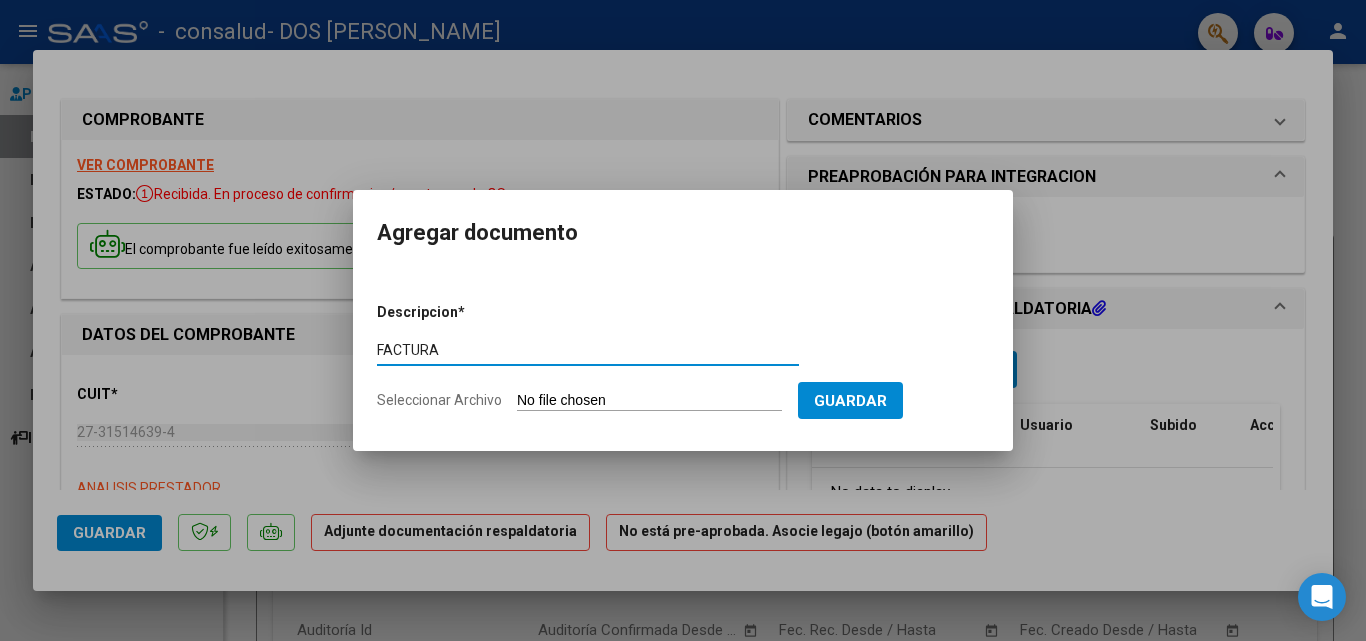 type on "FACTURA" 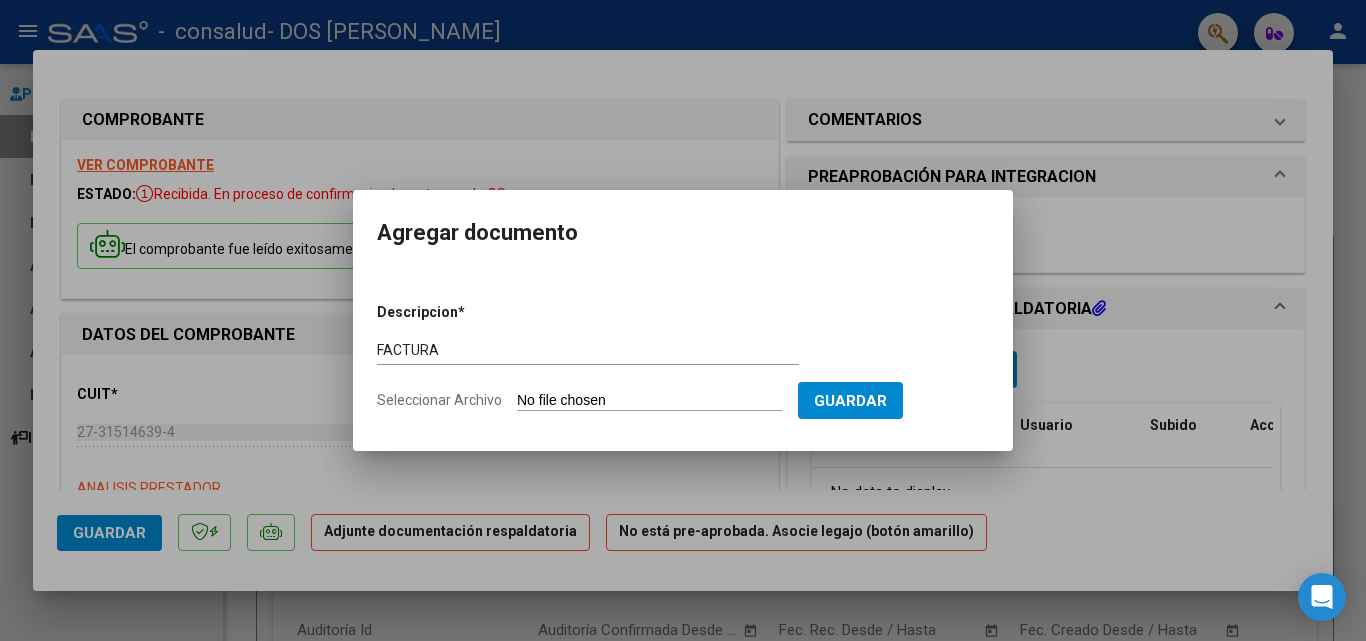 click on "Seleccionar Archivo" 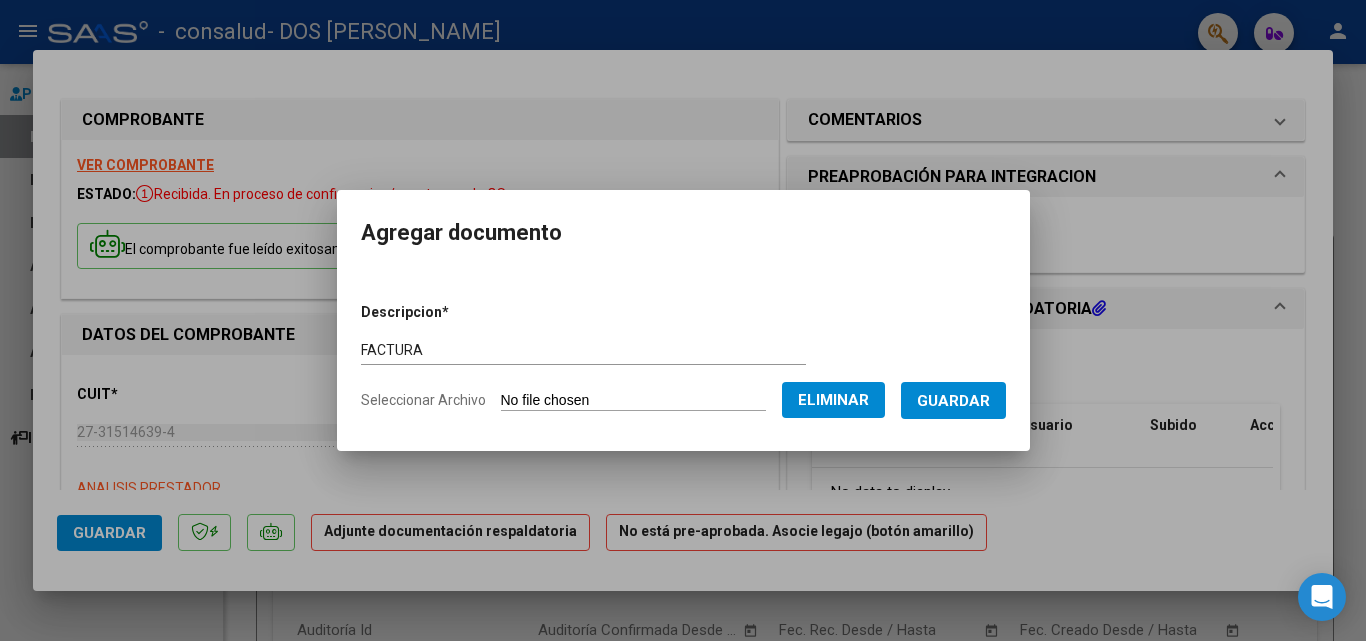 click on "Guardar" at bounding box center (953, 400) 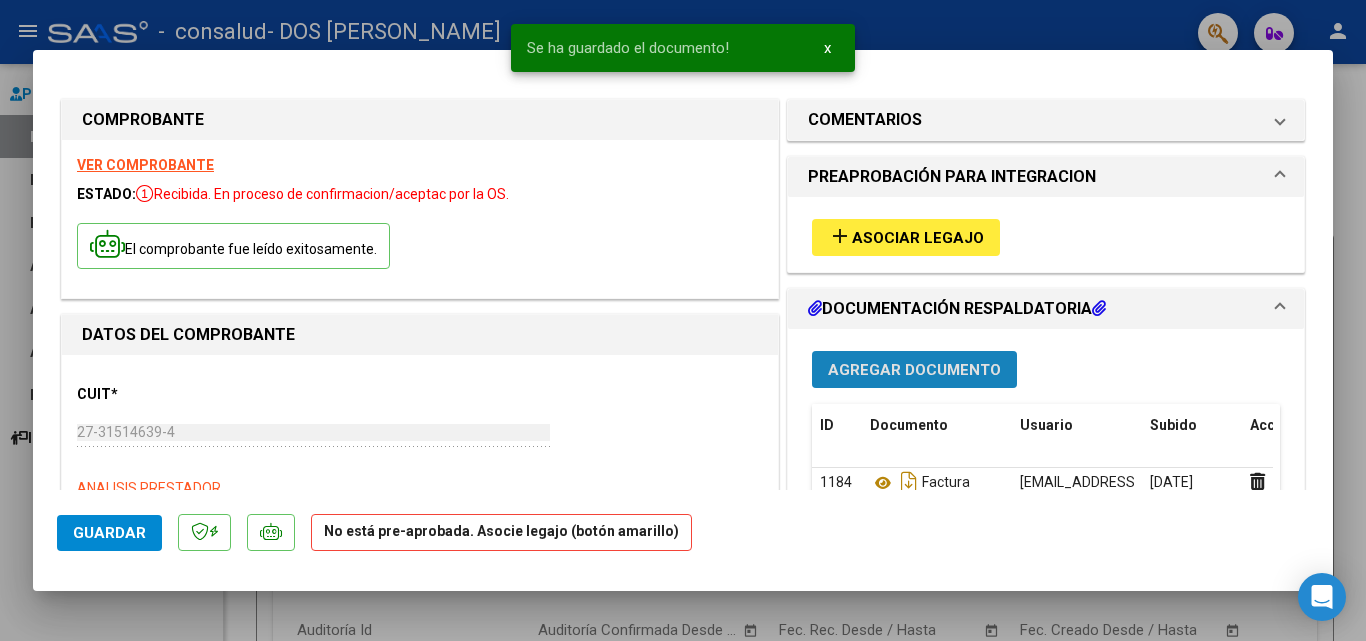 click on "Agregar Documento" at bounding box center [914, 370] 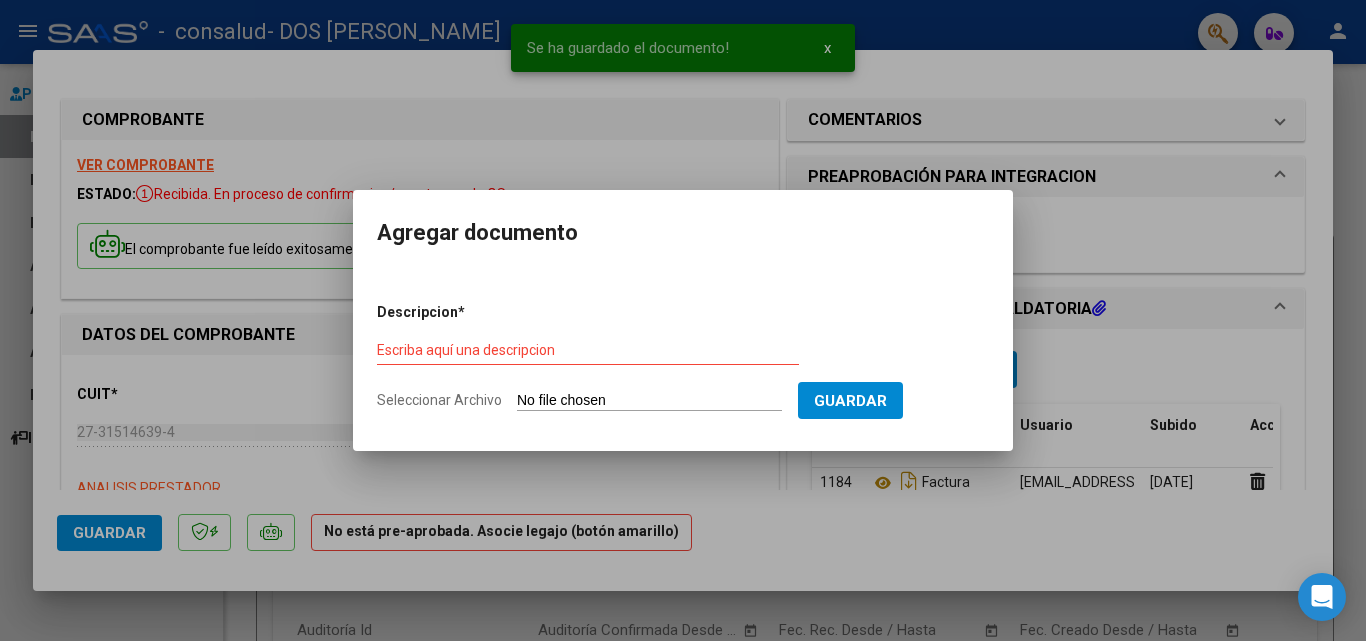 click on "Escriba aquí una descripcion" at bounding box center (588, 351) 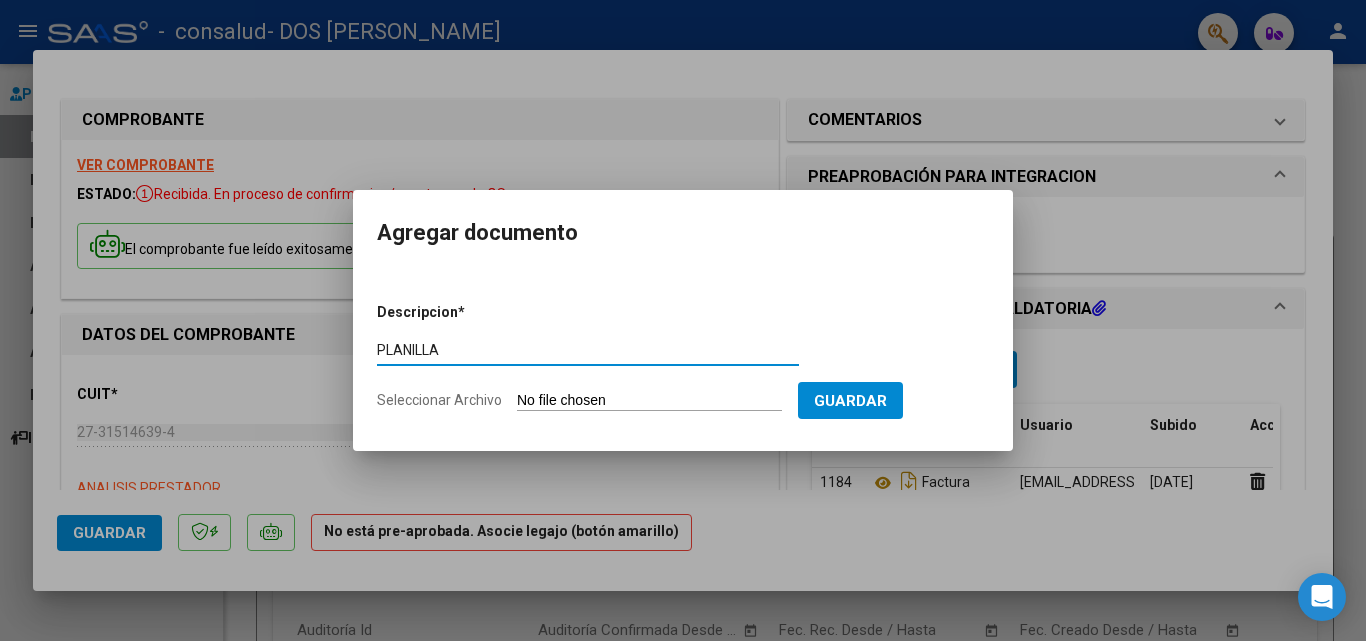 type on "PLANILLA" 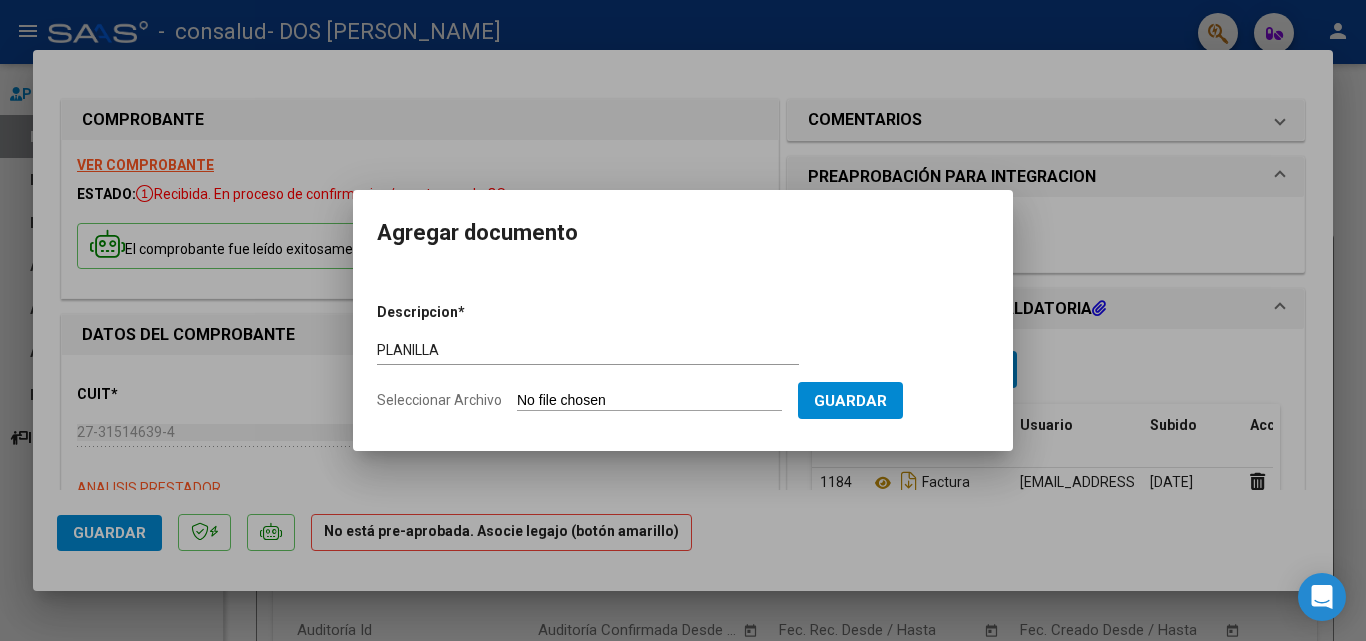 click on "Seleccionar Archivo" 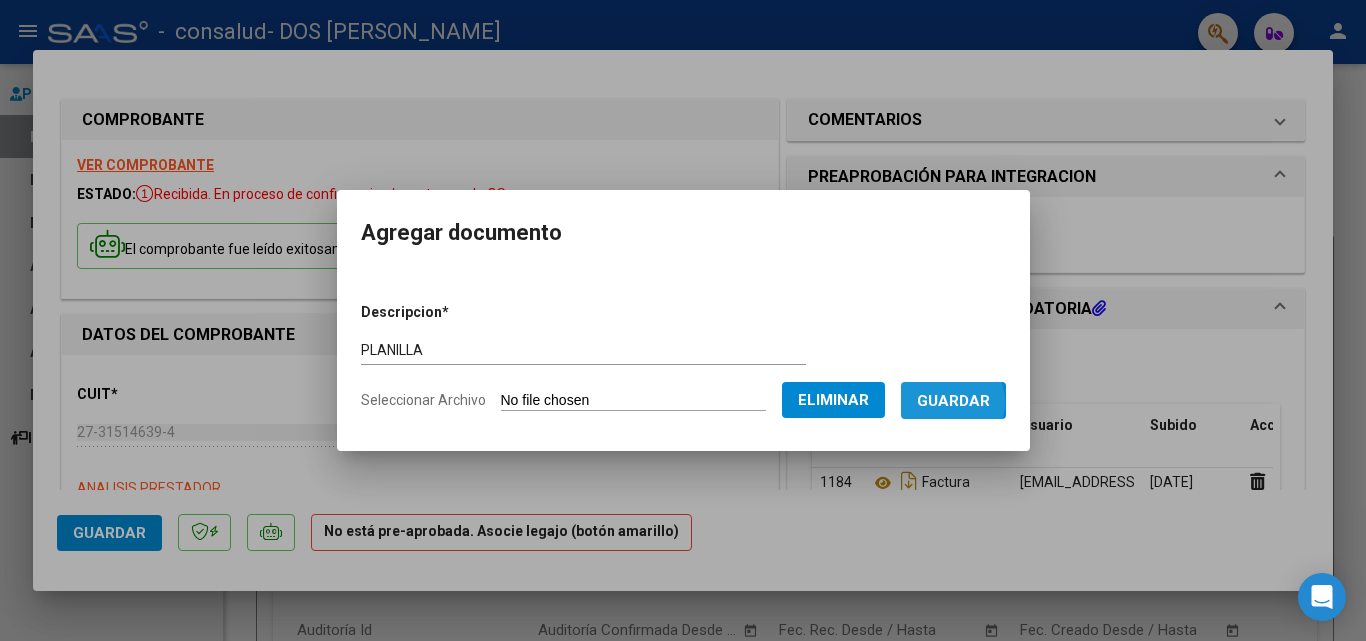 click on "Guardar" at bounding box center (953, 401) 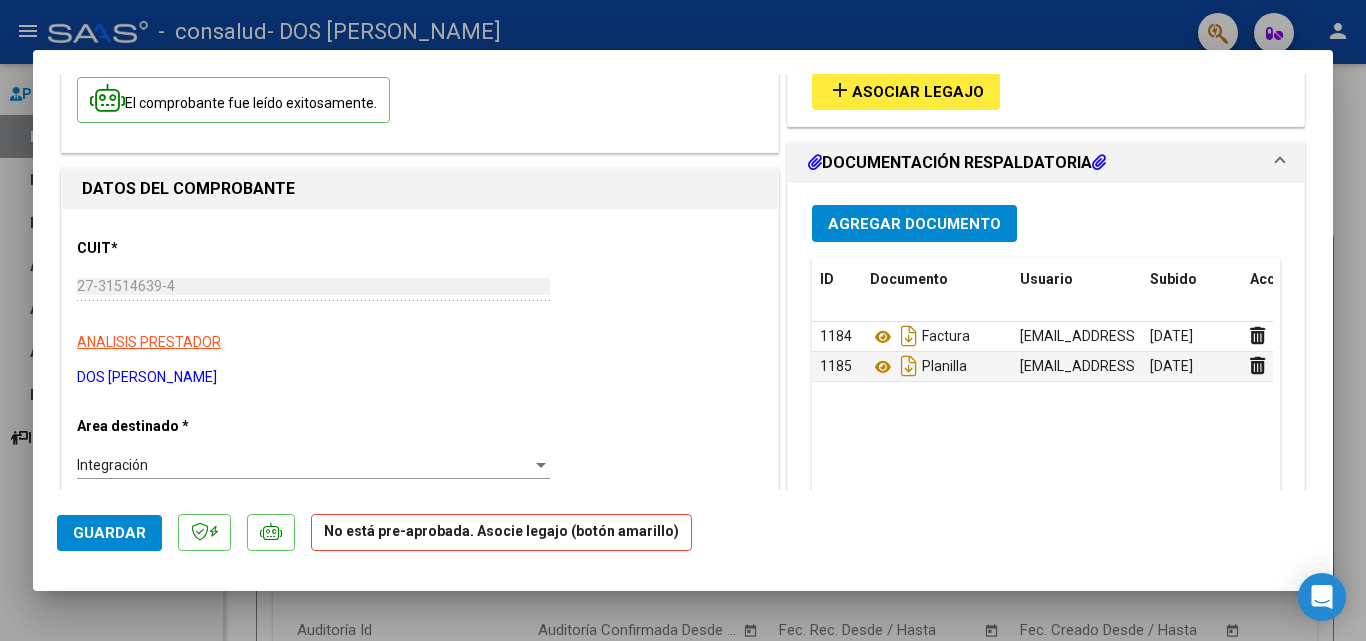 scroll, scrollTop: 240, scrollLeft: 0, axis: vertical 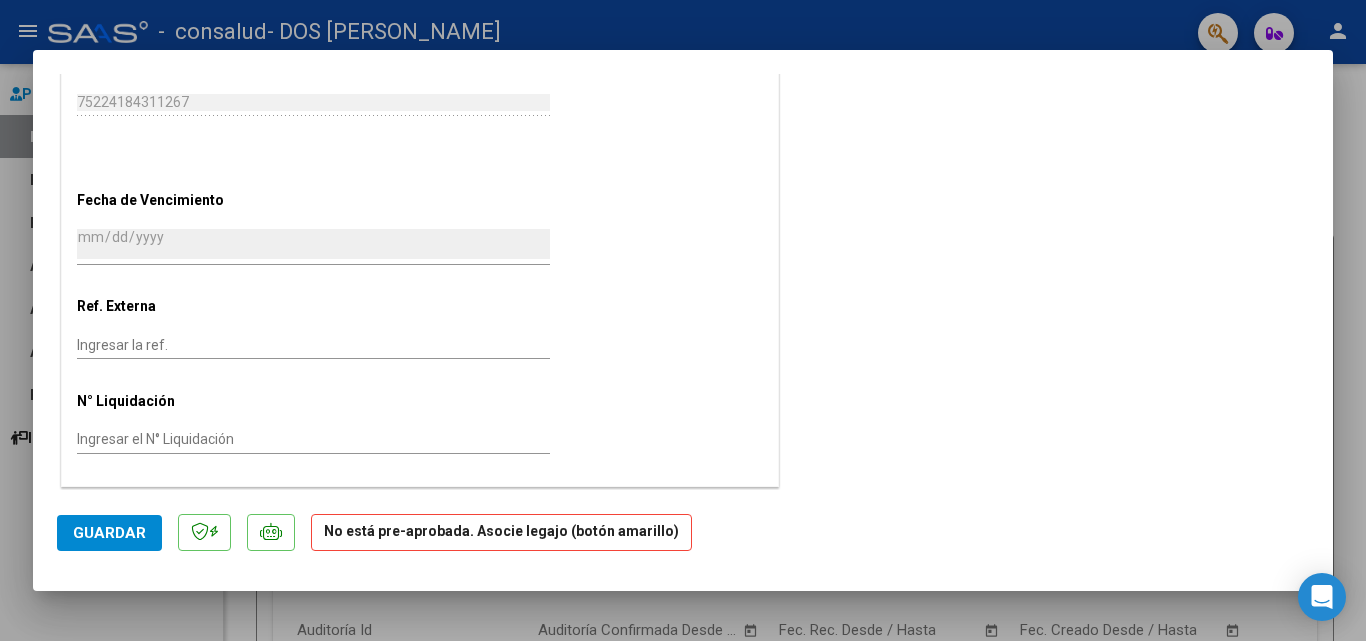 click on "Guardar" 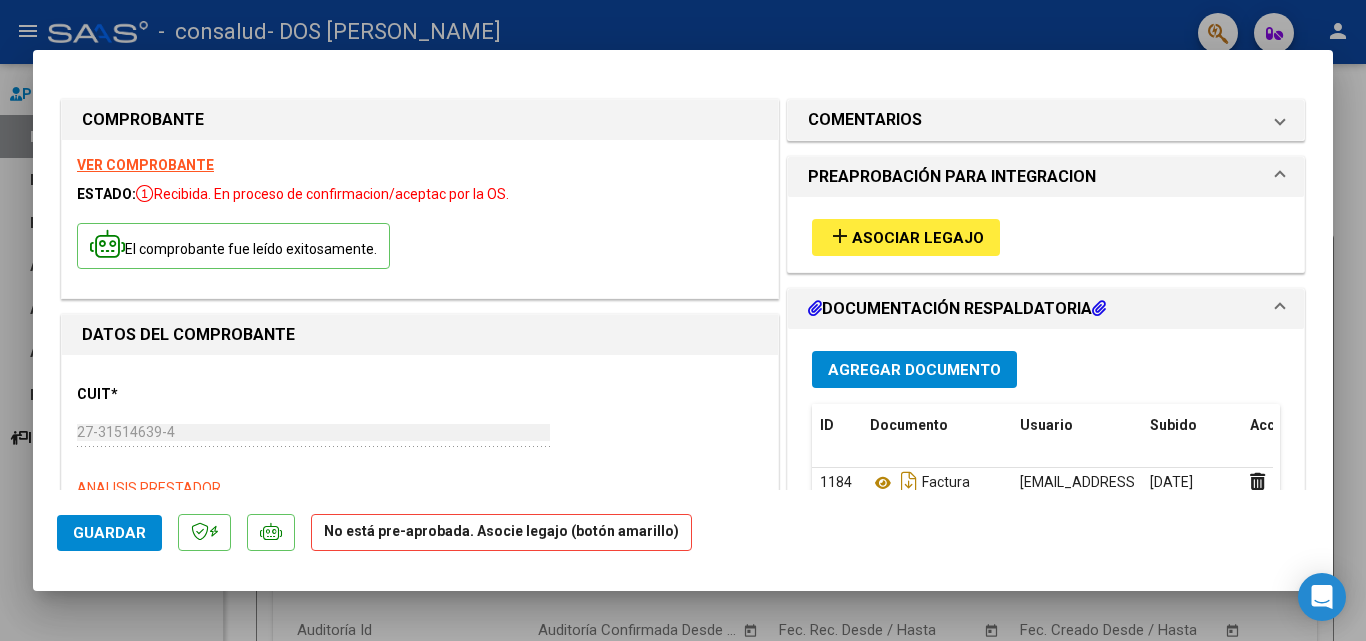 click at bounding box center [683, 320] 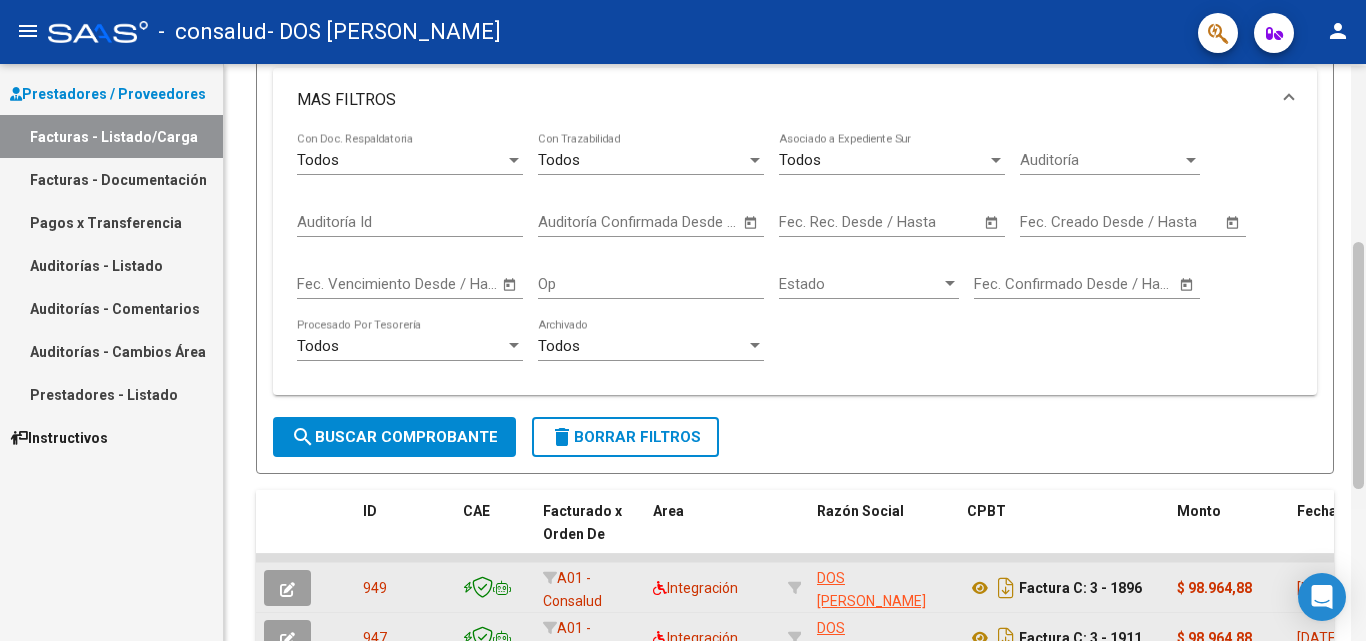scroll, scrollTop: 410, scrollLeft: 0, axis: vertical 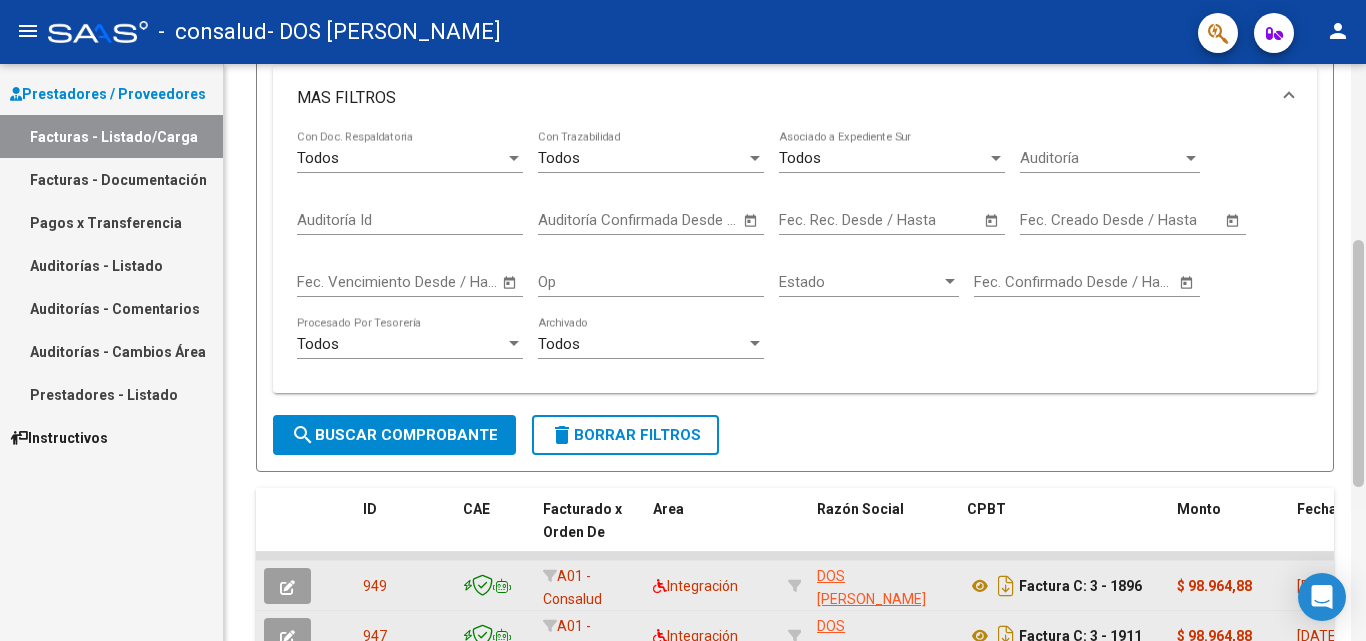 drag, startPoint x: 1356, startPoint y: 244, endPoint x: 1365, endPoint y: 427, distance: 183.22118 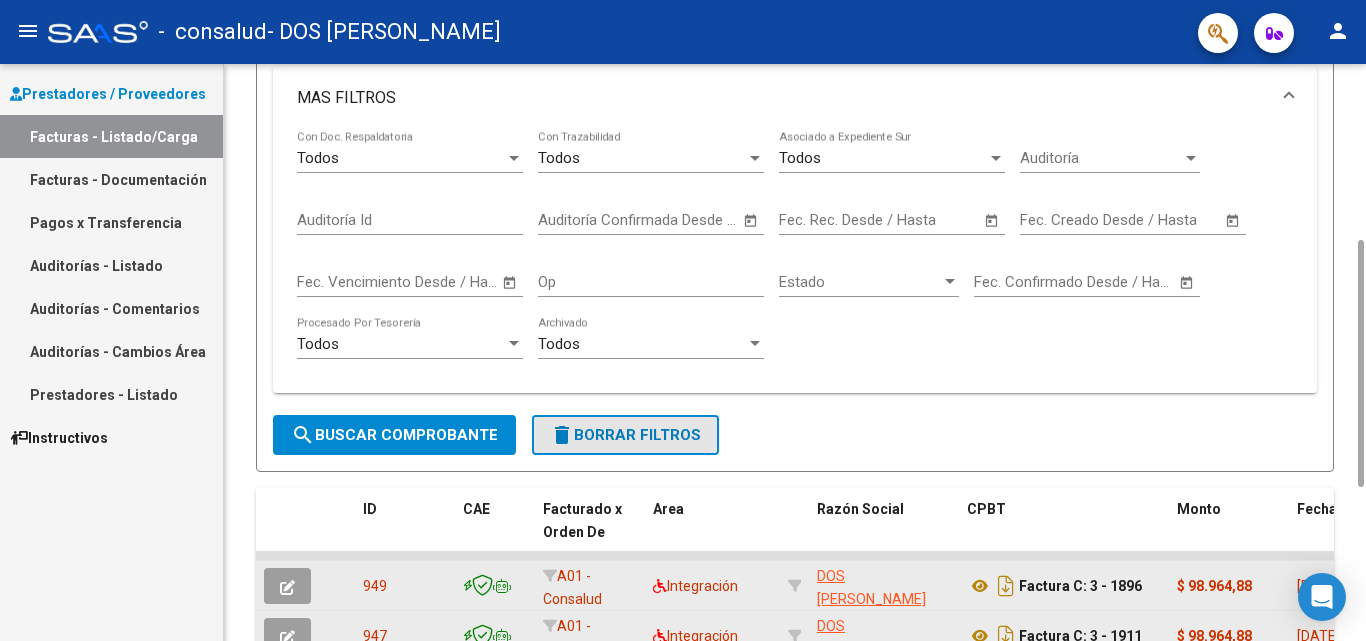 click on "delete  Borrar Filtros" 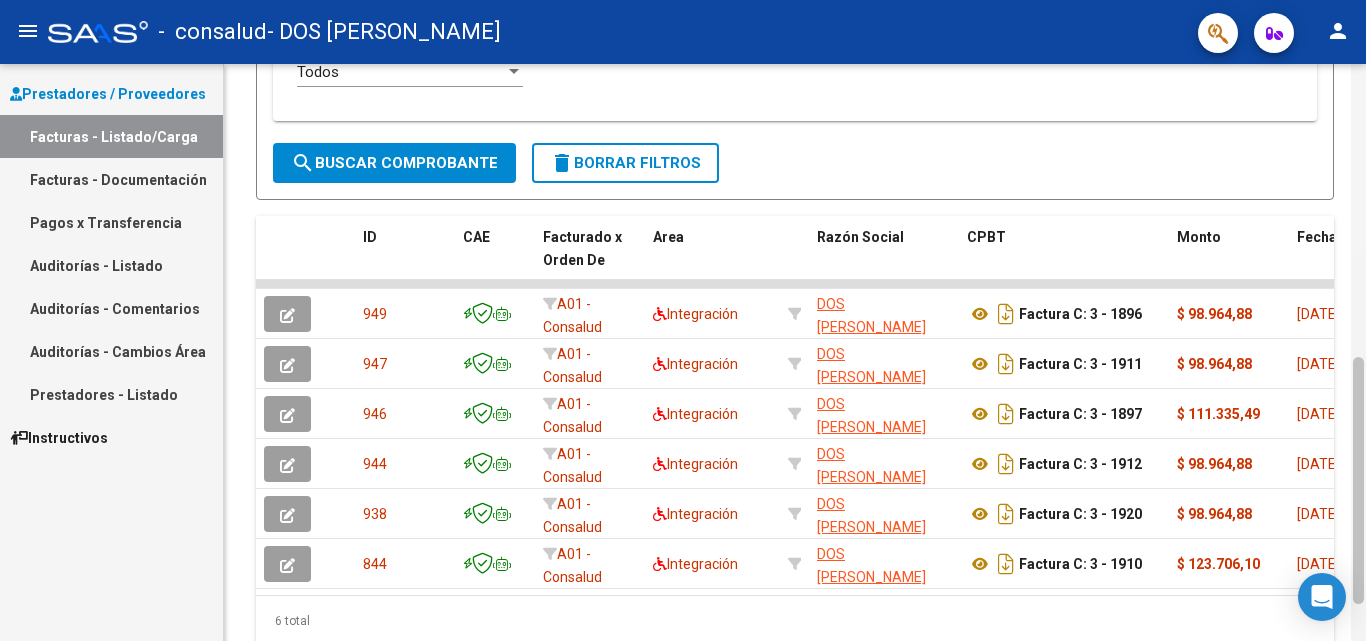 scroll, scrollTop: 687, scrollLeft: 0, axis: vertical 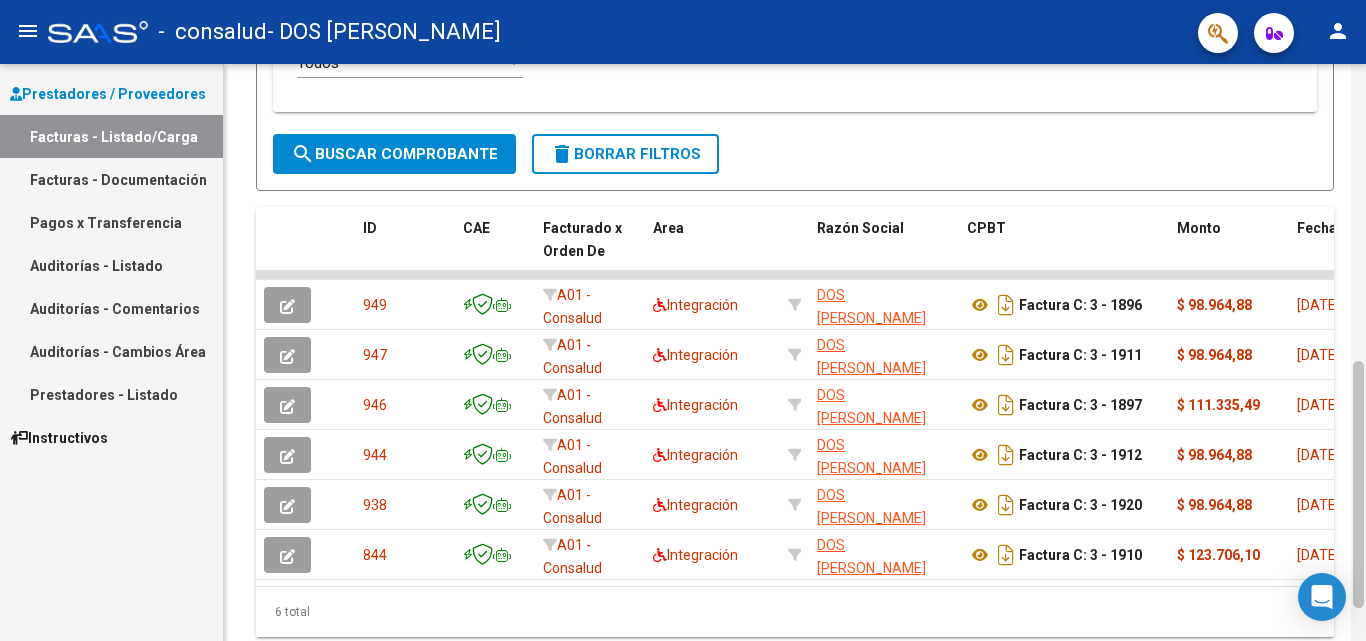 drag, startPoint x: 1363, startPoint y: 388, endPoint x: 1365, endPoint y: 511, distance: 123.01626 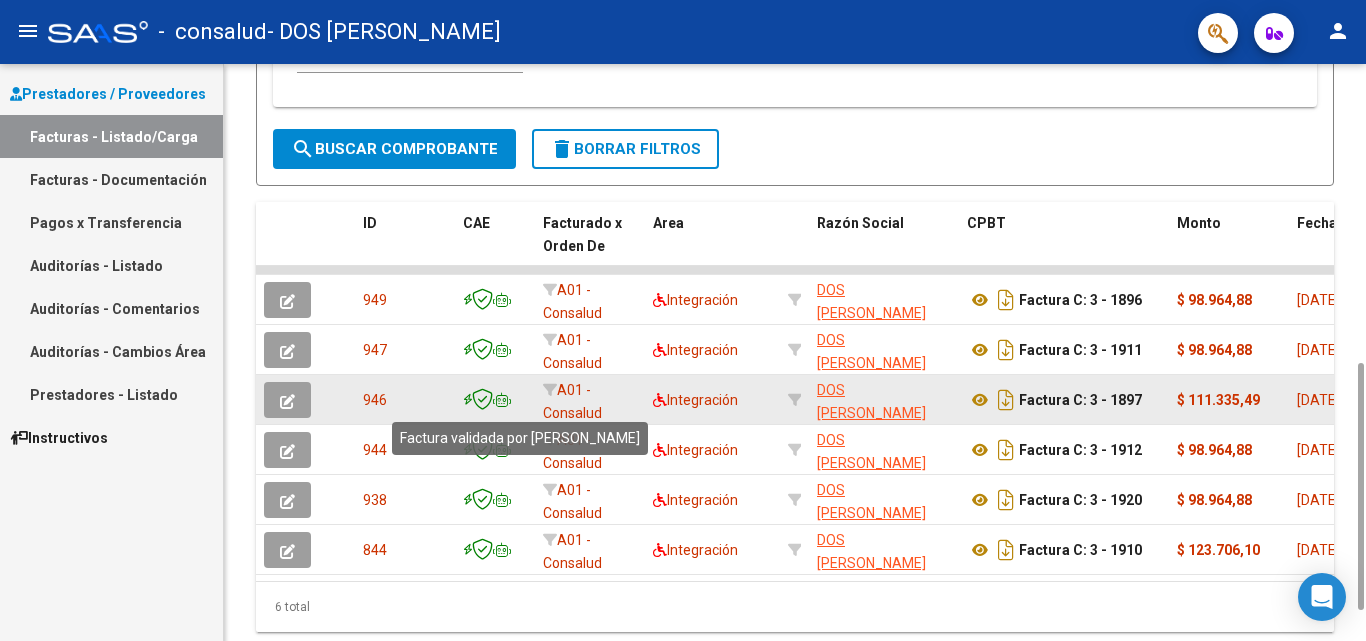 click 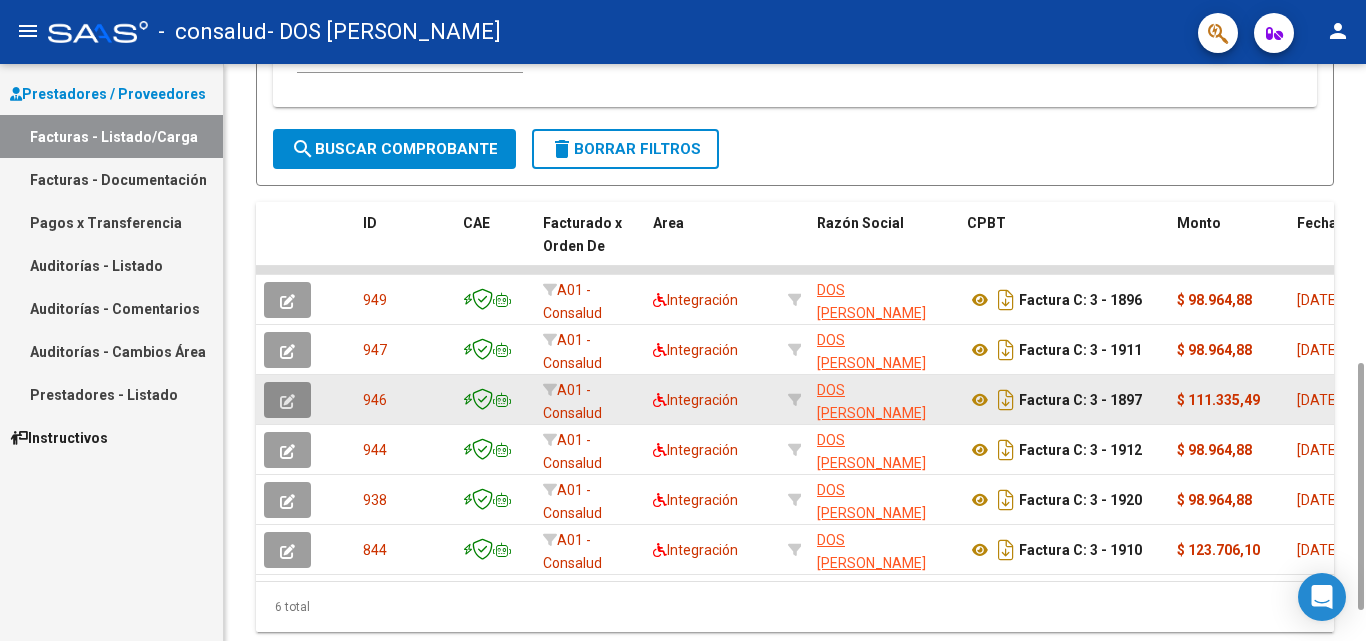 click 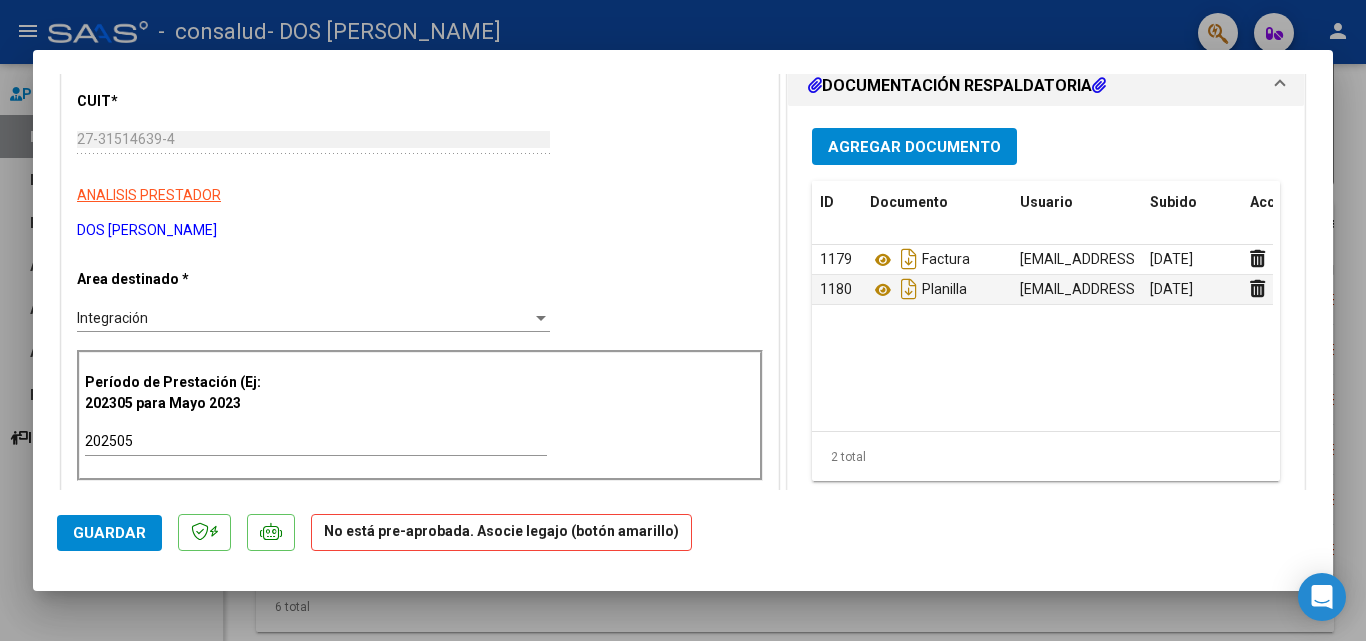 scroll, scrollTop: 243, scrollLeft: 0, axis: vertical 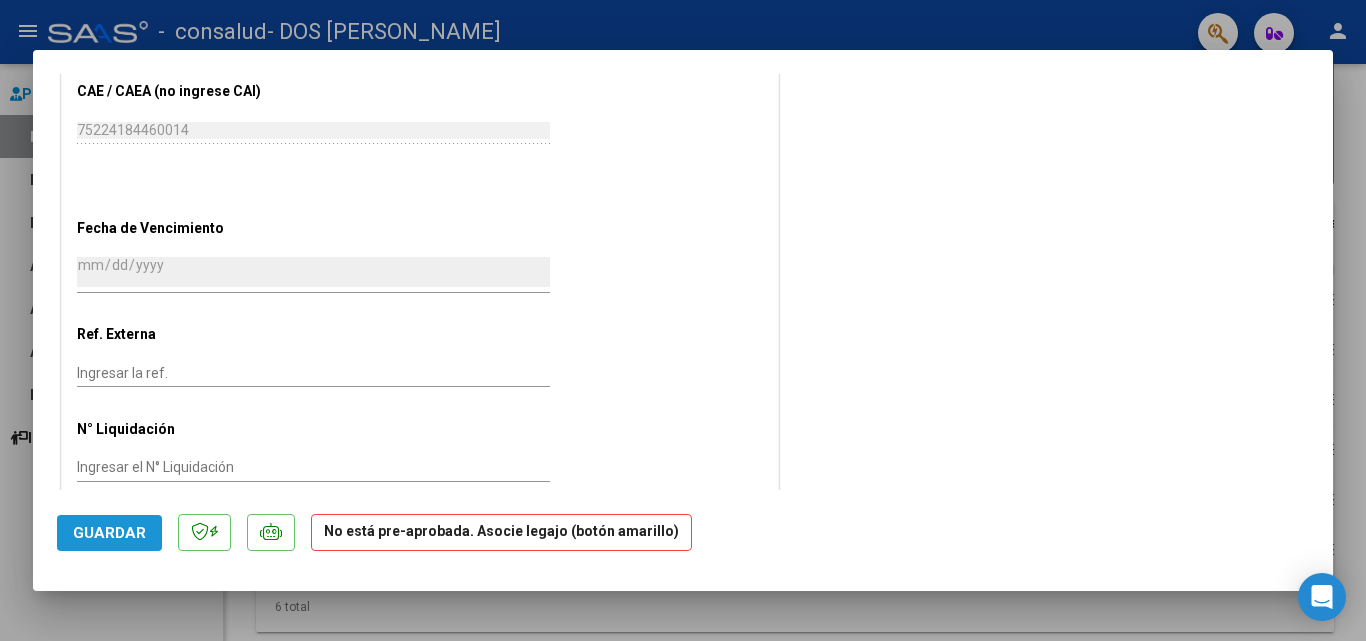 click on "Guardar" 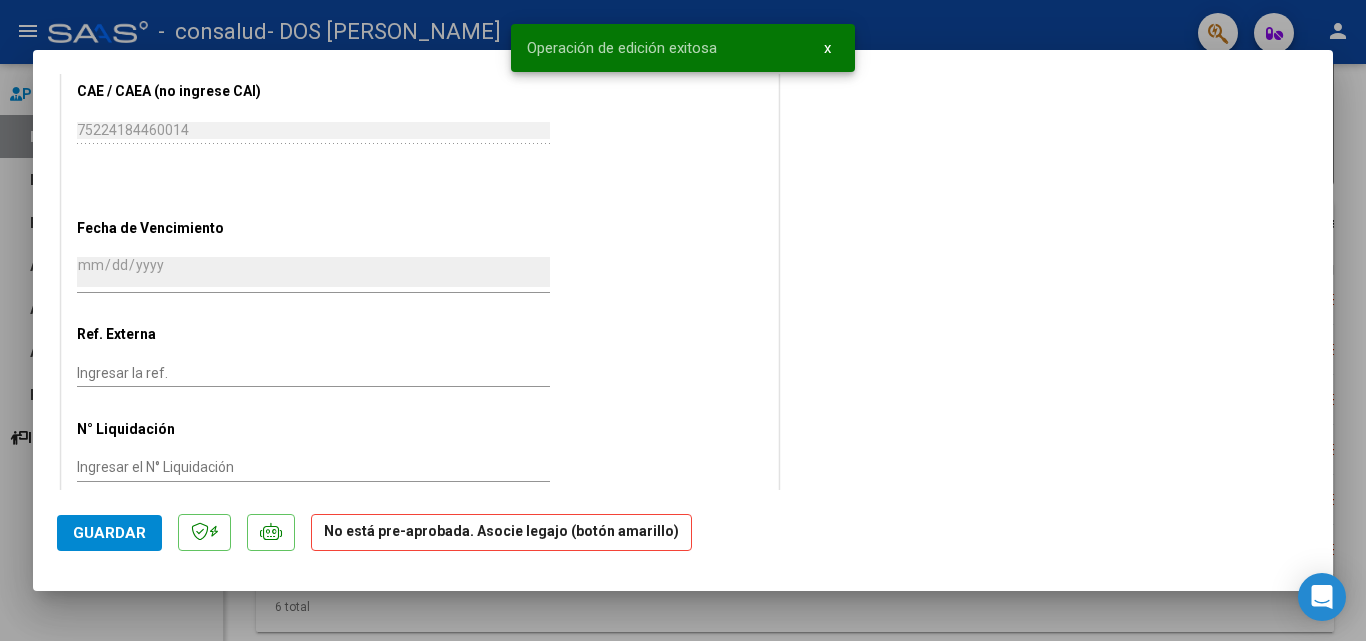 click at bounding box center (683, 320) 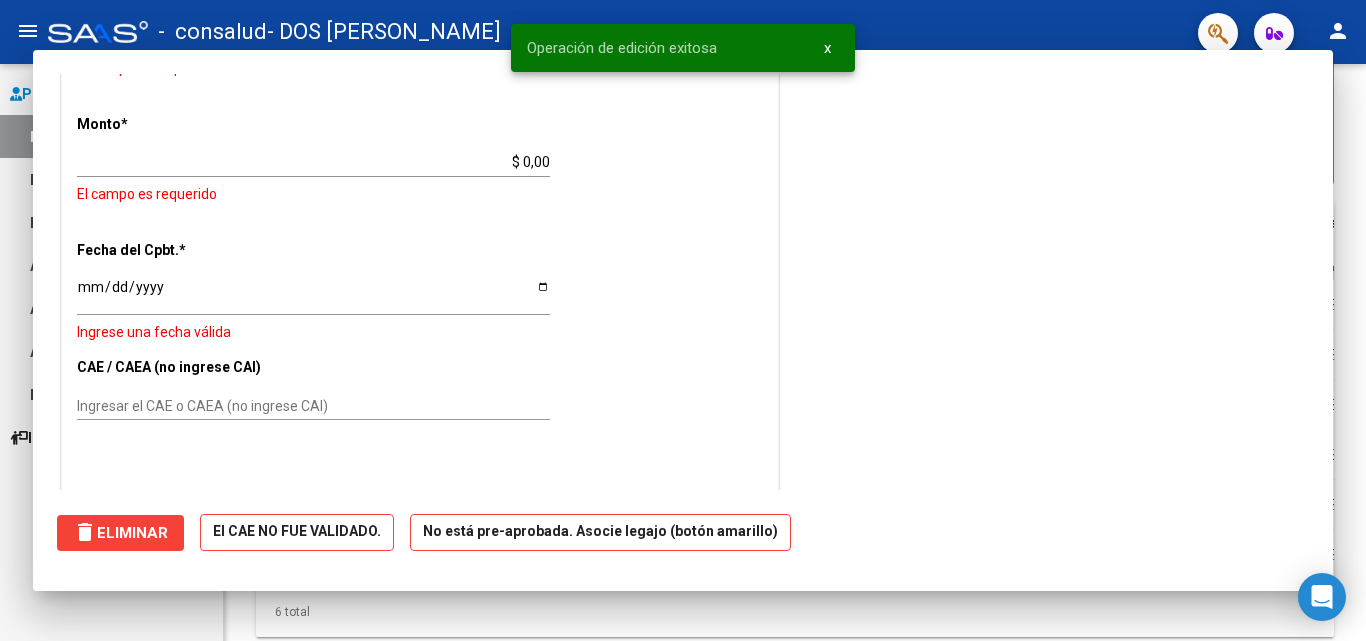 scroll, scrollTop: 0, scrollLeft: 0, axis: both 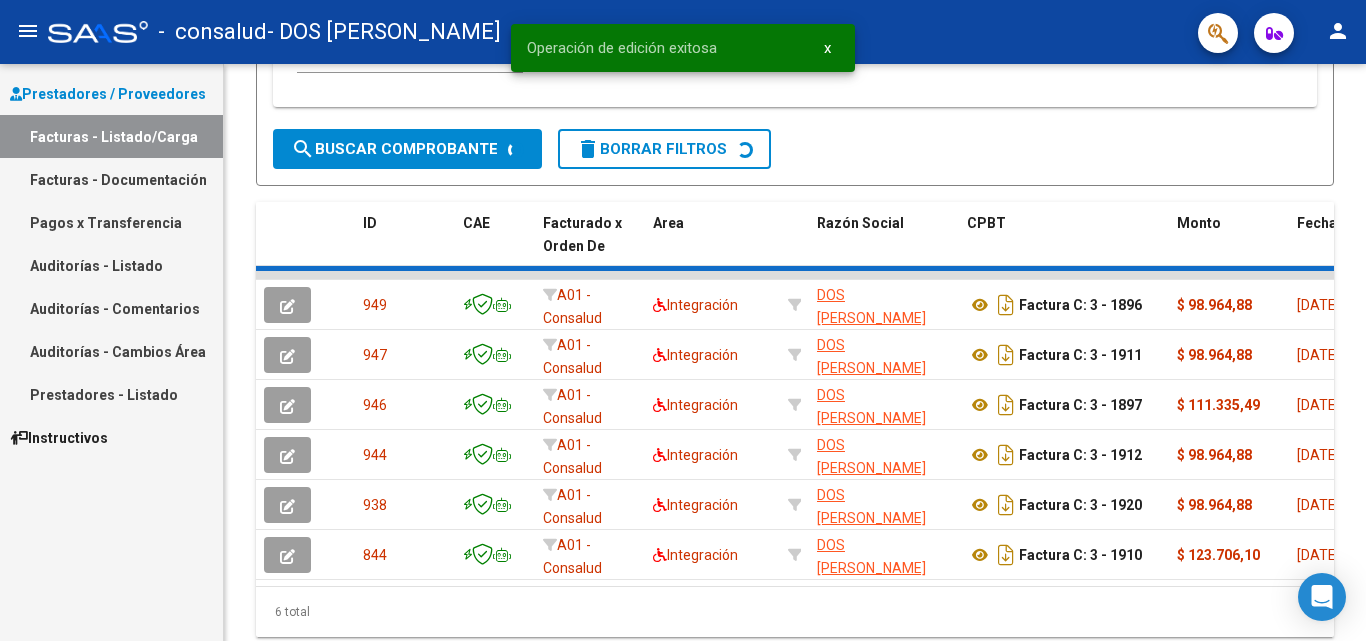 click on "Video tutorial   PRESTADORES -> Listado de CPBTs Emitidos por Prestadores / Proveedores (alt+q)   Cargar Comprobante
cloud_download  CSV  cloud_download  EXCEL  cloud_download  Estandar   Descarga Masiva
Filtros Id Area Area No  Confirmado   Mostrar totalizadores   FILTROS DEL COMPROBANTE  Comprobante Tipo Comprobante Tipo Start date – Fec. Comprobante Desde / Hasta Días Emisión Desde(cant. días) Días Emisión Hasta(cant. días) CUIT / Razón Social Pto. Venta Nro. Comprobante Código SSS CAE Válido CAE Válido Todos  Cargado Módulo Hosp. Todos  Tiene facturacion Apócrifa Hospital Refes  FILTROS DE INTEGRACION  Período De Prestación Campos del Archivo de Rendición Devuelto x SSS (dr_envio) Todos  Rendido x SSS (dr_envio) Tipo de Registro Tipo de Registro Período Presentación Período Presentación Campos del Legajo Asociado (preaprobación) Afiliado Legajo (cuil/nombre) Todos  Solo facturas preaprobadas  MAS FILTROS  Todos  Con Doc. Respaldatoria Todos  Con Trazabilidad Todos  Auditoría Op" 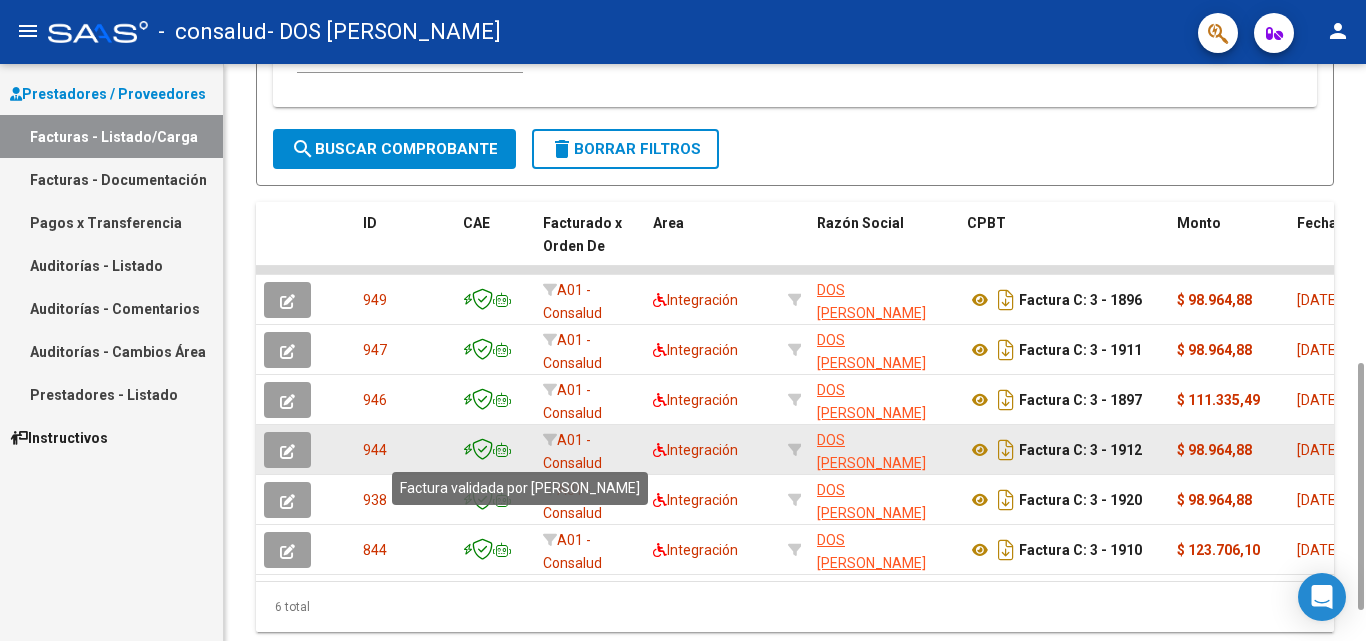 click 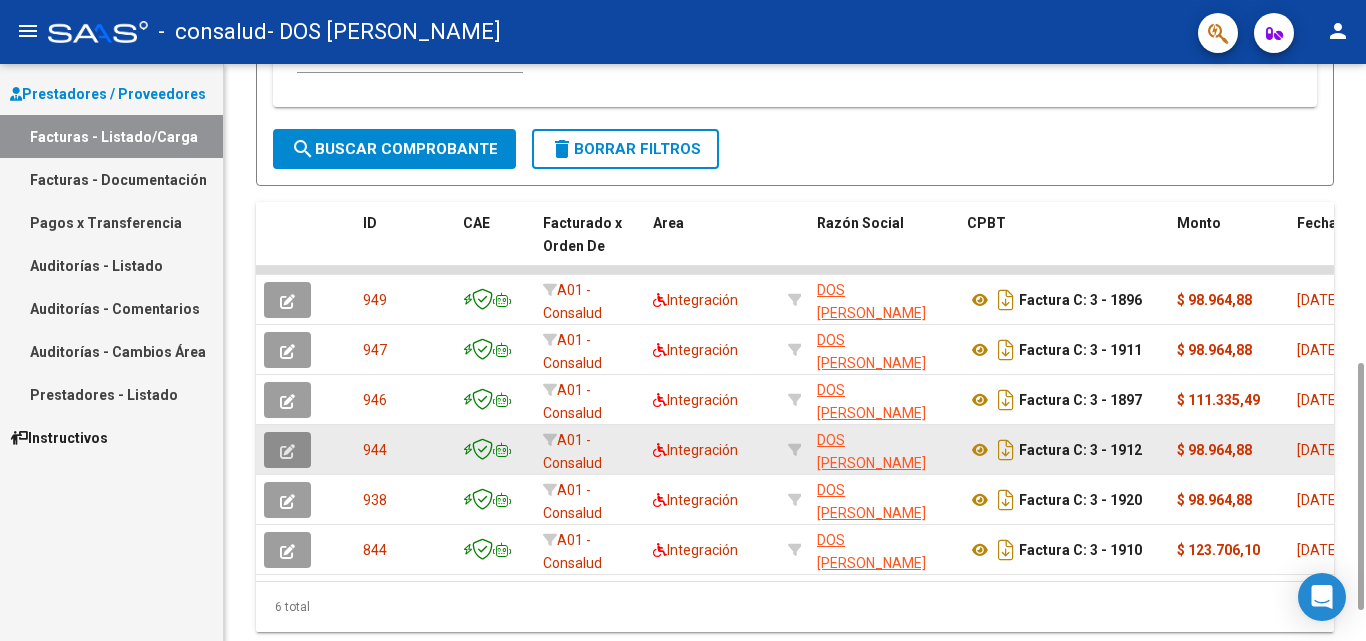 click 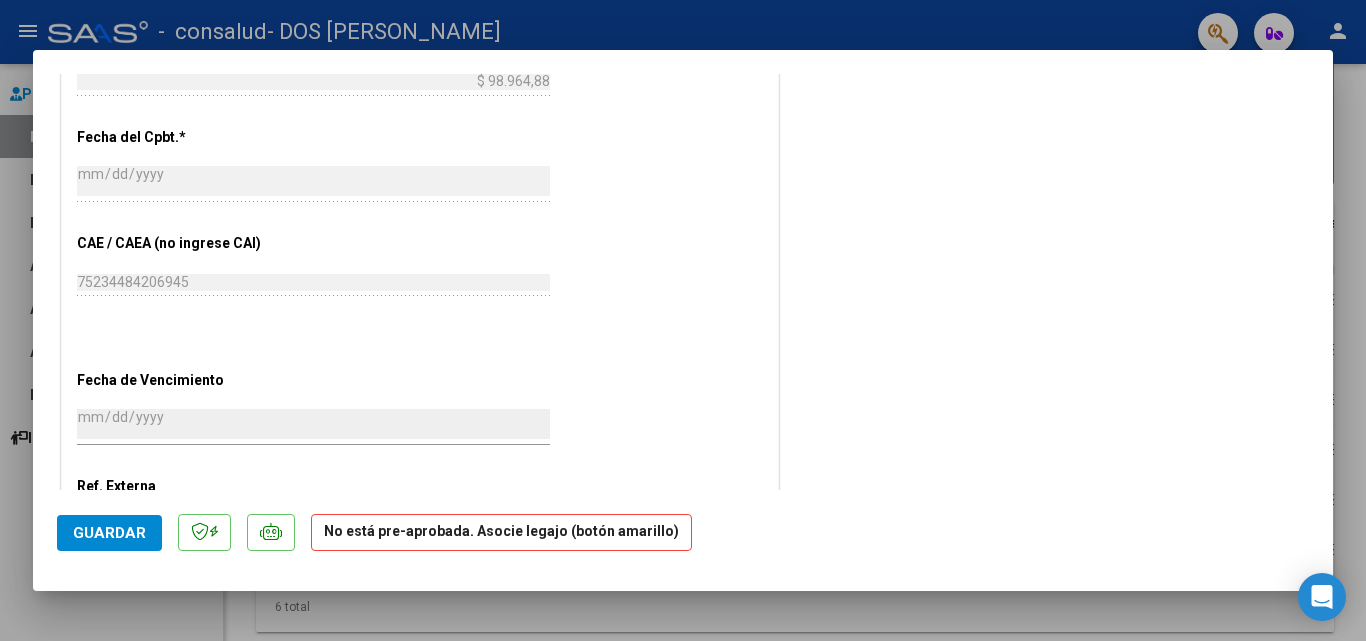 scroll, scrollTop: 977, scrollLeft: 0, axis: vertical 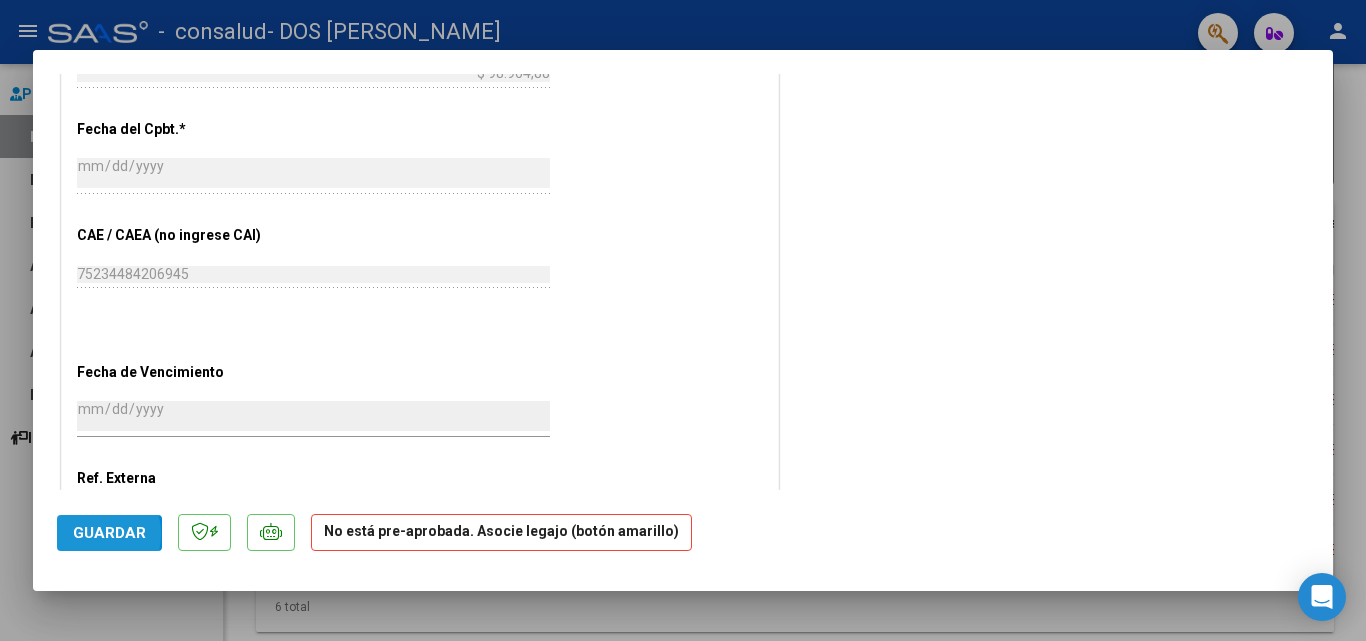 click on "Guardar" 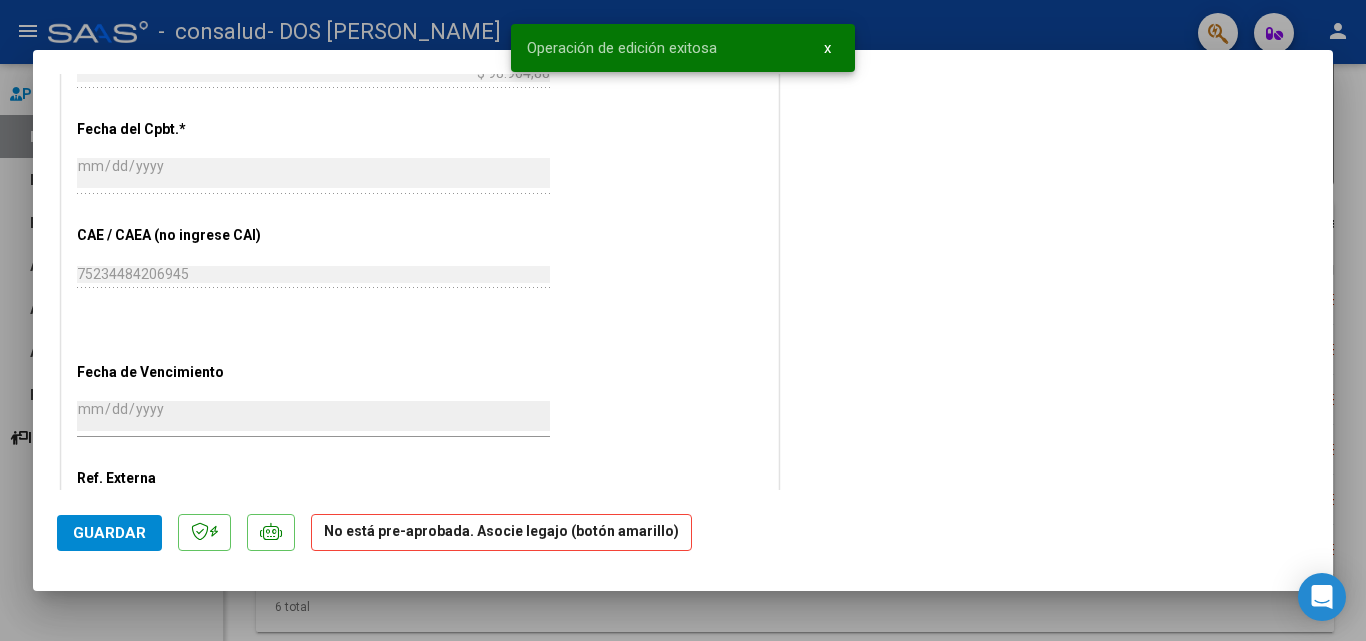 click at bounding box center [683, 320] 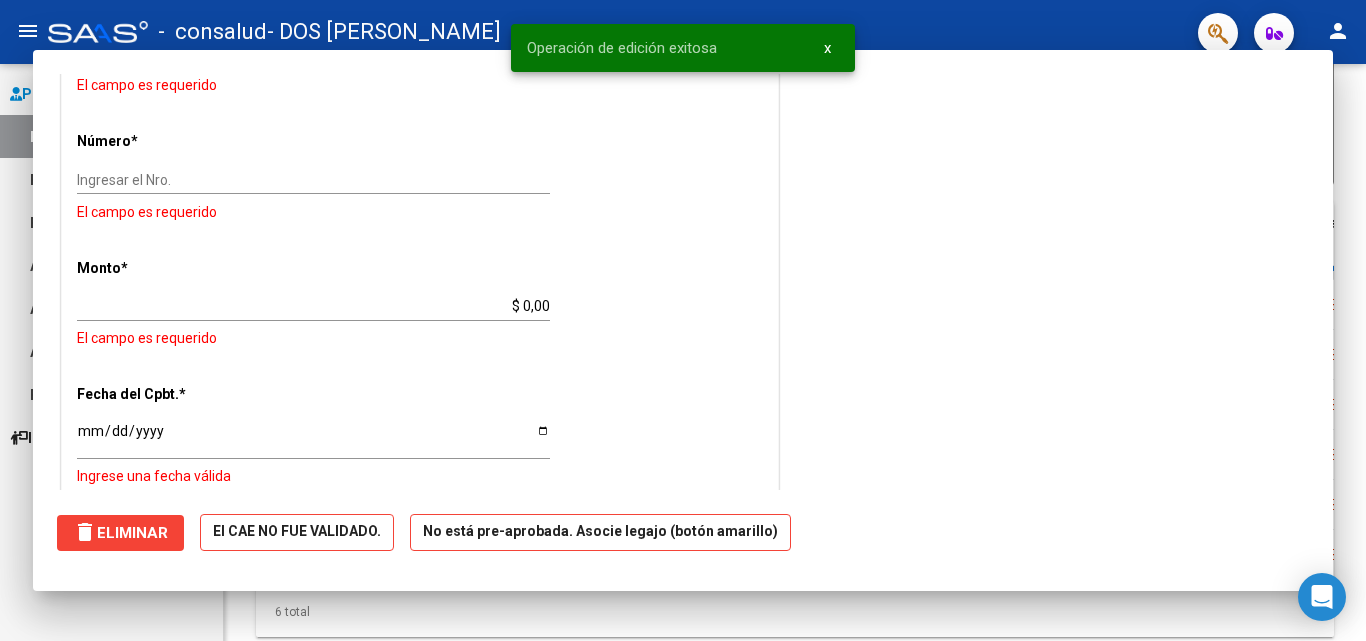 scroll, scrollTop: 0, scrollLeft: 0, axis: both 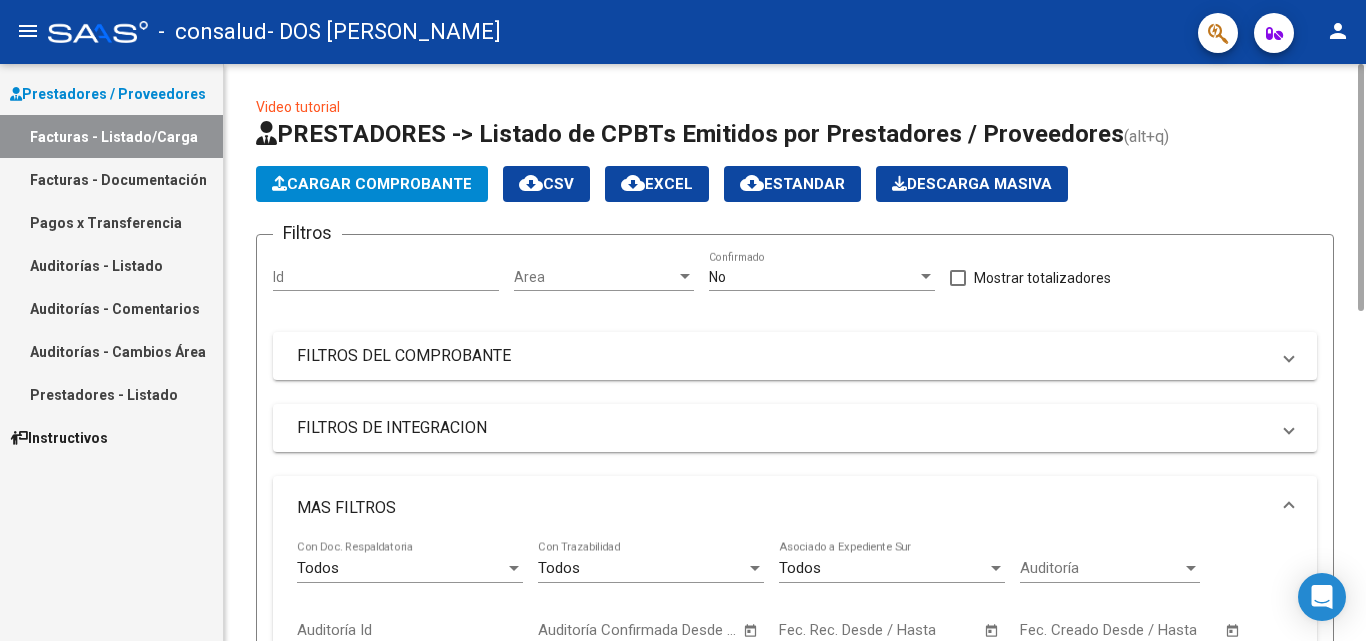 drag, startPoint x: 1357, startPoint y: 399, endPoint x: 1351, endPoint y: 62, distance: 337.0534 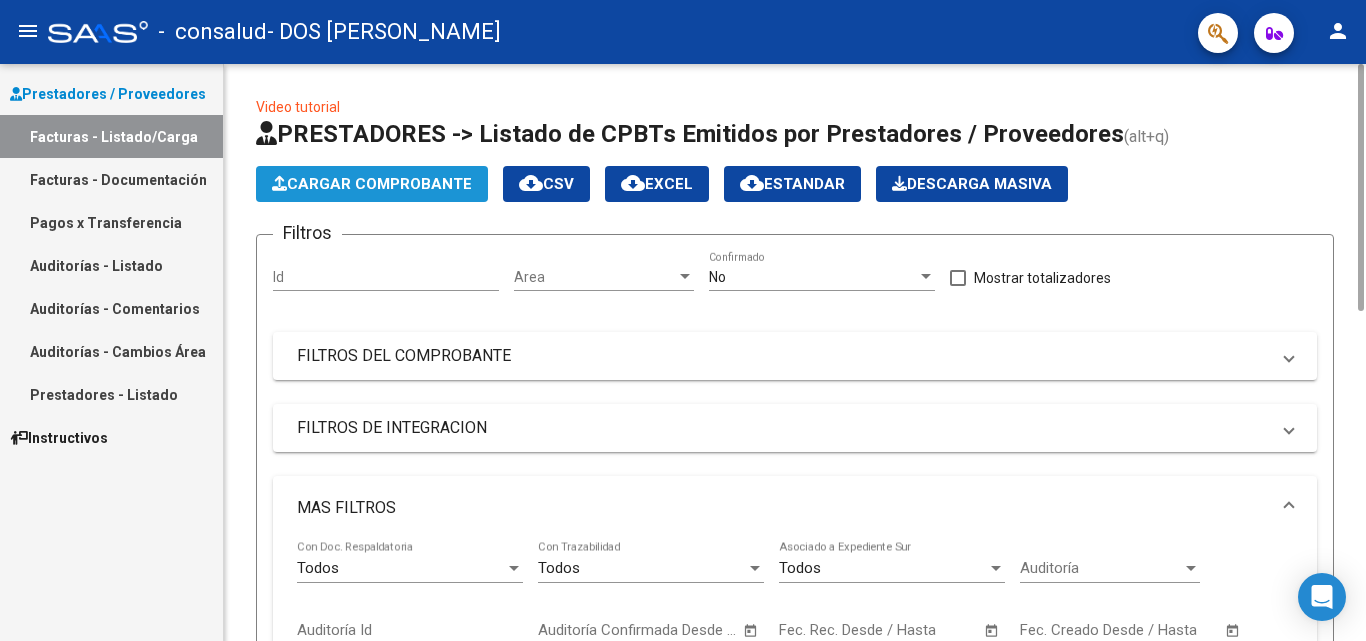 click on "Cargar Comprobante" 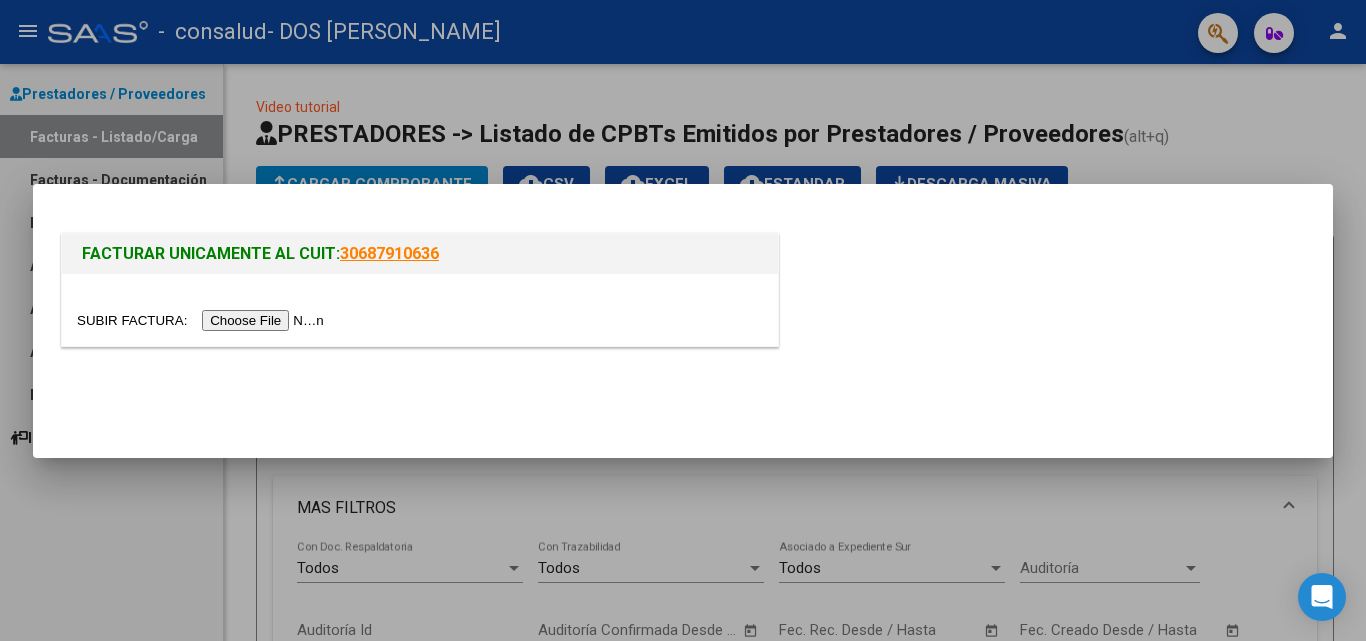 click at bounding box center (203, 320) 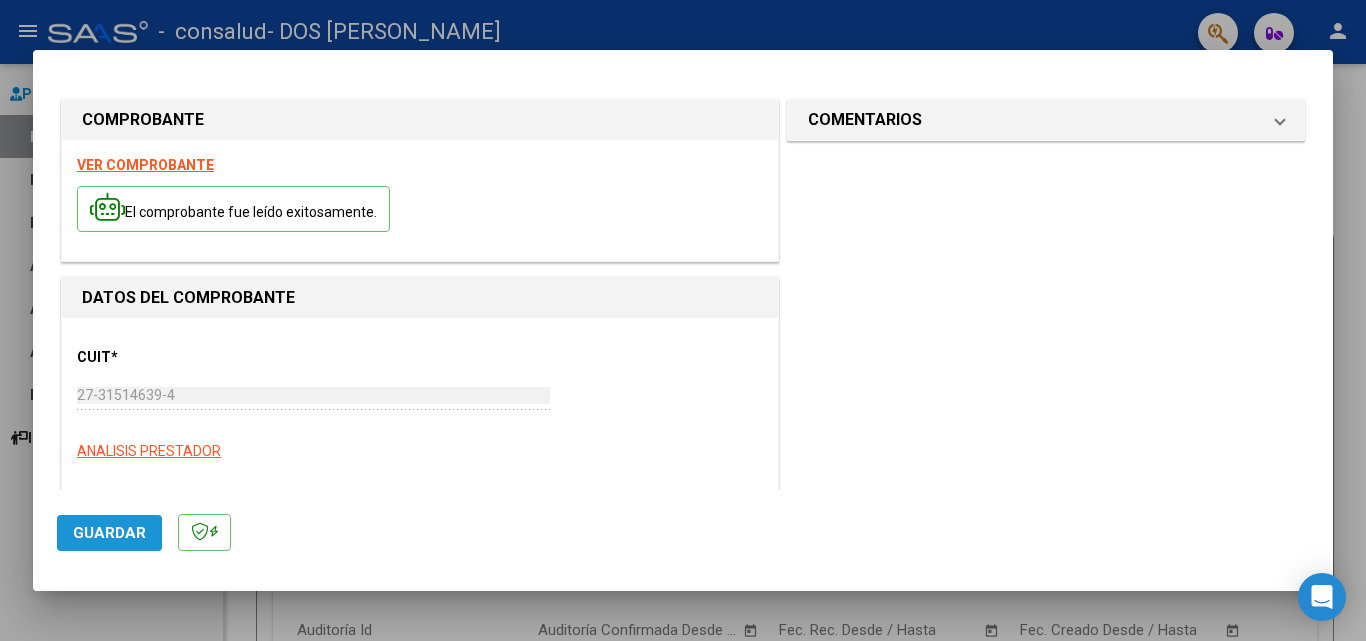 click on "Guardar" 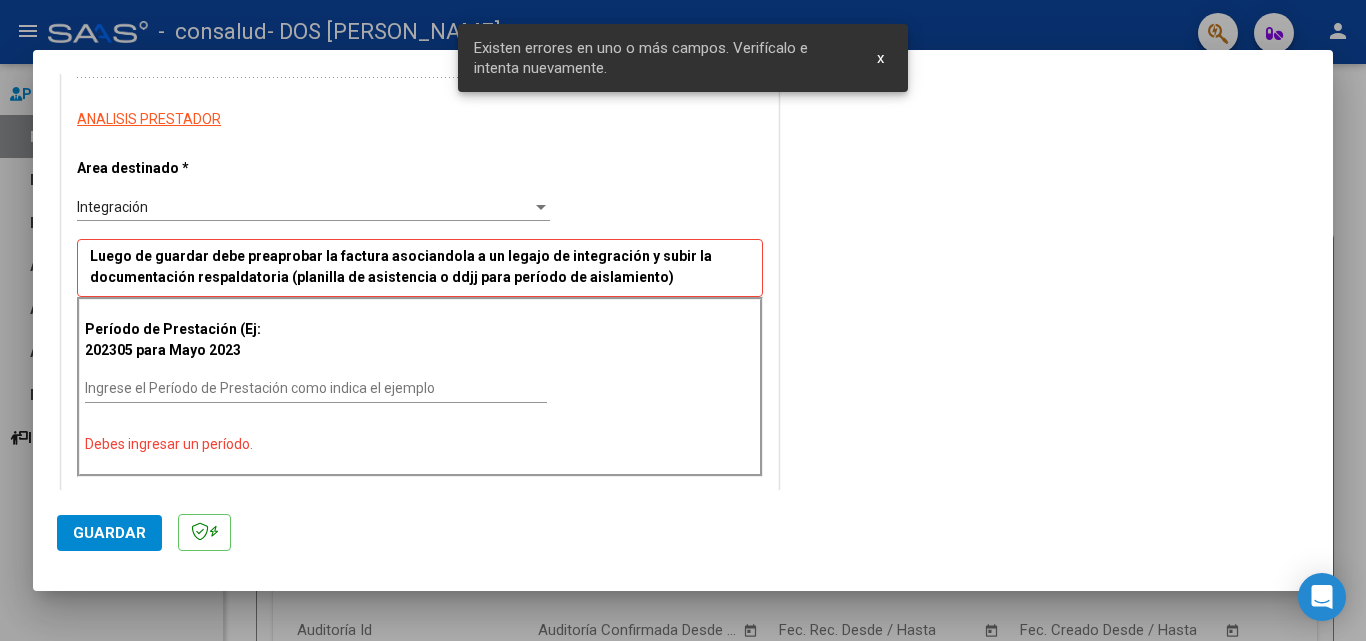 scroll, scrollTop: 419, scrollLeft: 0, axis: vertical 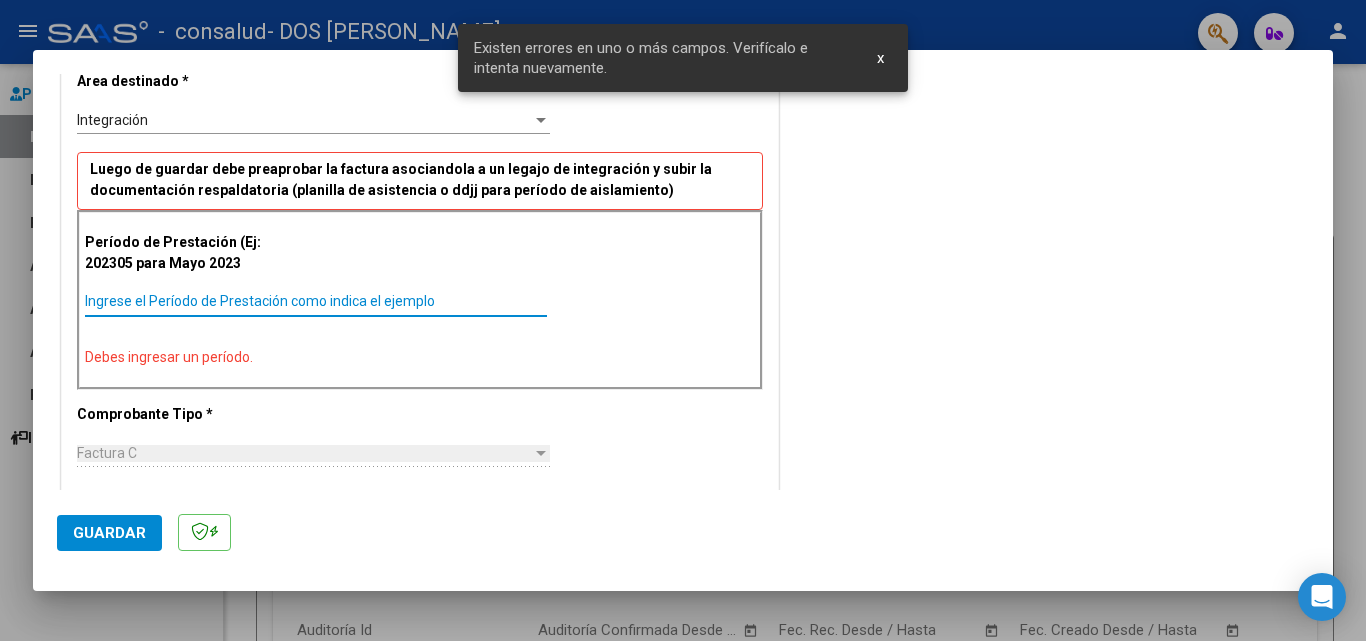 click on "Ingrese el Período de Prestación como indica el ejemplo" at bounding box center [316, 301] 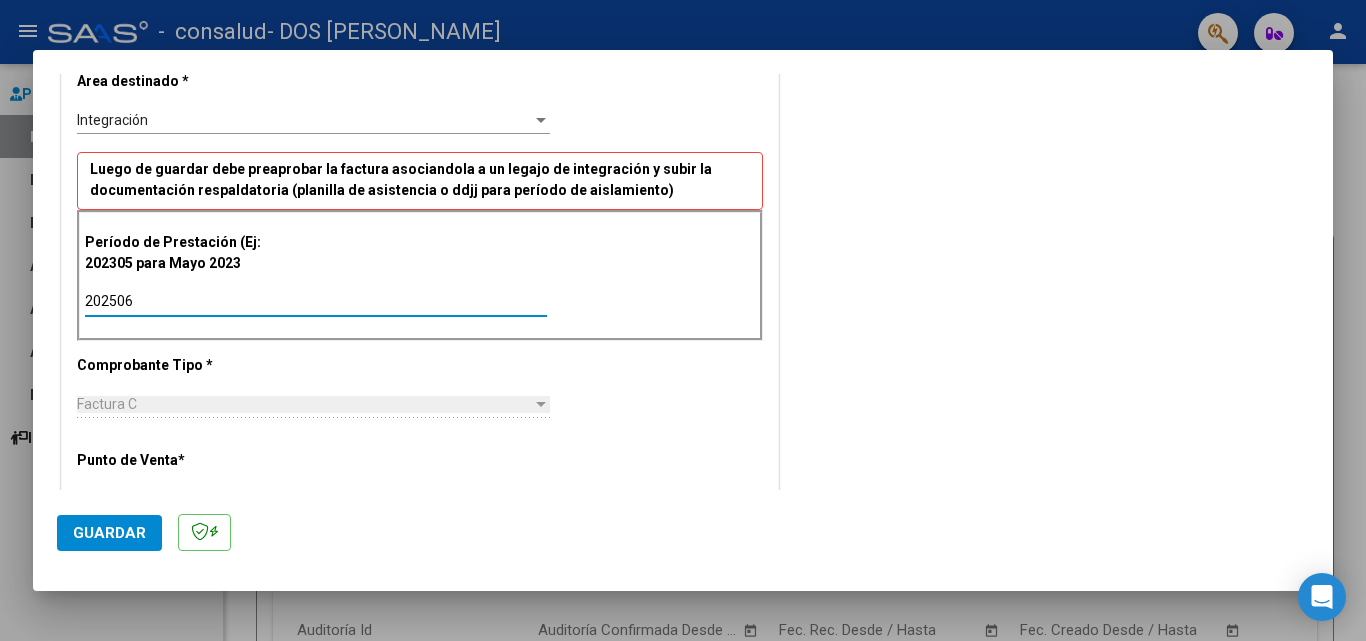 type on "202506" 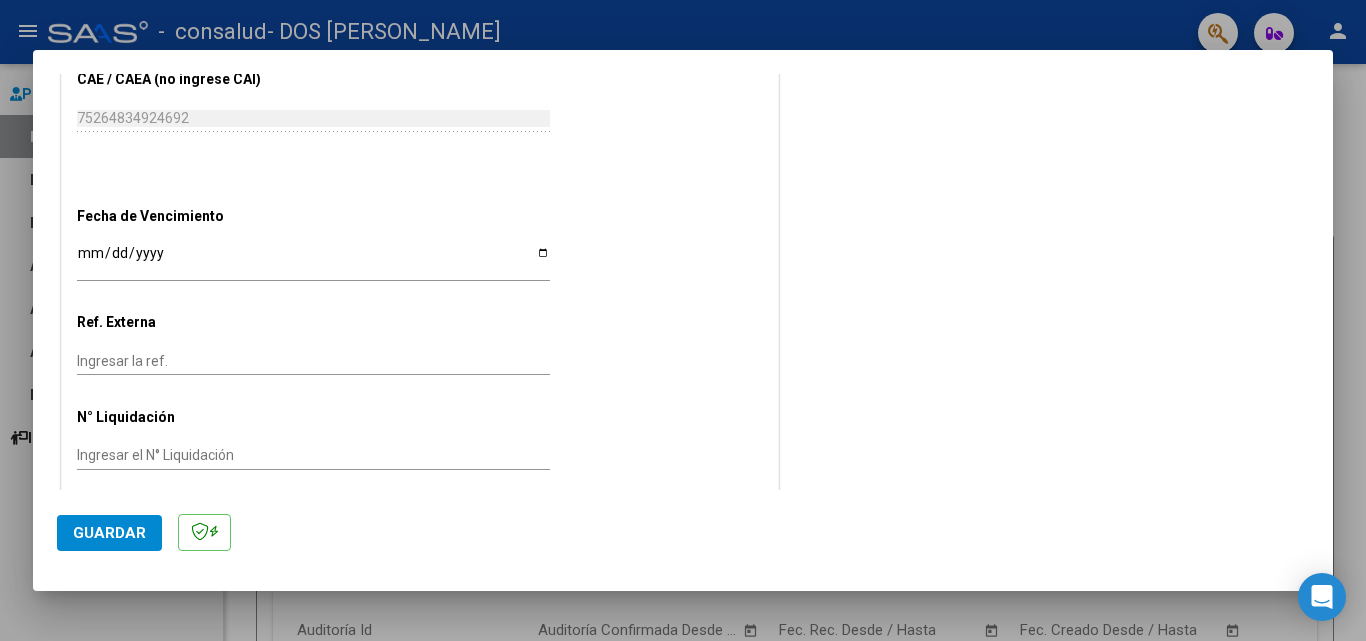 scroll, scrollTop: 1205, scrollLeft: 0, axis: vertical 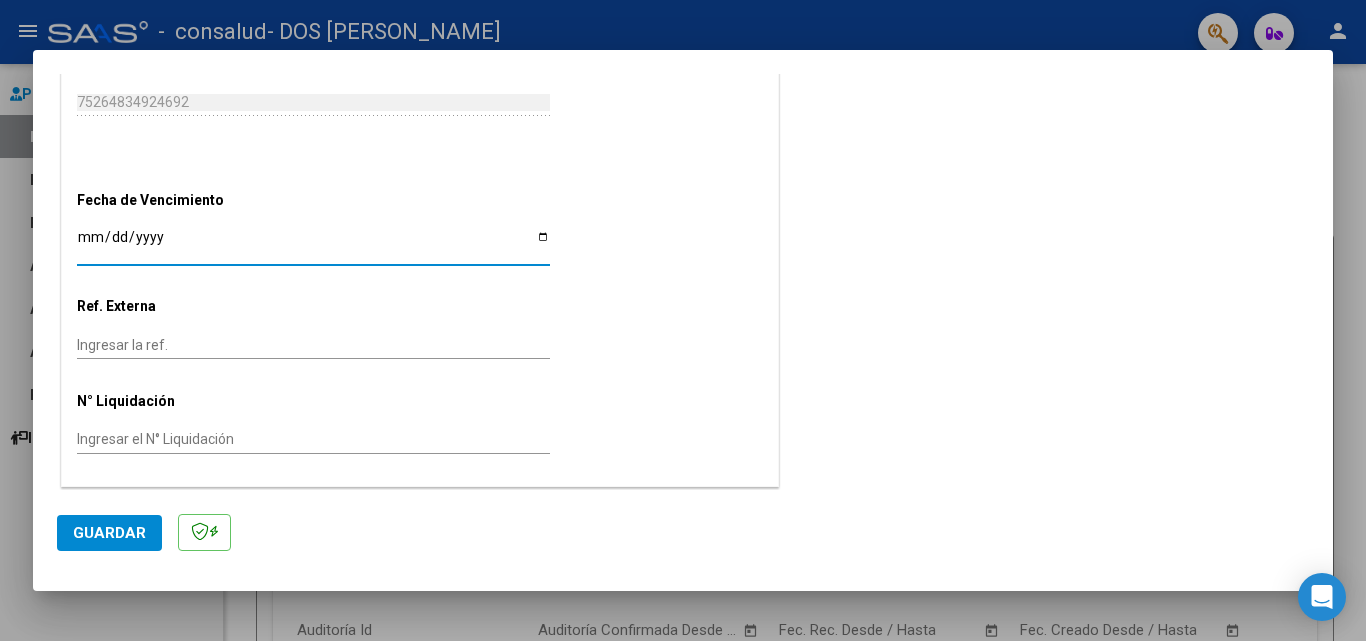 click on "Ingresar la fecha" at bounding box center (313, 244) 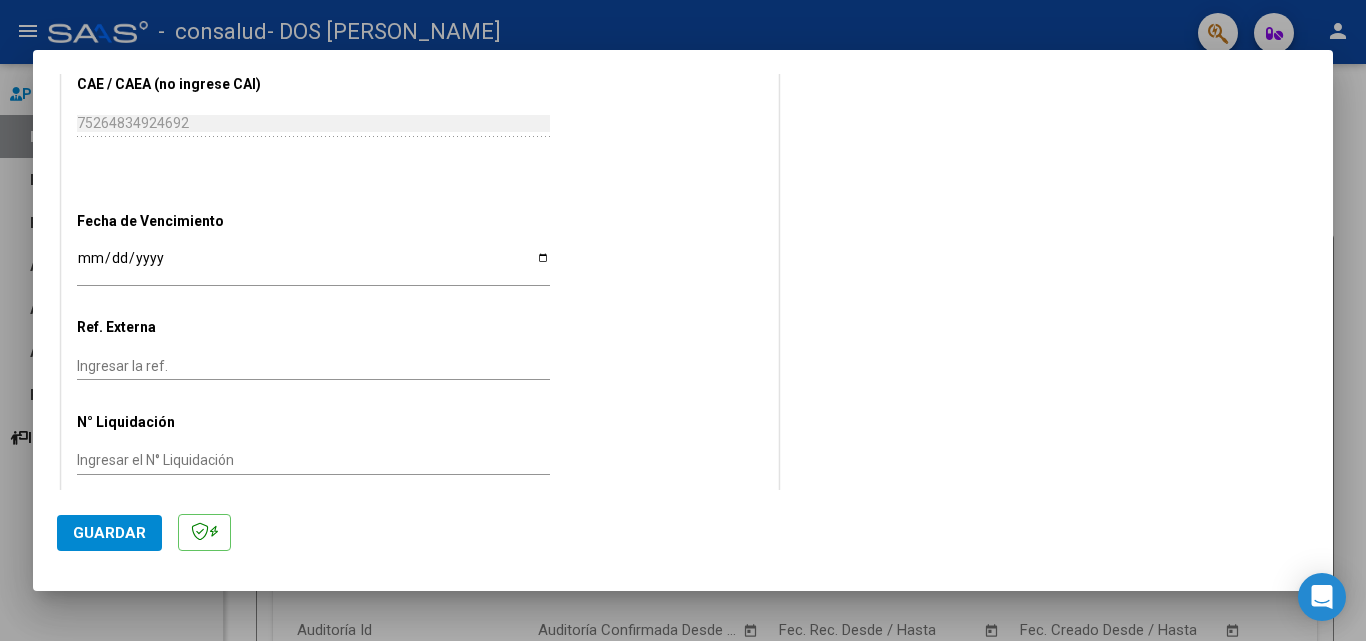 scroll, scrollTop: 1205, scrollLeft: 0, axis: vertical 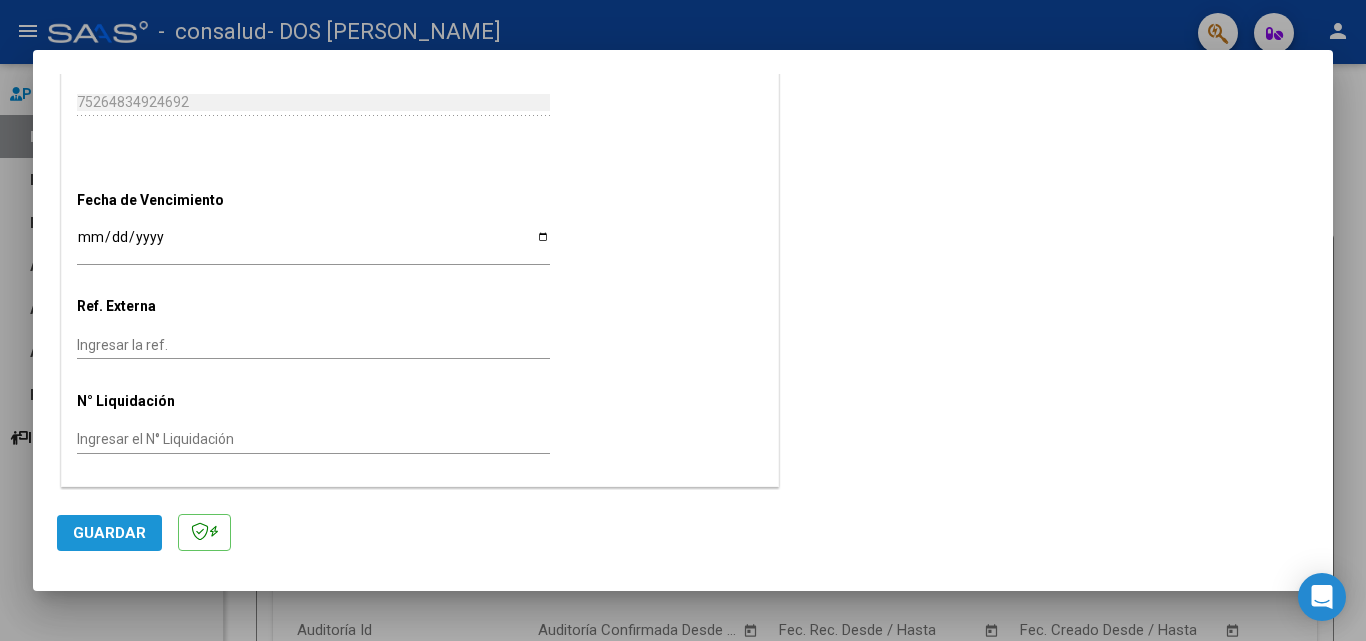 click on "Guardar" 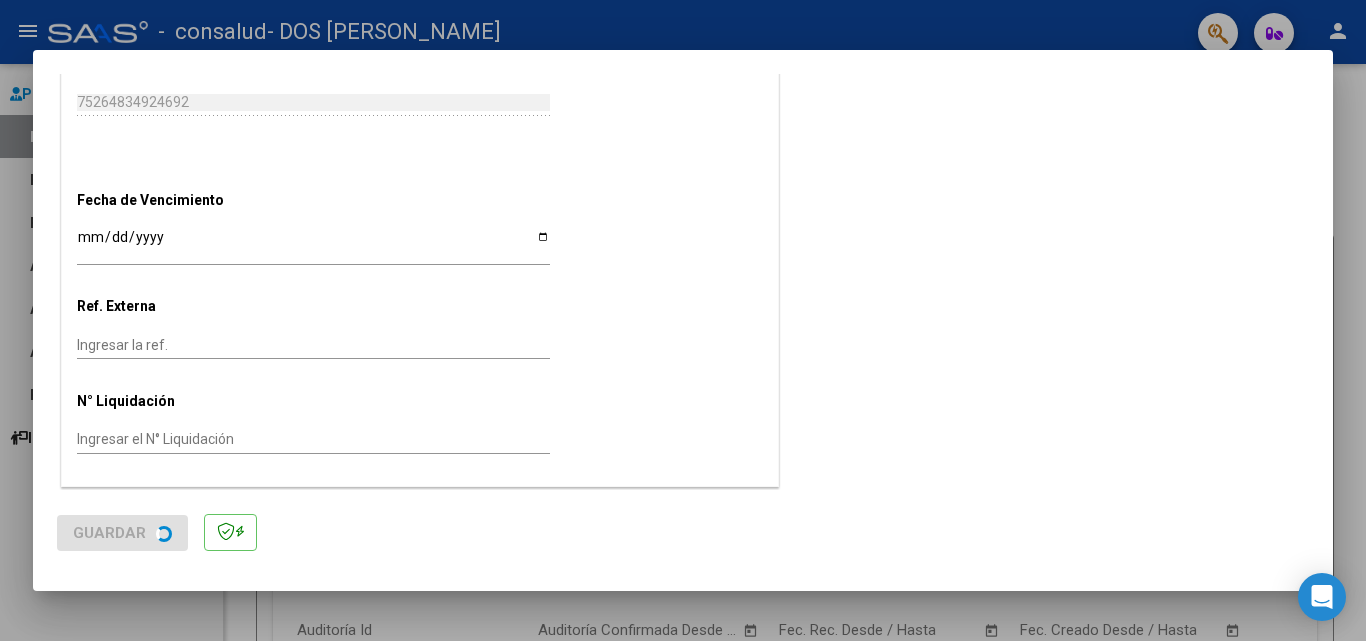 scroll, scrollTop: 0, scrollLeft: 0, axis: both 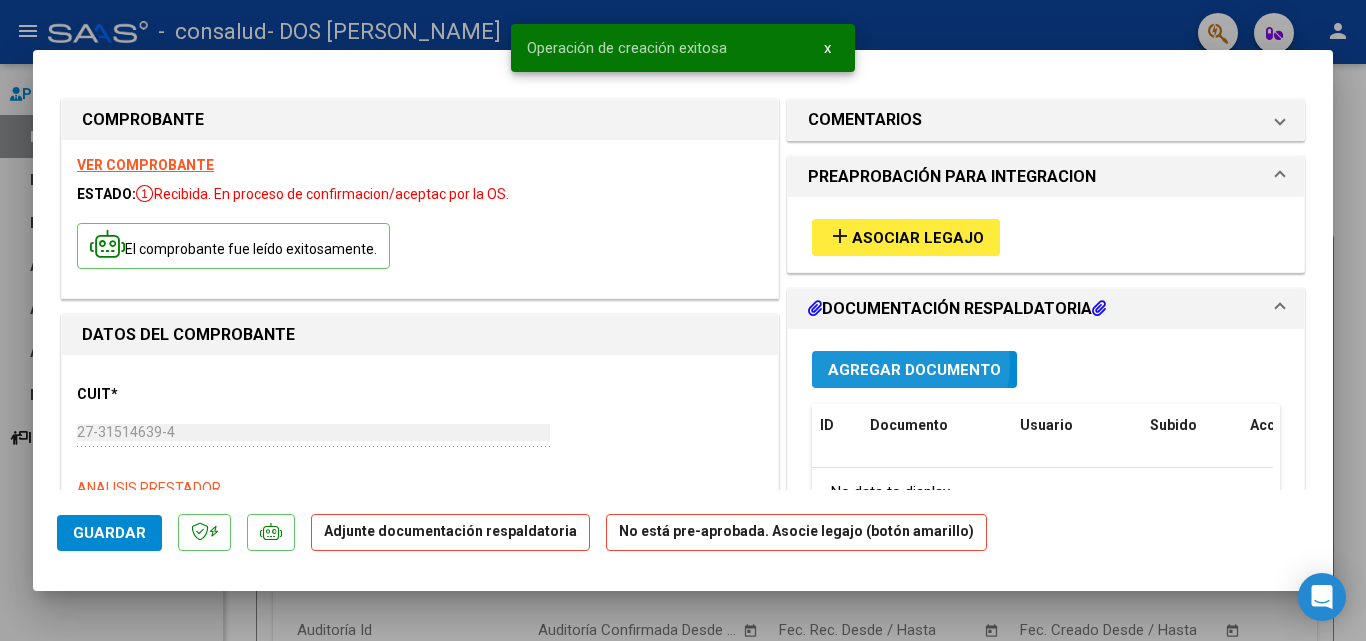 click on "Agregar Documento" at bounding box center [914, 370] 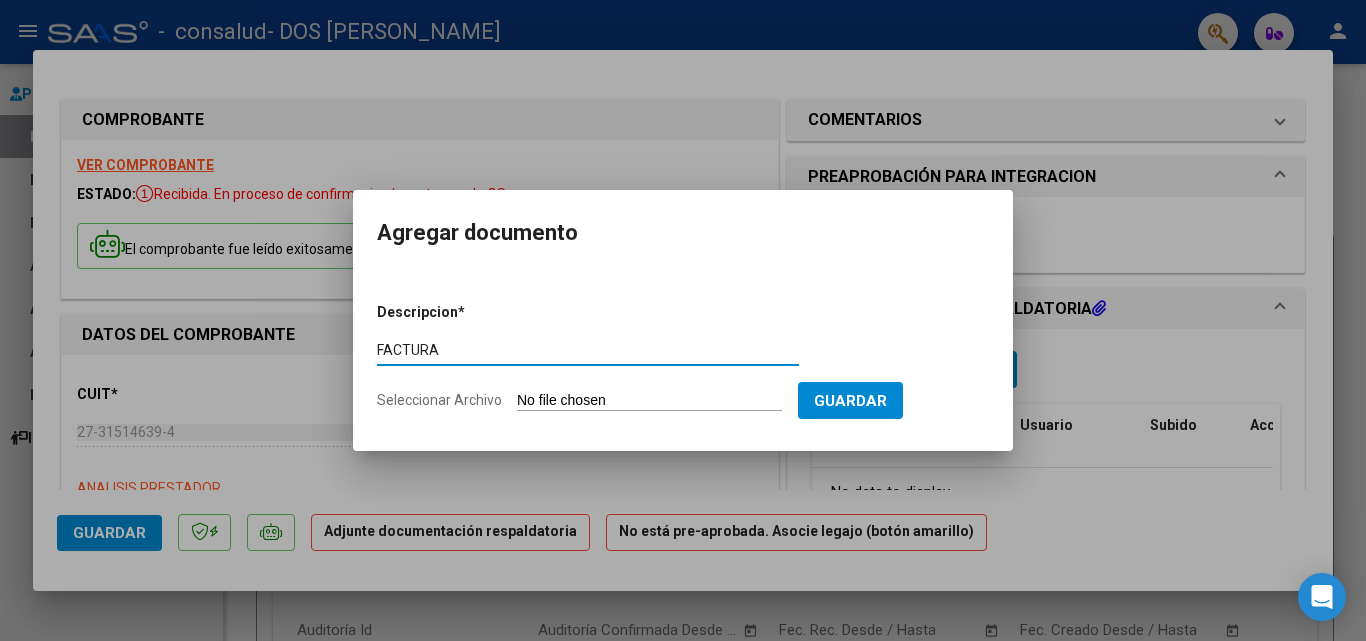 type on "FACTURA" 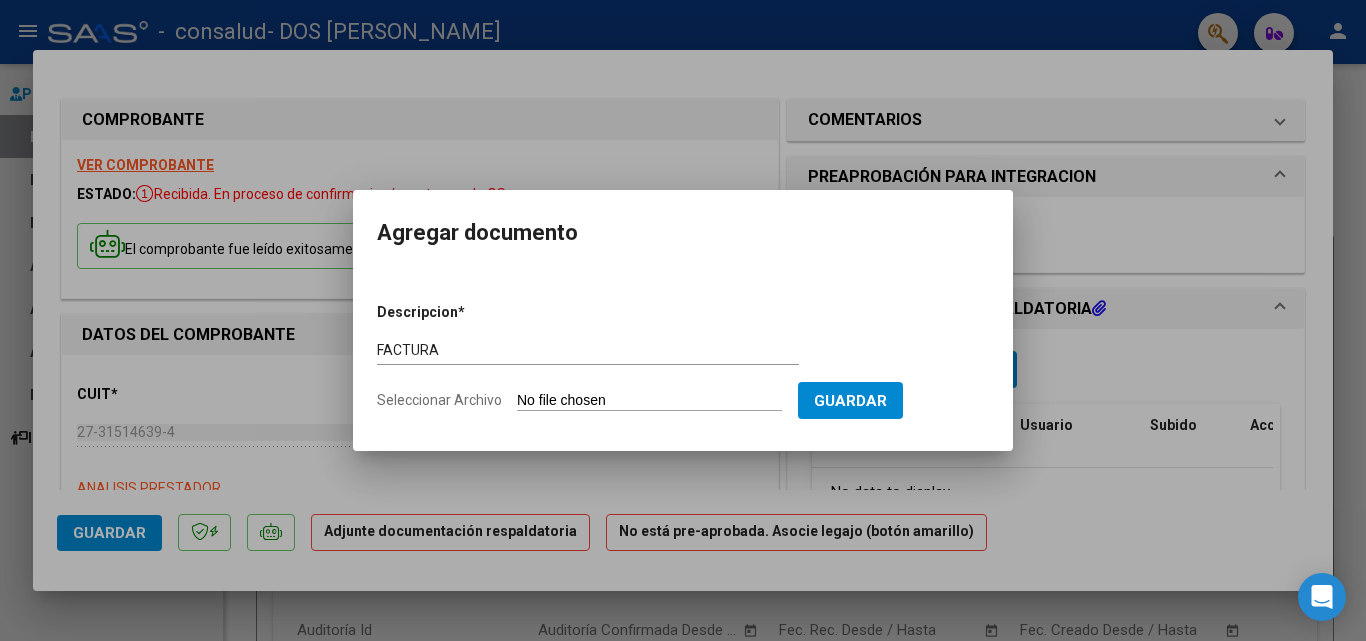 click on "Seleccionar Archivo" 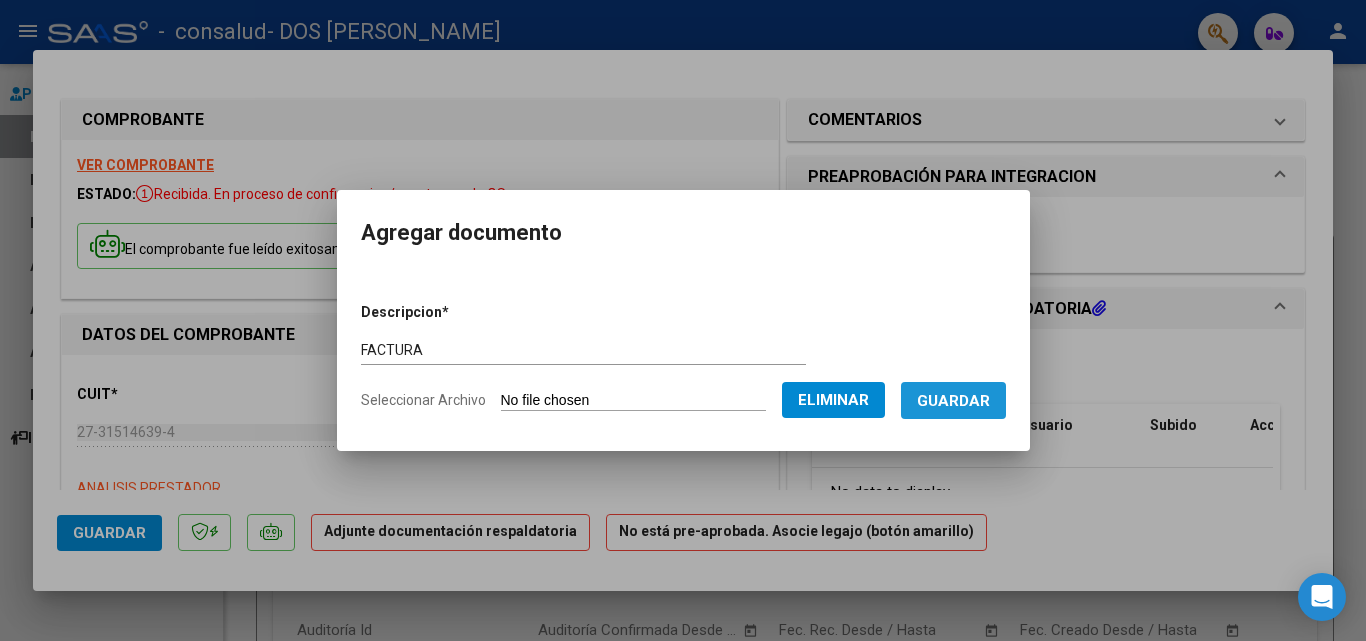 click on "Guardar" at bounding box center [953, 400] 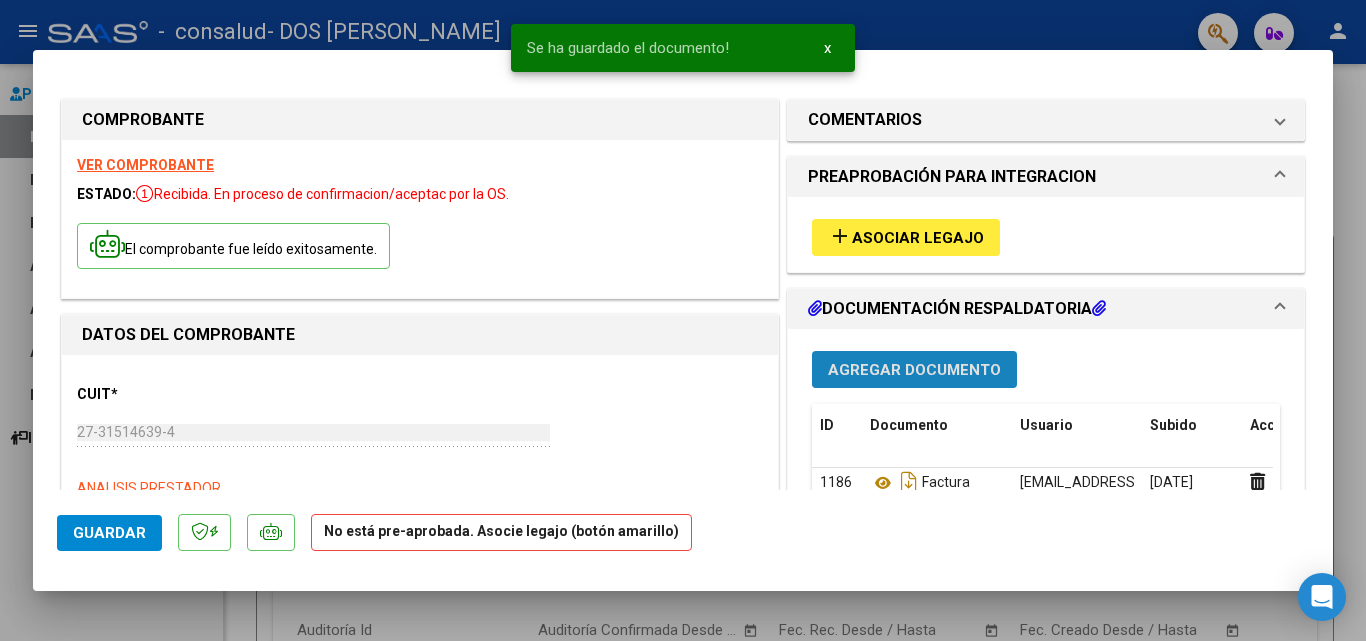 click on "Agregar Documento" at bounding box center (914, 370) 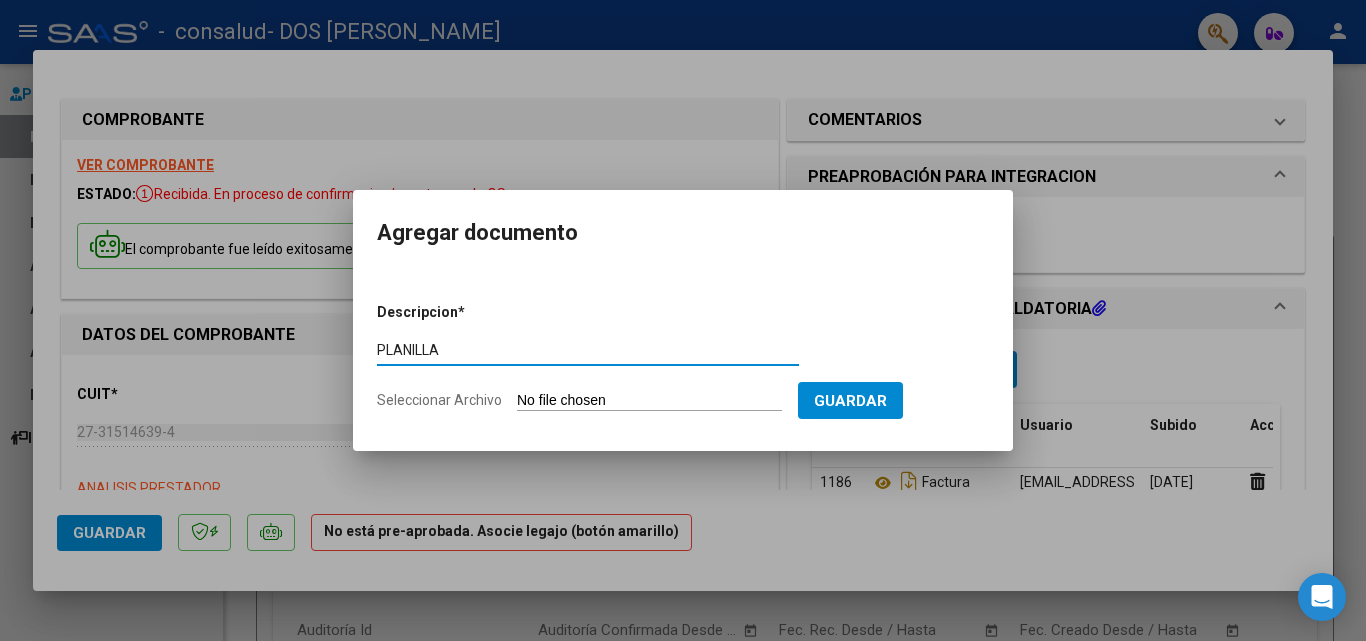 type on "PLANILLA" 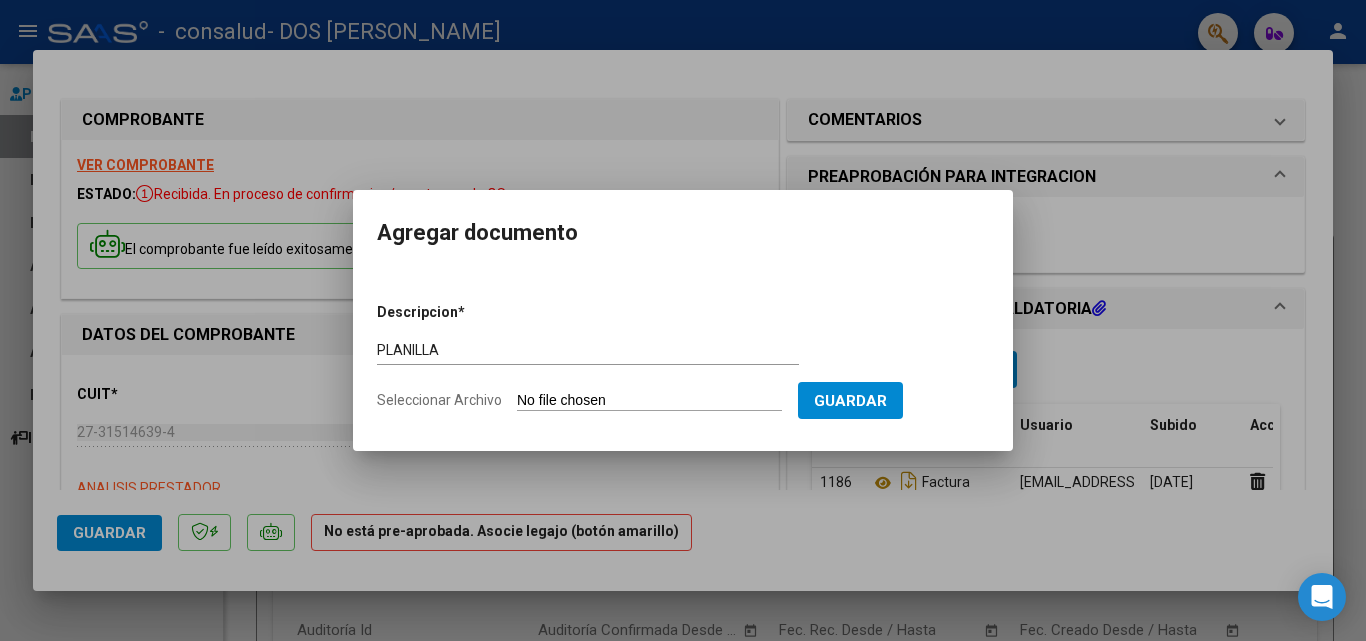 type on "C:\fakepath\PLANILLA HELENA JUNIO.pdf" 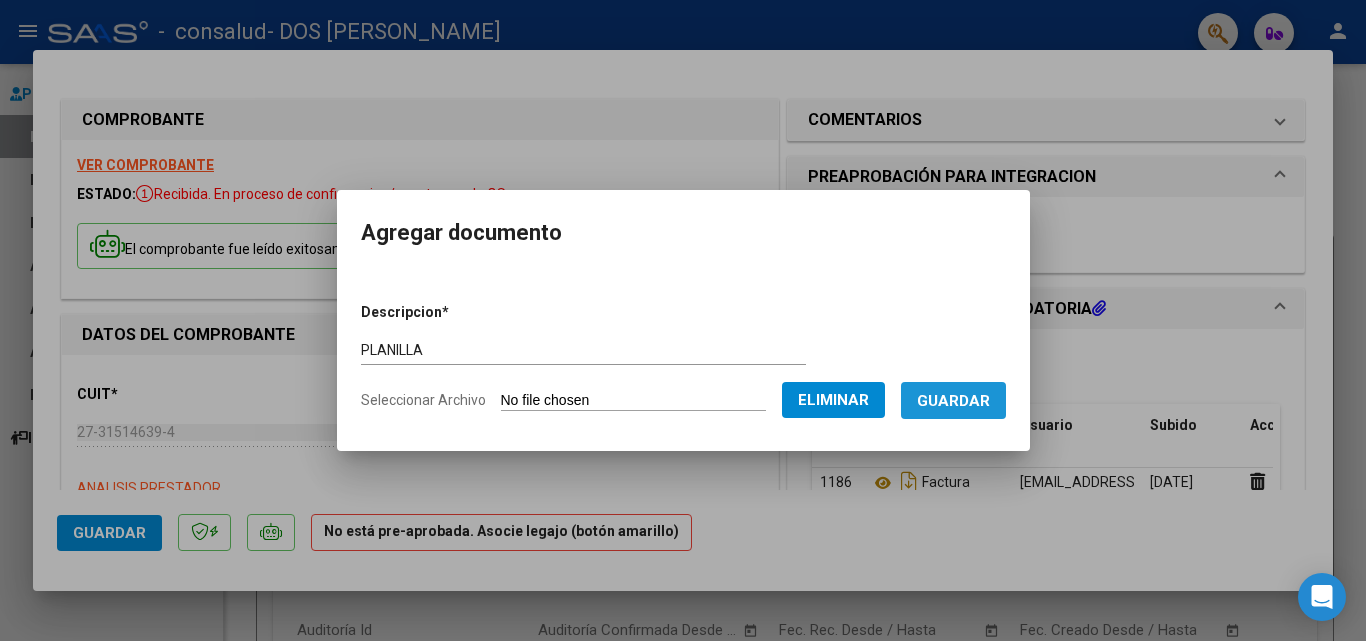 click on "Guardar" at bounding box center [953, 401] 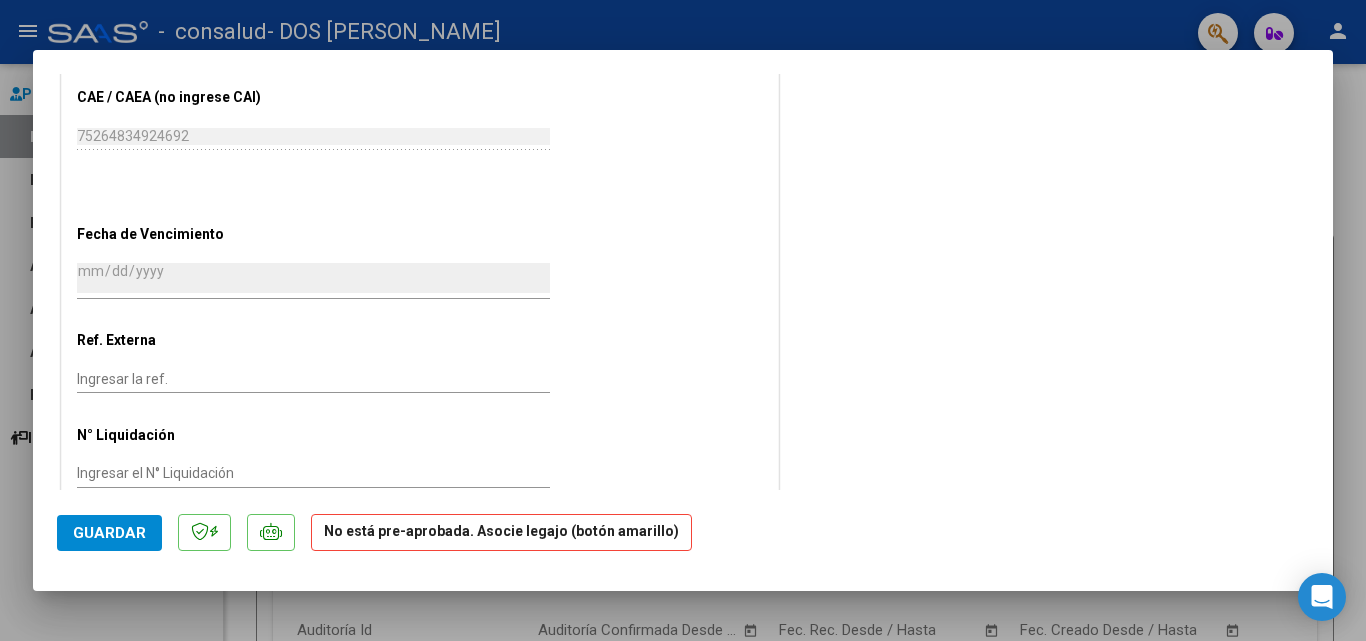 scroll, scrollTop: 1219, scrollLeft: 0, axis: vertical 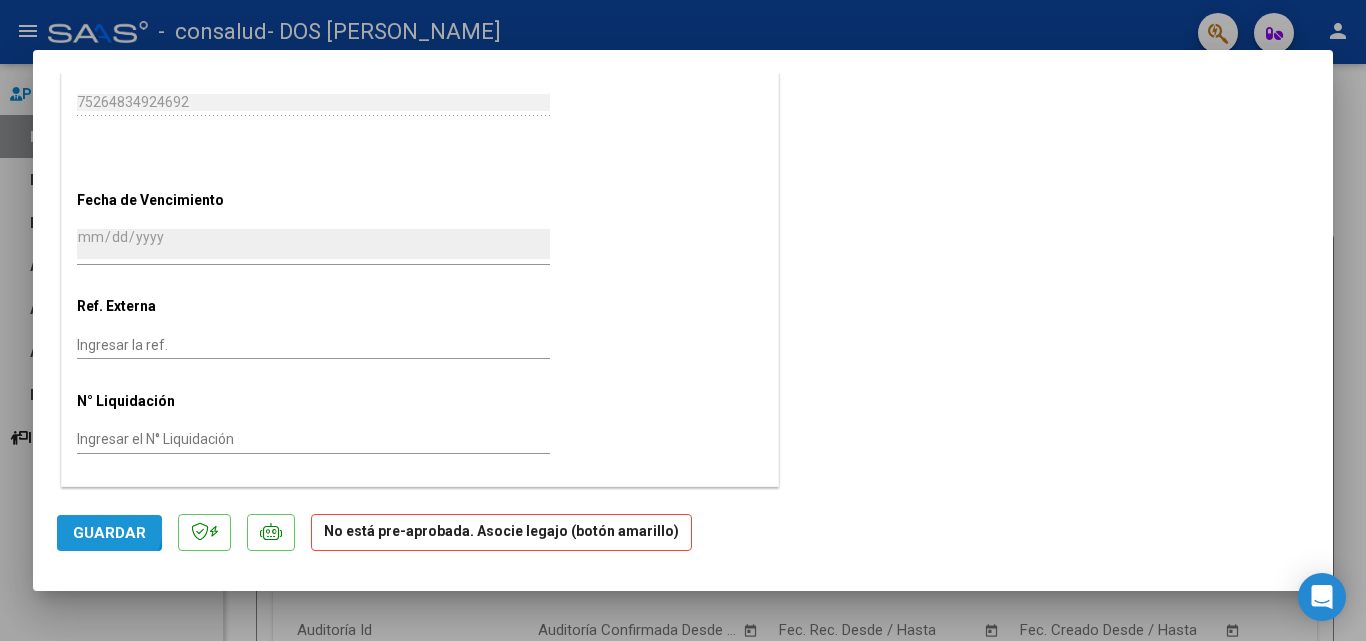 click on "Guardar" 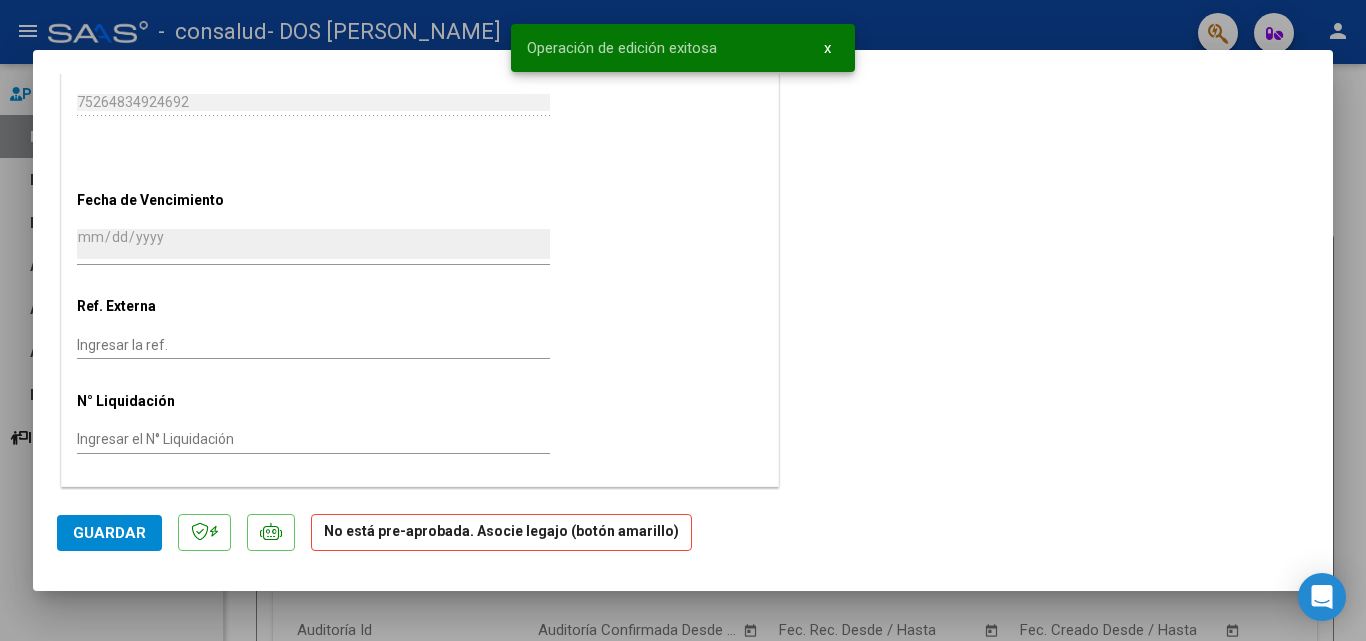 click at bounding box center (683, 320) 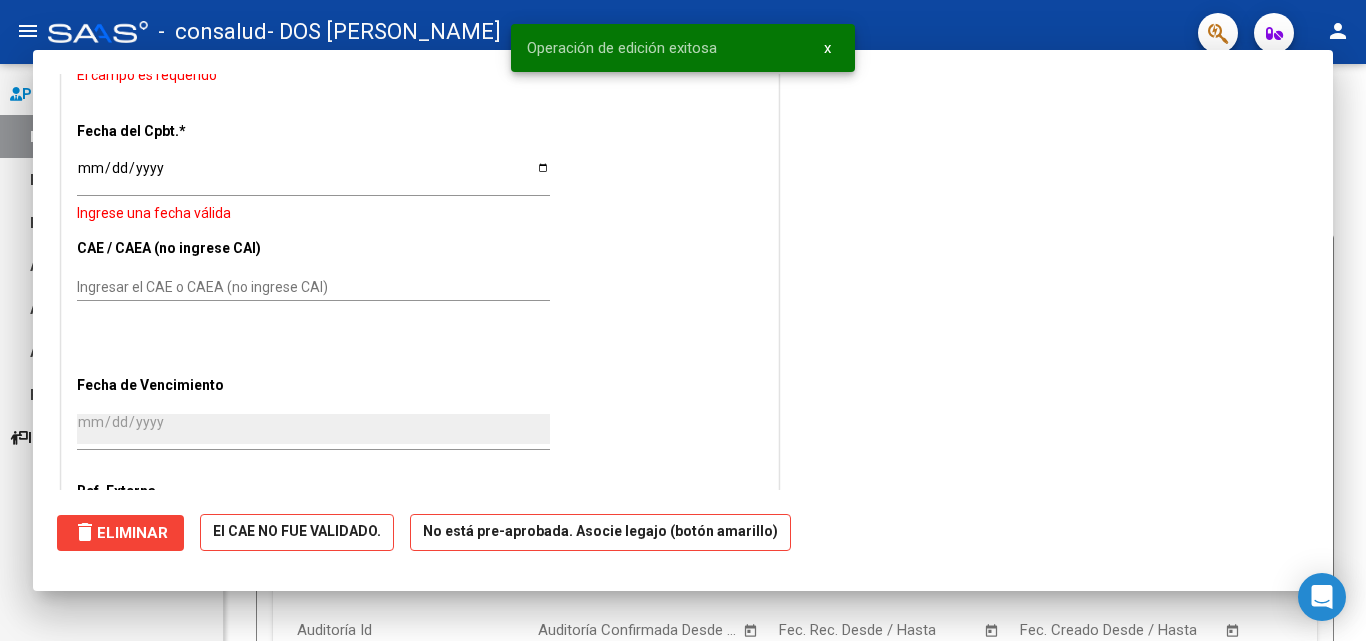 scroll, scrollTop: 0, scrollLeft: 0, axis: both 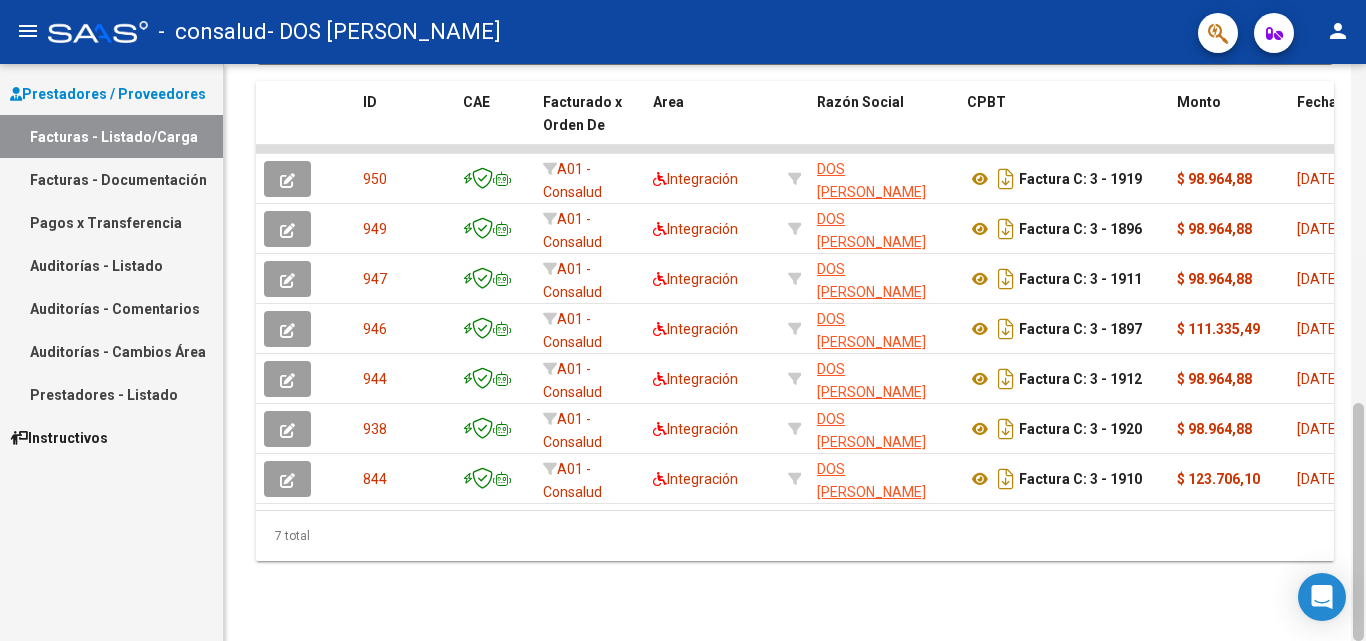 drag, startPoint x: 1354, startPoint y: 177, endPoint x: 1363, endPoint y: 570, distance: 393.10303 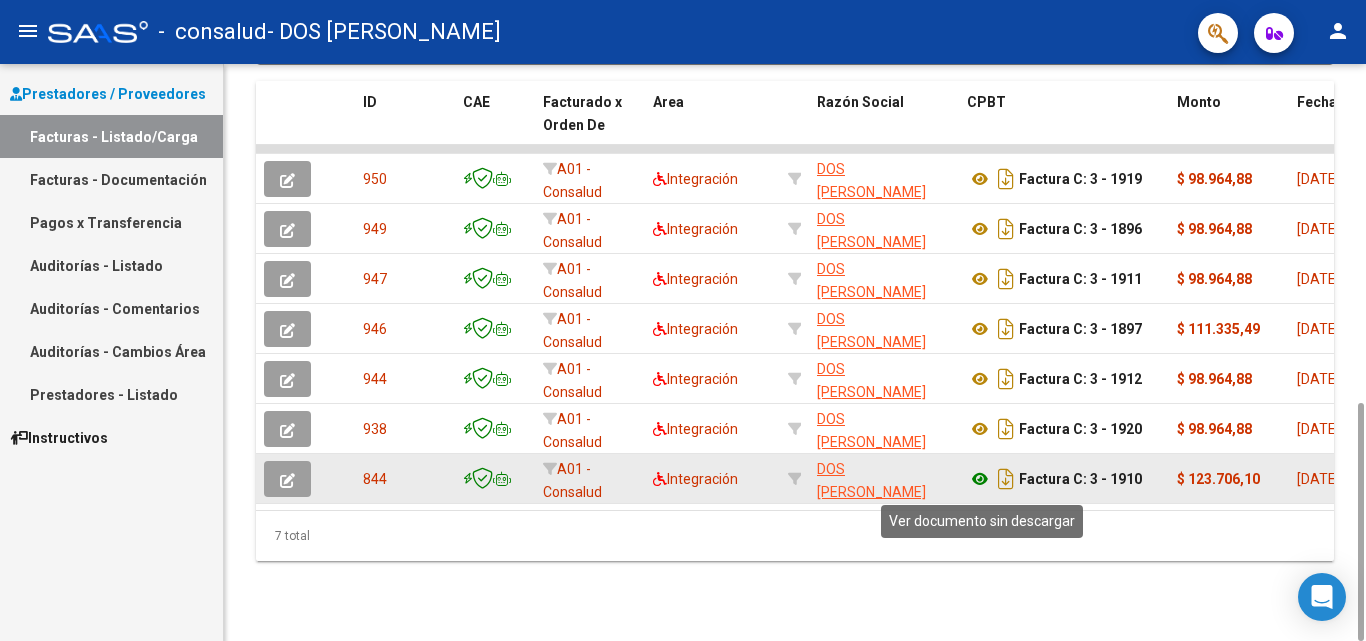 click 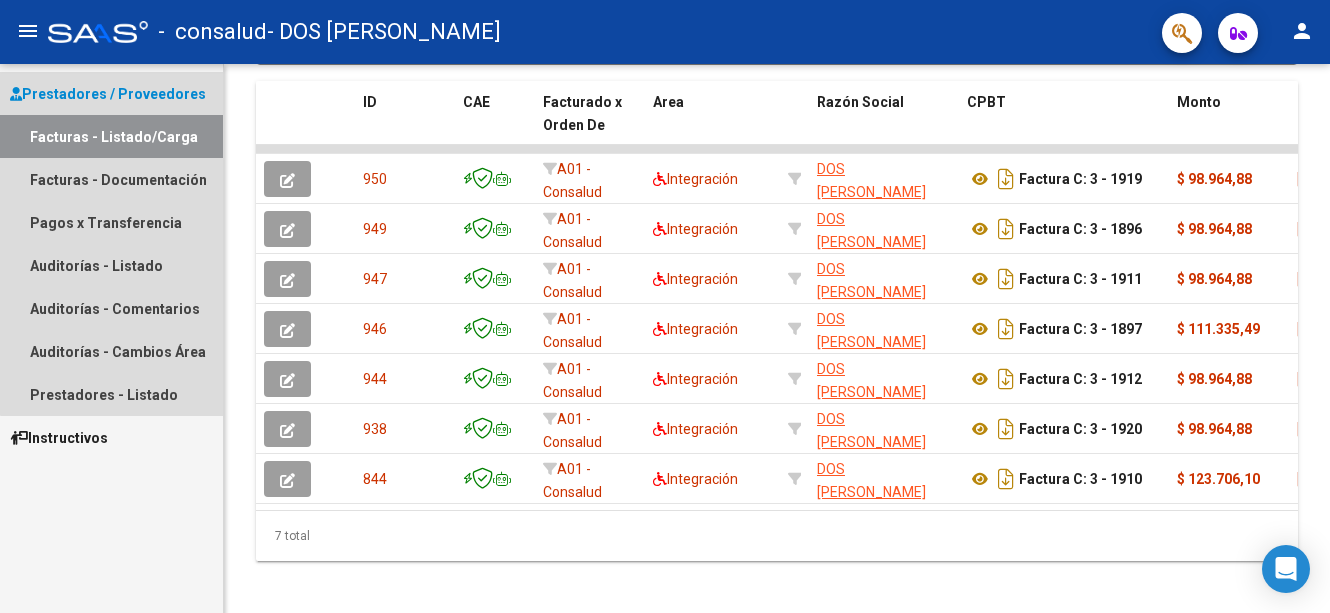 click on "Facturas - Listado/Carga" at bounding box center (111, 136) 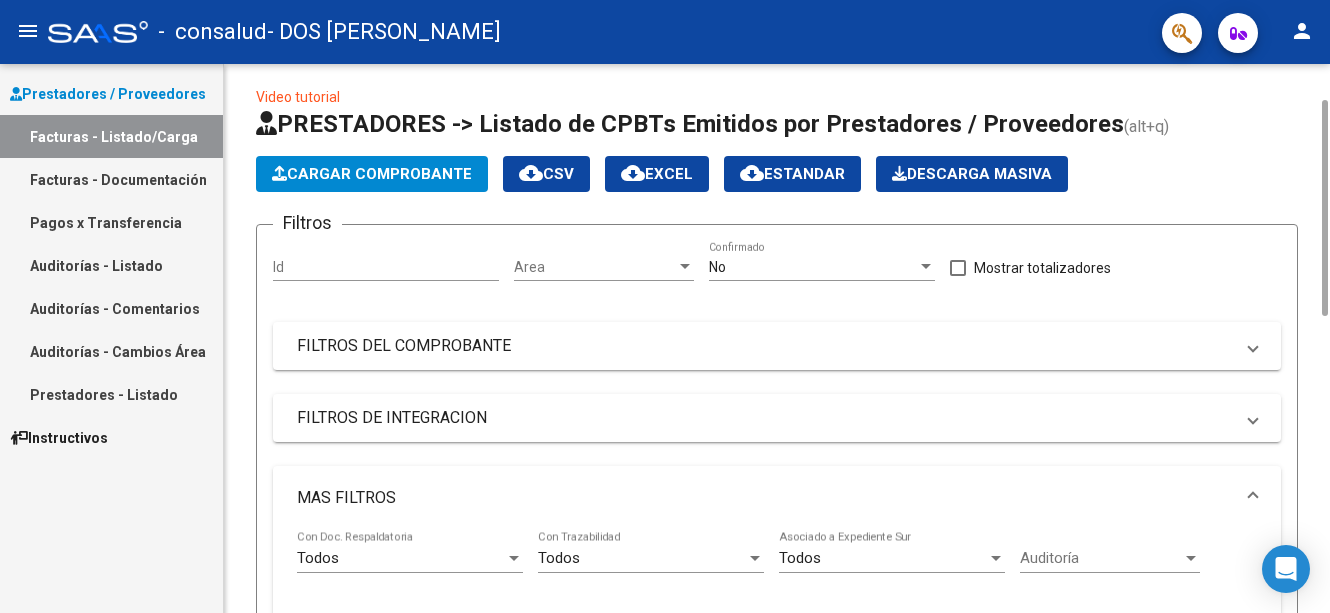 scroll, scrollTop: 0, scrollLeft: 0, axis: both 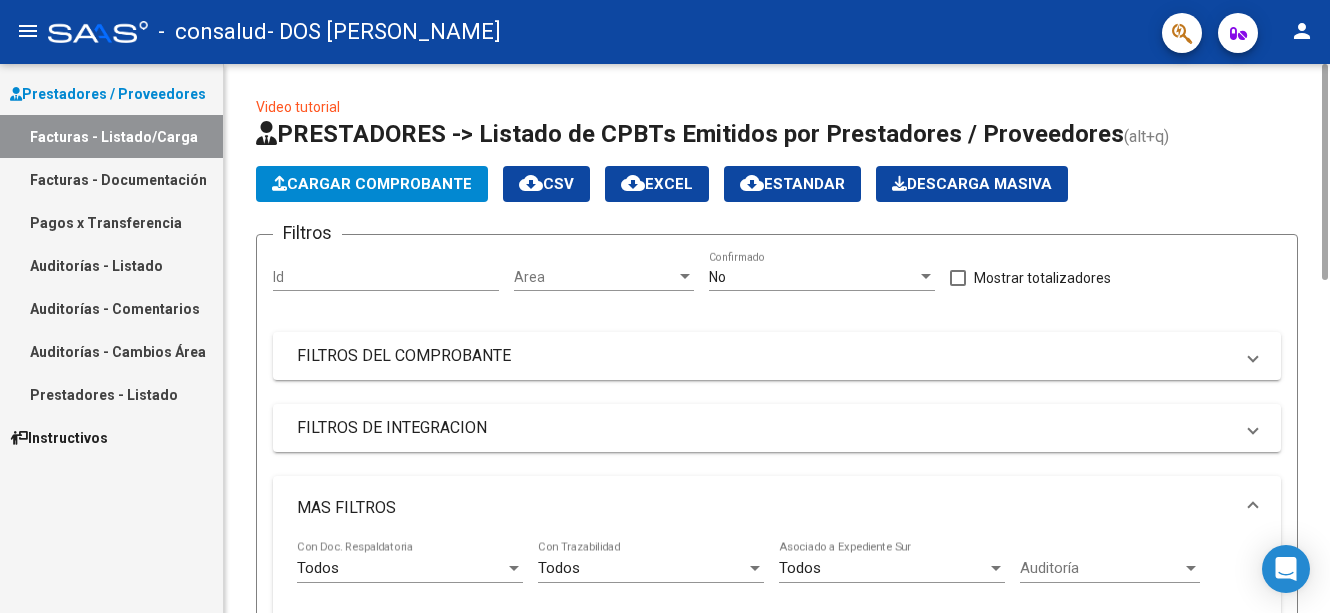 drag, startPoint x: 1323, startPoint y: 456, endPoint x: 1311, endPoint y: 102, distance: 354.20334 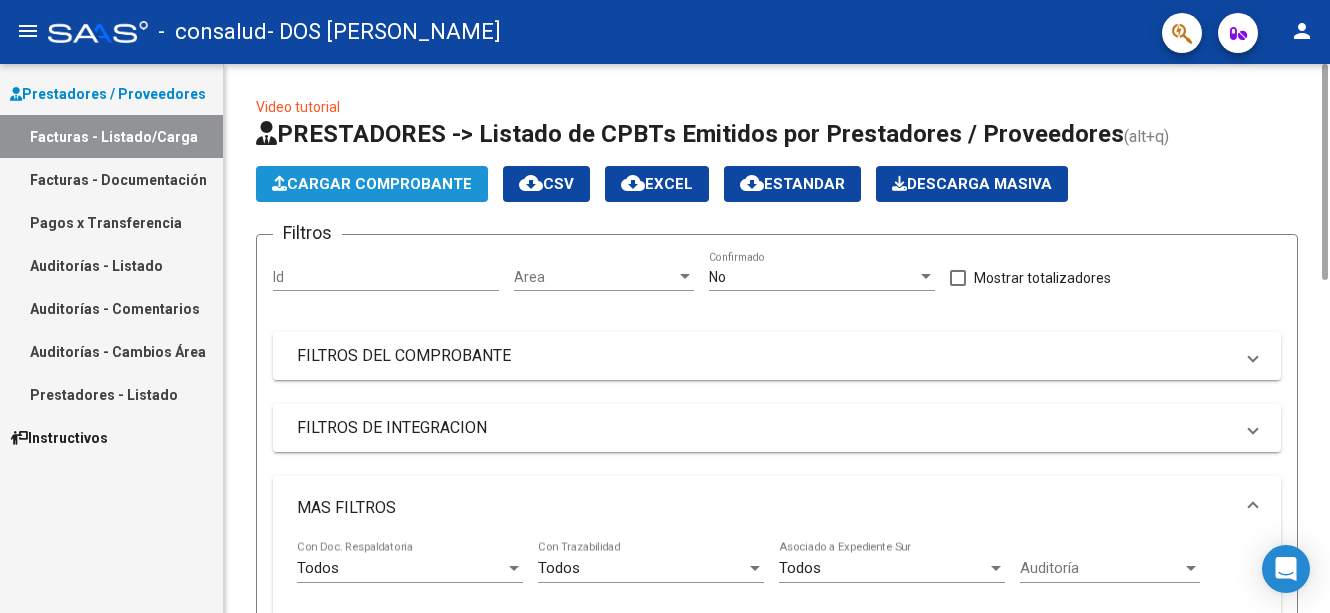 click on "Cargar Comprobante" 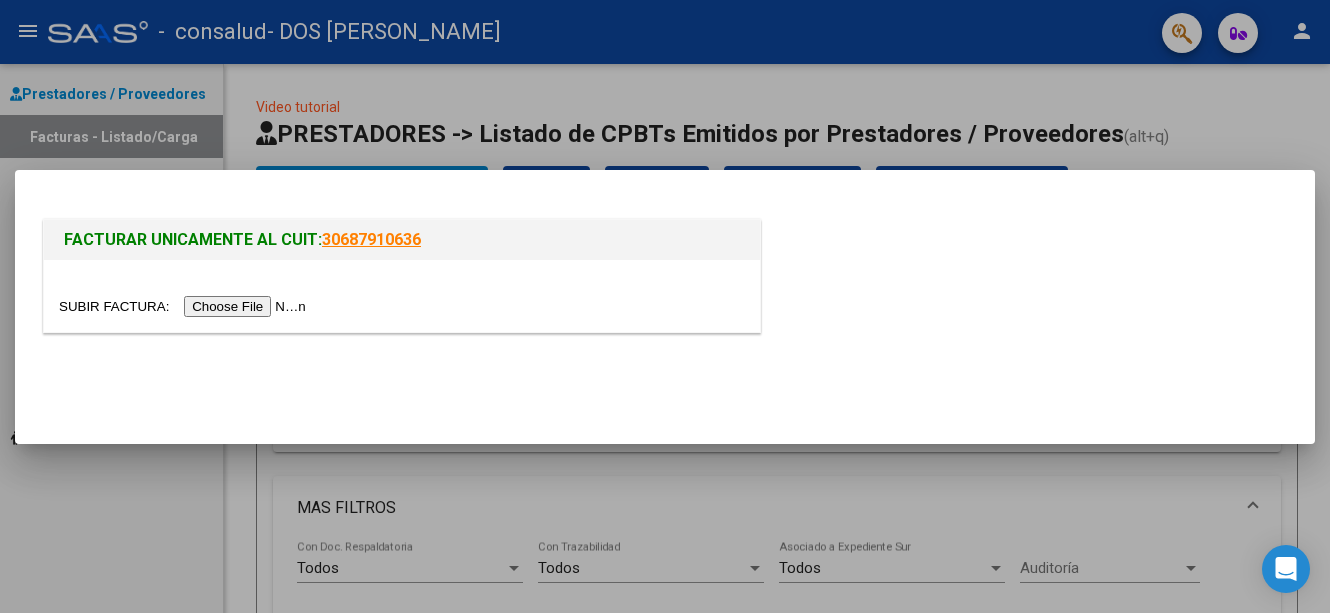 click at bounding box center [185, 306] 